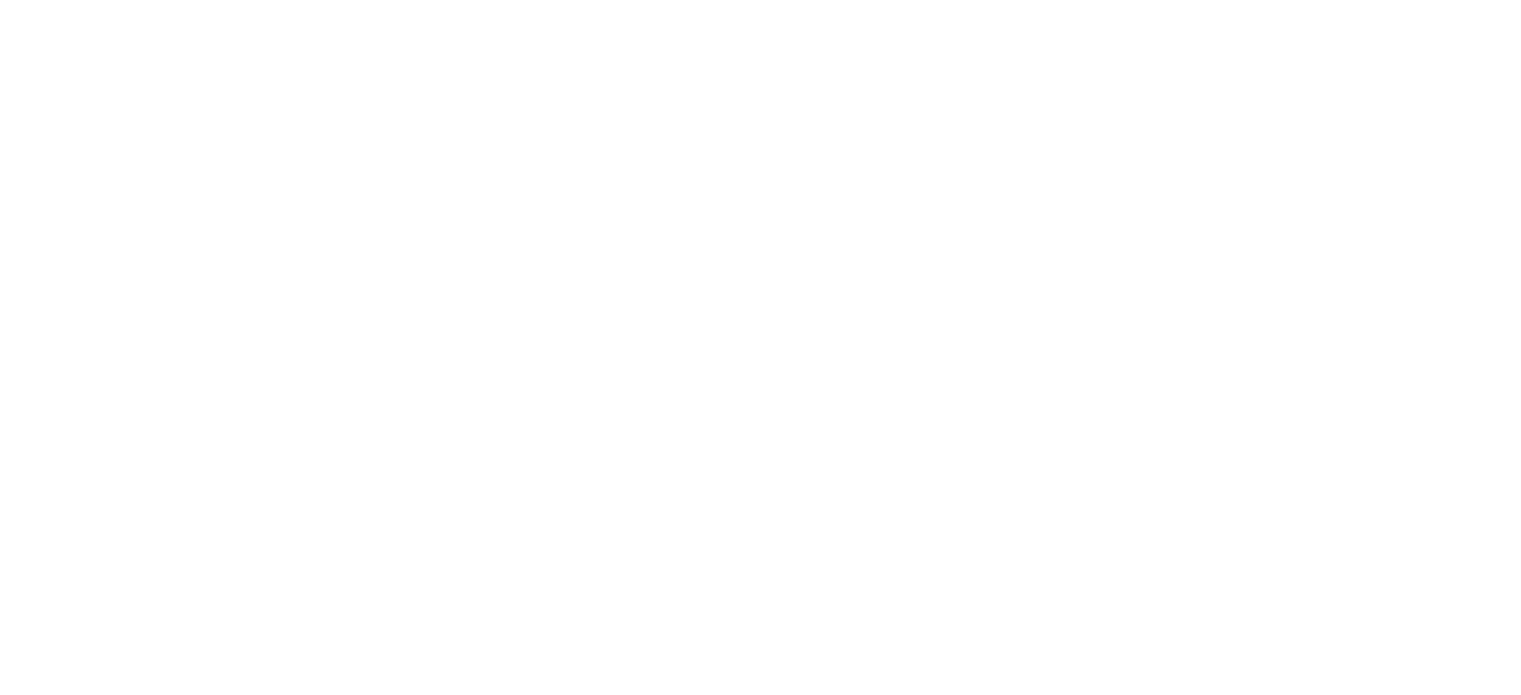 scroll, scrollTop: 0, scrollLeft: 0, axis: both 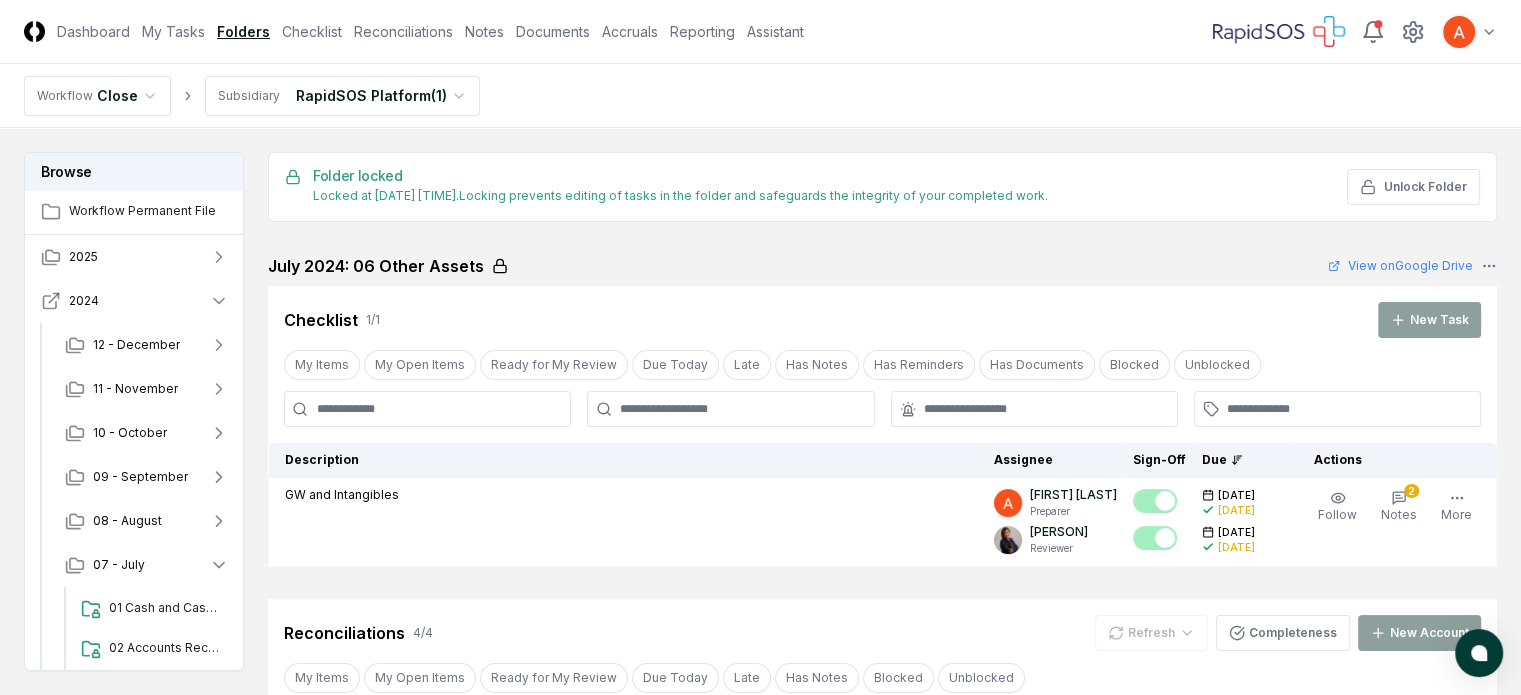click 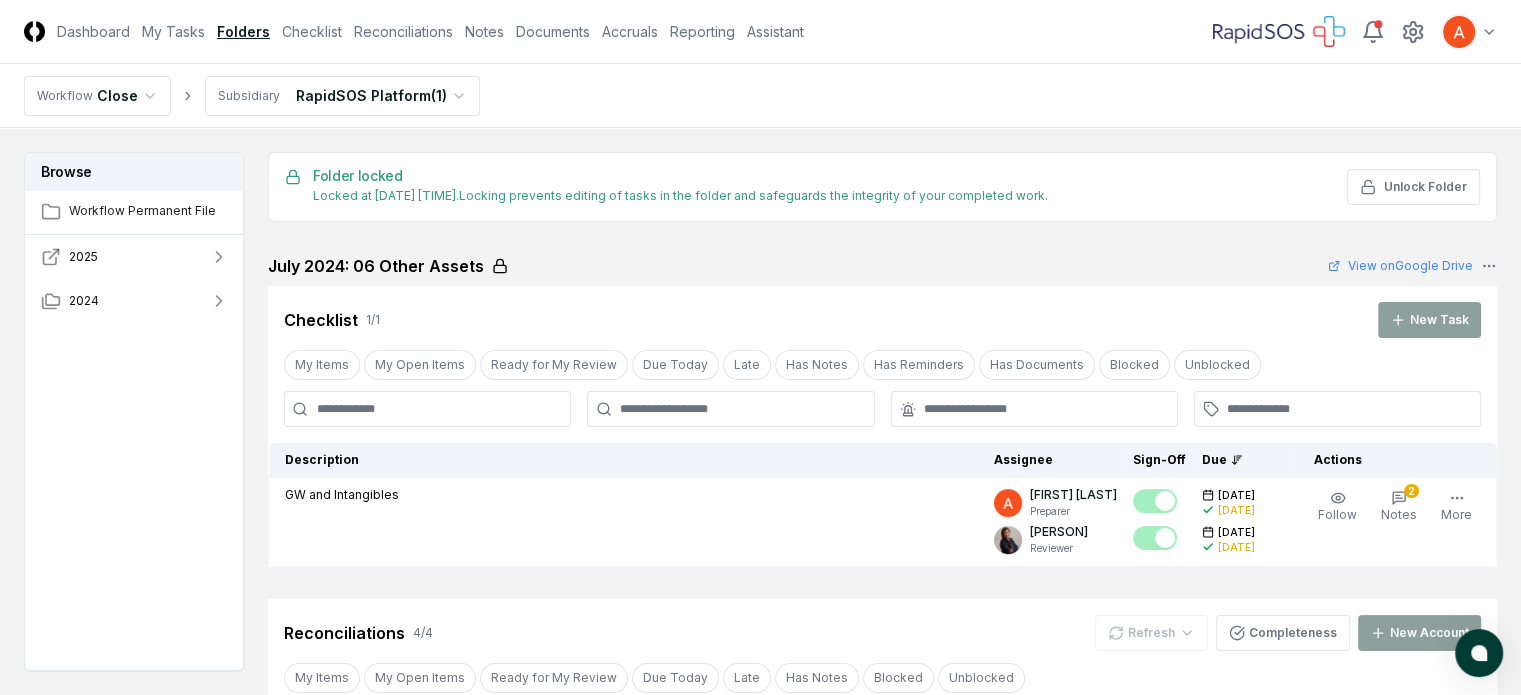 click 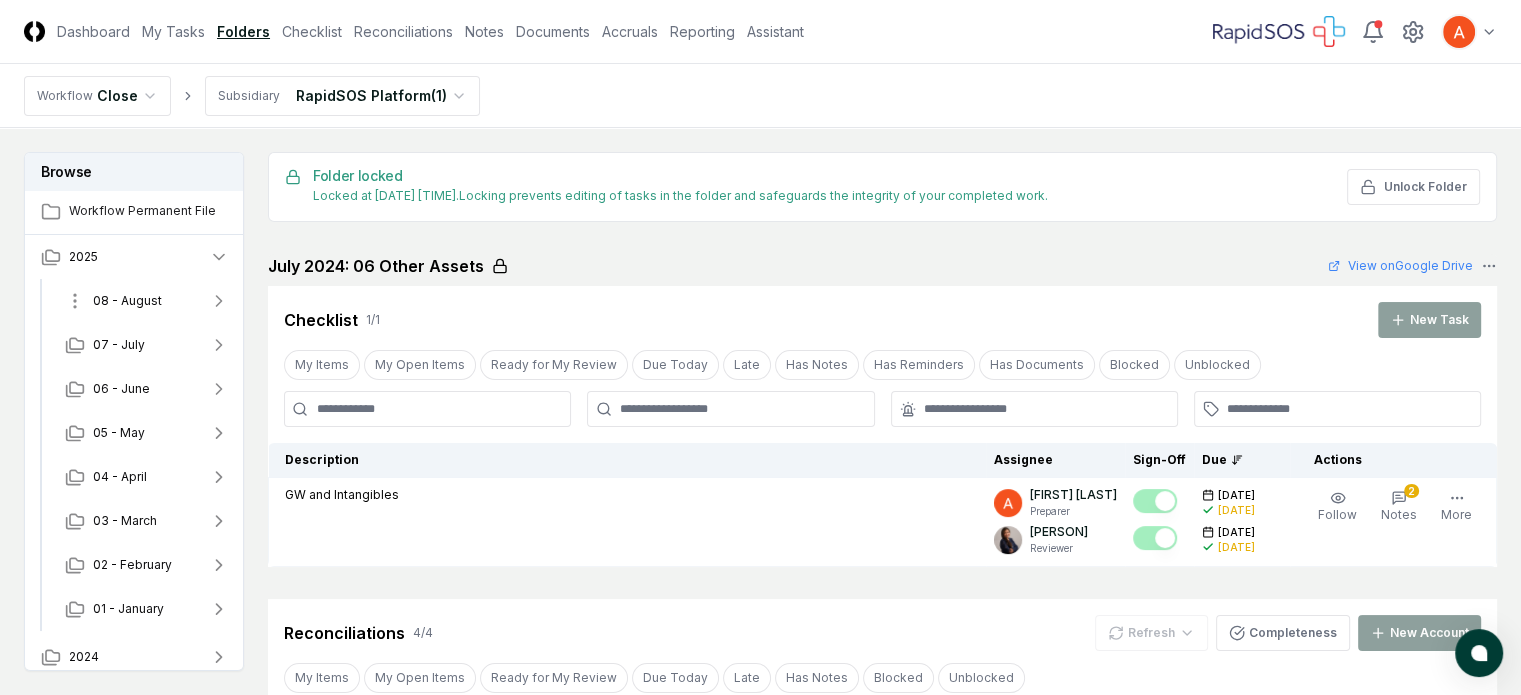 type 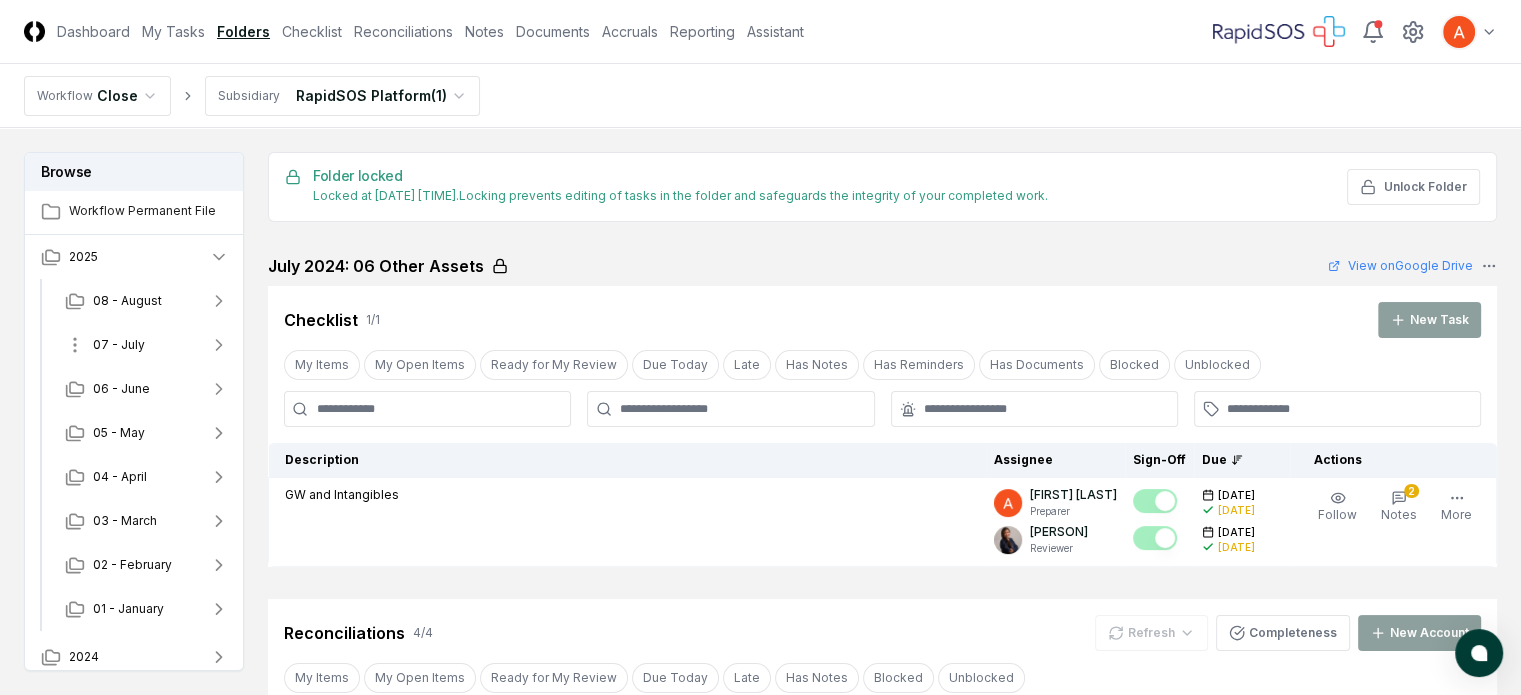 click on "07 - July" at bounding box center [147, 345] 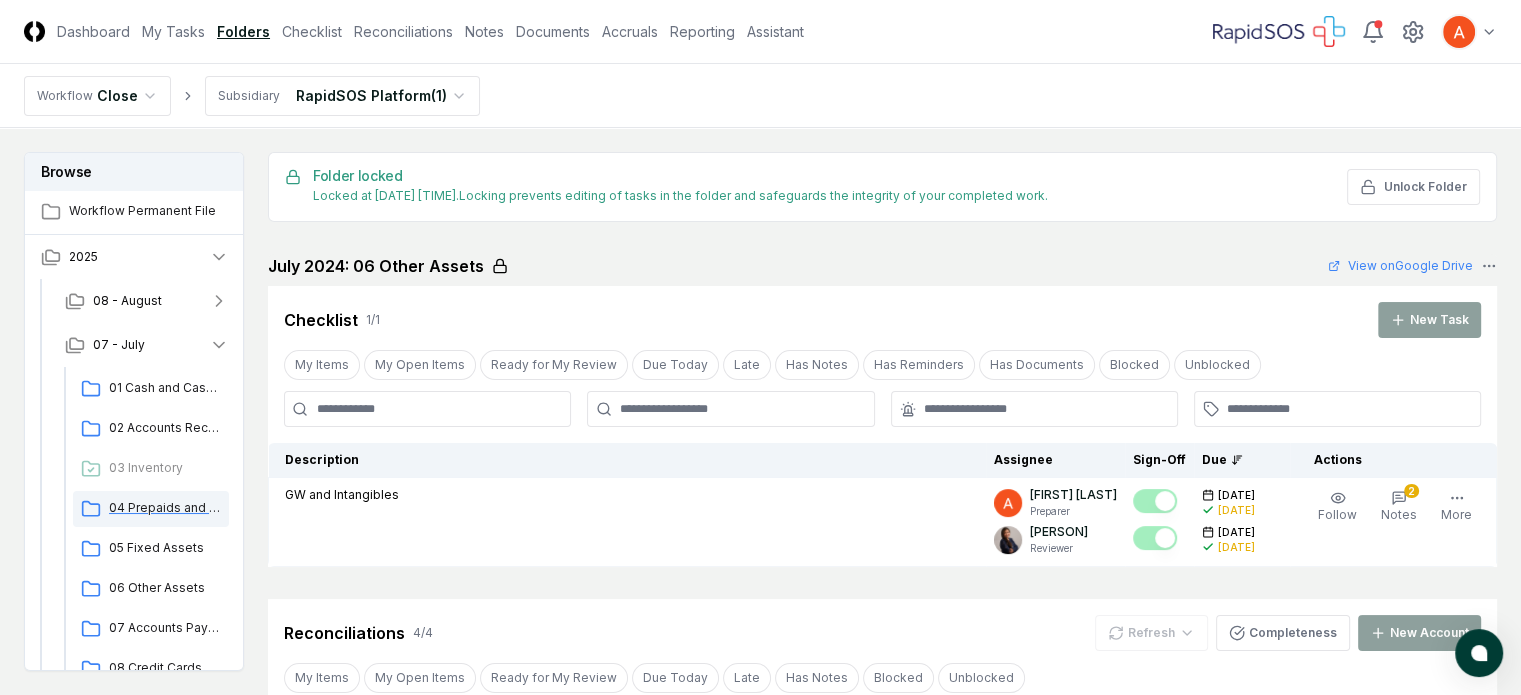click on "04 Prepaids and Other Current Assets" at bounding box center [165, 508] 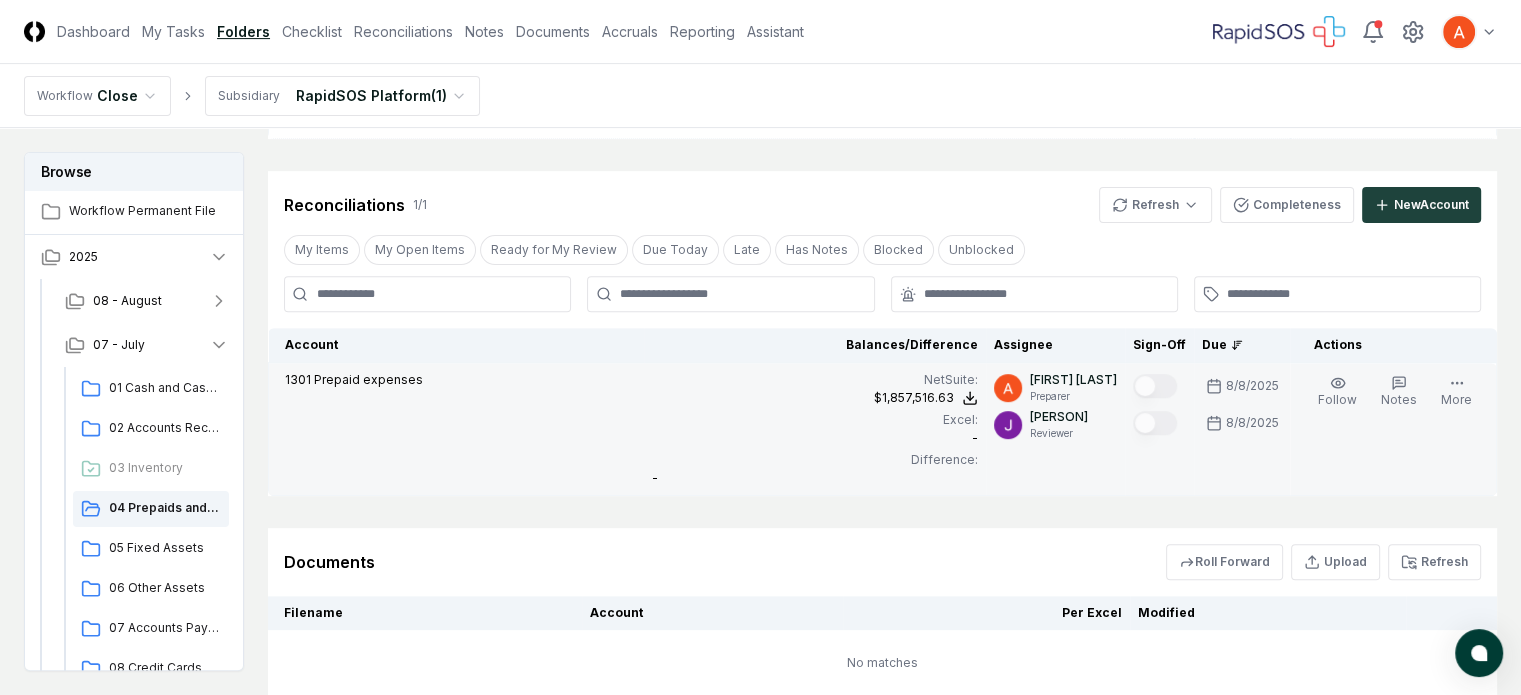 scroll, scrollTop: 781, scrollLeft: 0, axis: vertical 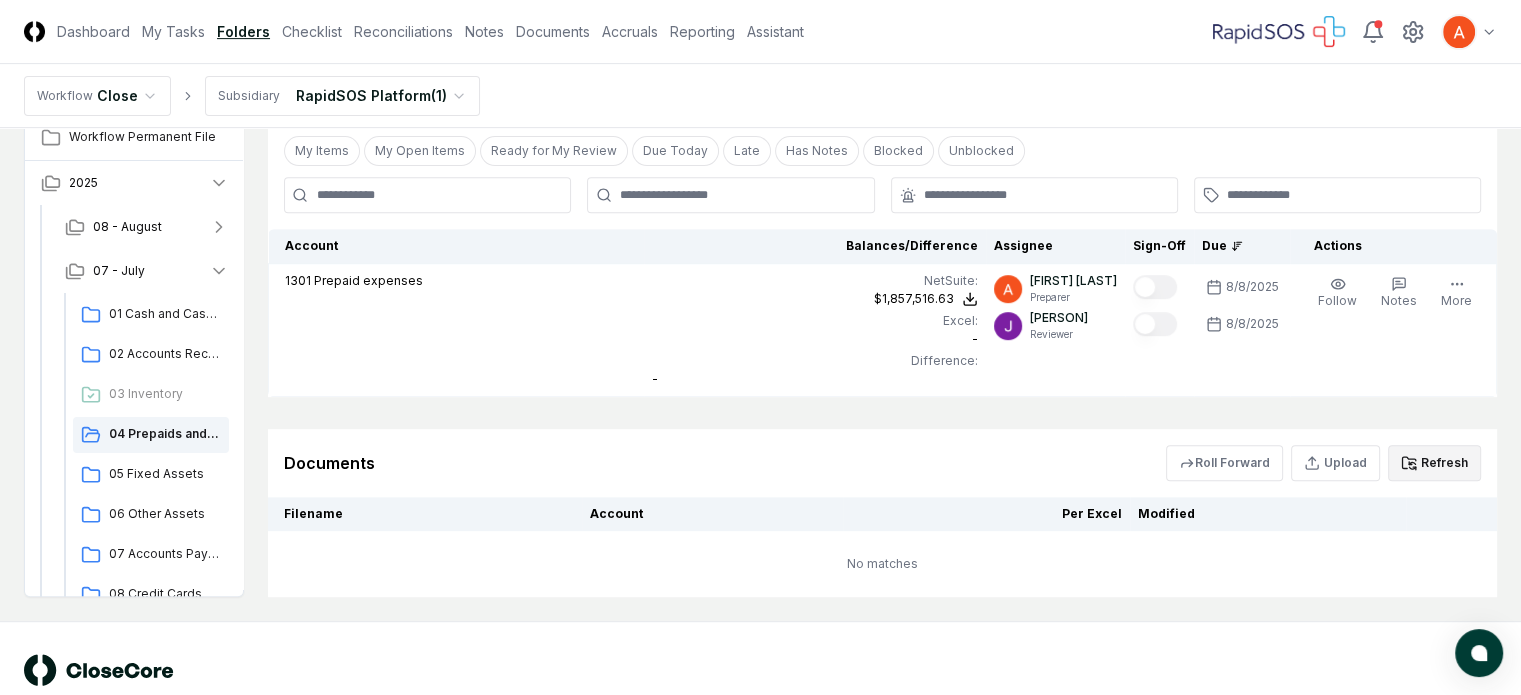 click on "Refresh" at bounding box center (1434, 463) 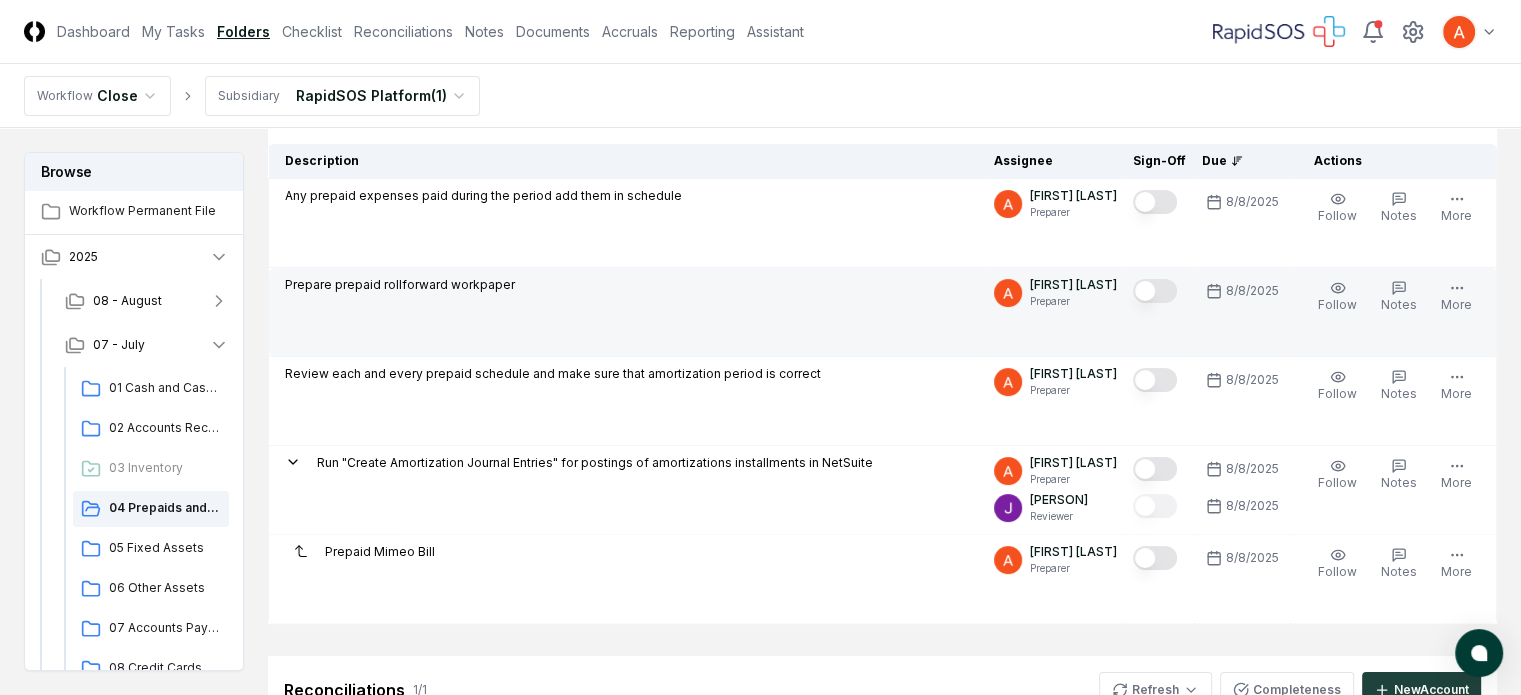scroll, scrollTop: 200, scrollLeft: 0, axis: vertical 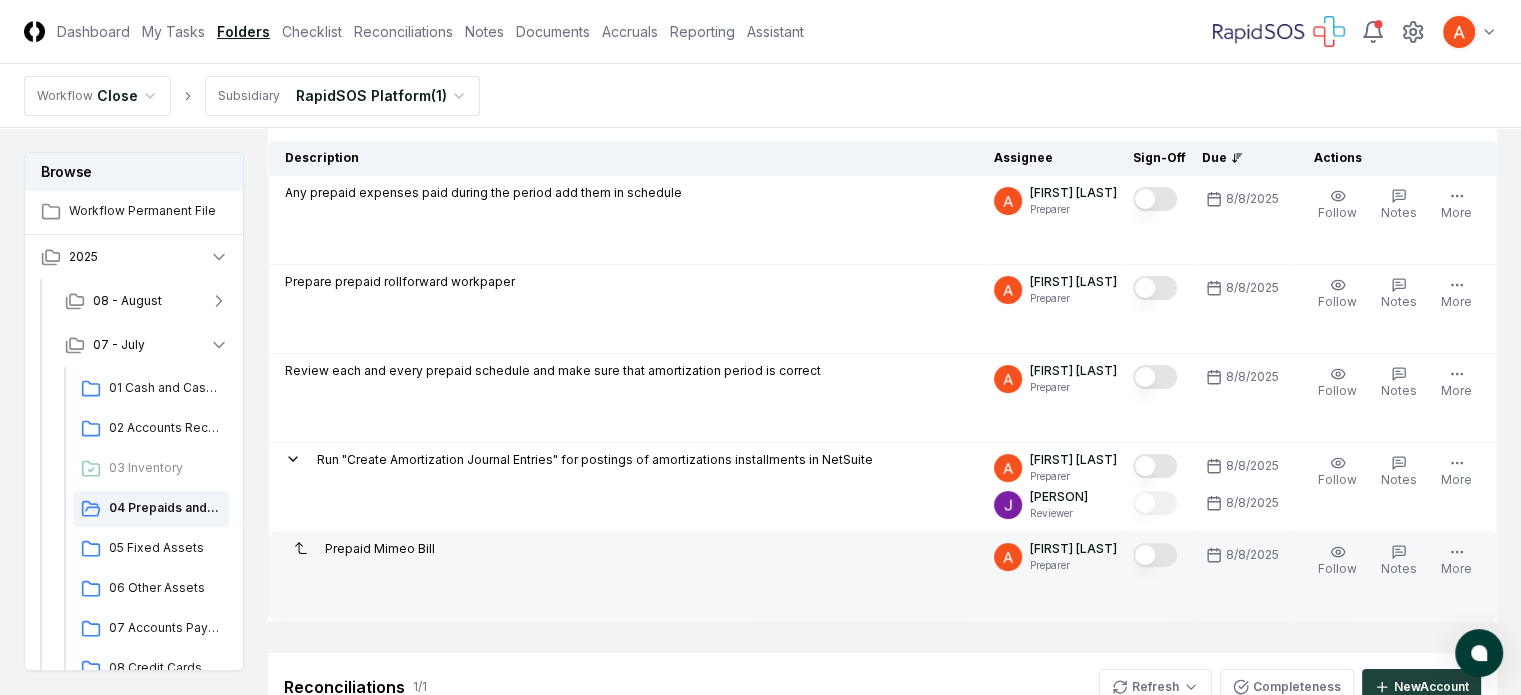click at bounding box center [1155, 555] 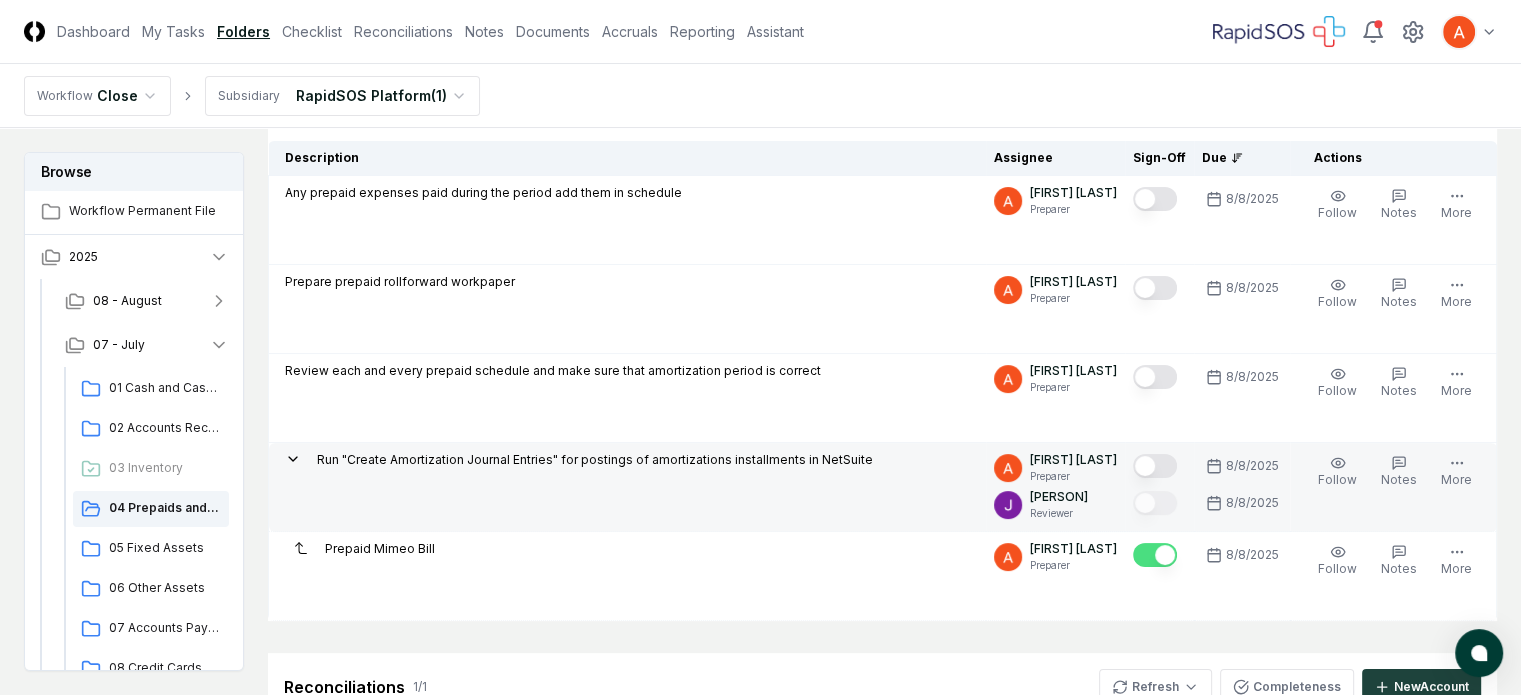 type on "on" 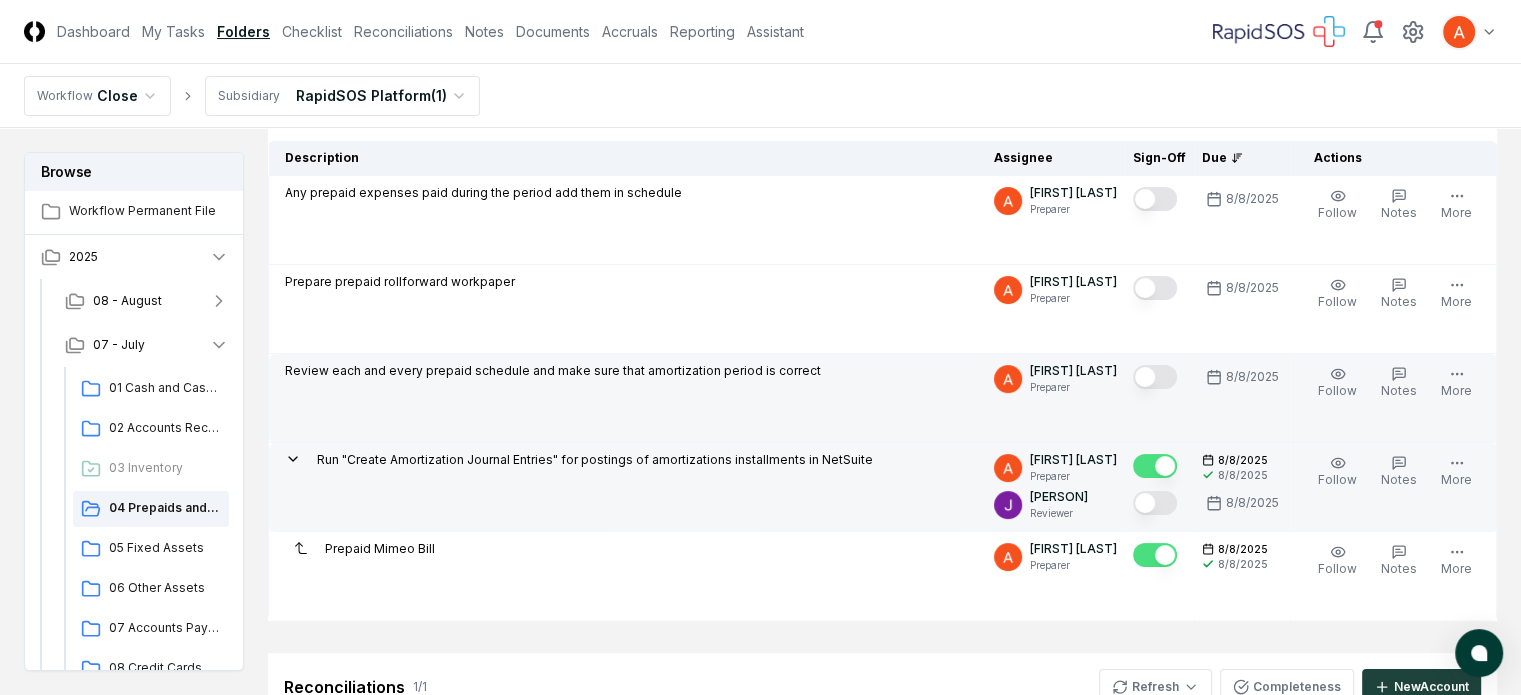 click at bounding box center [1155, 377] 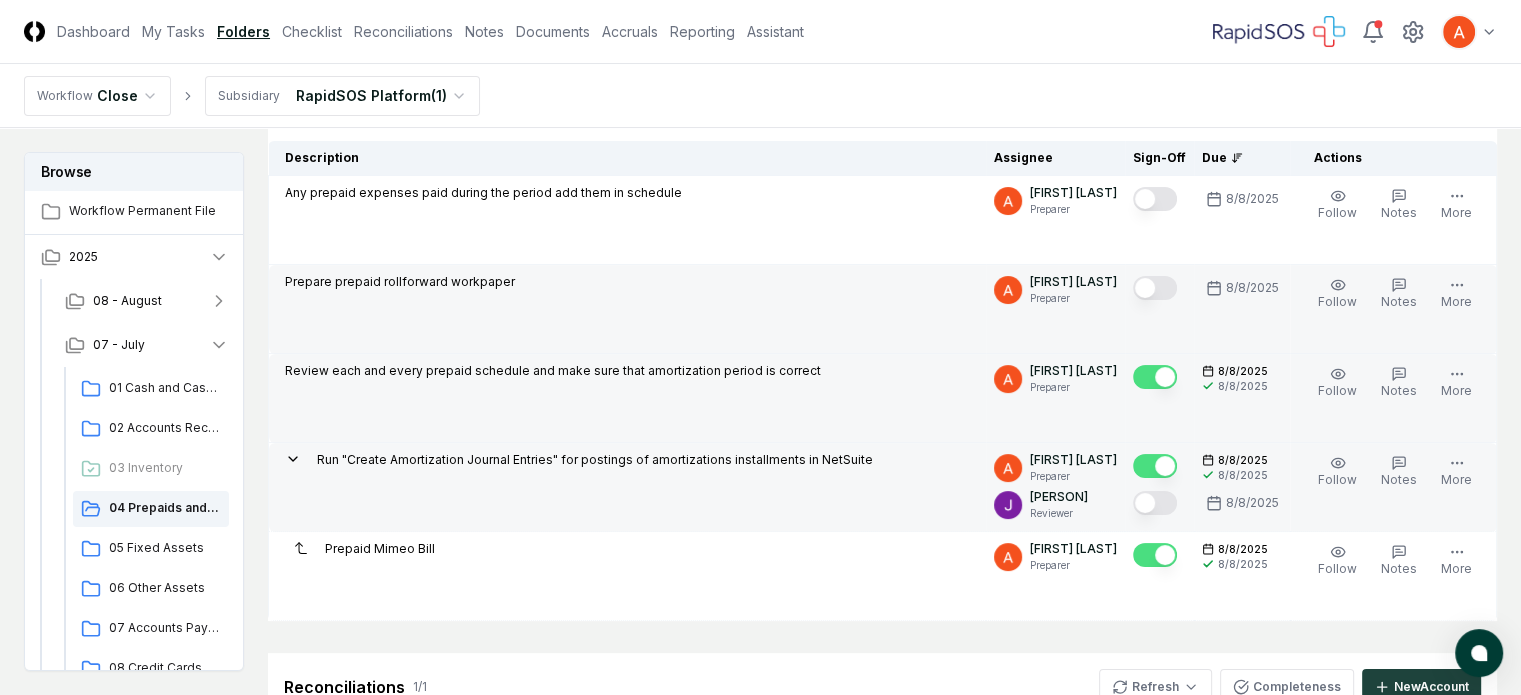 click at bounding box center (1155, 288) 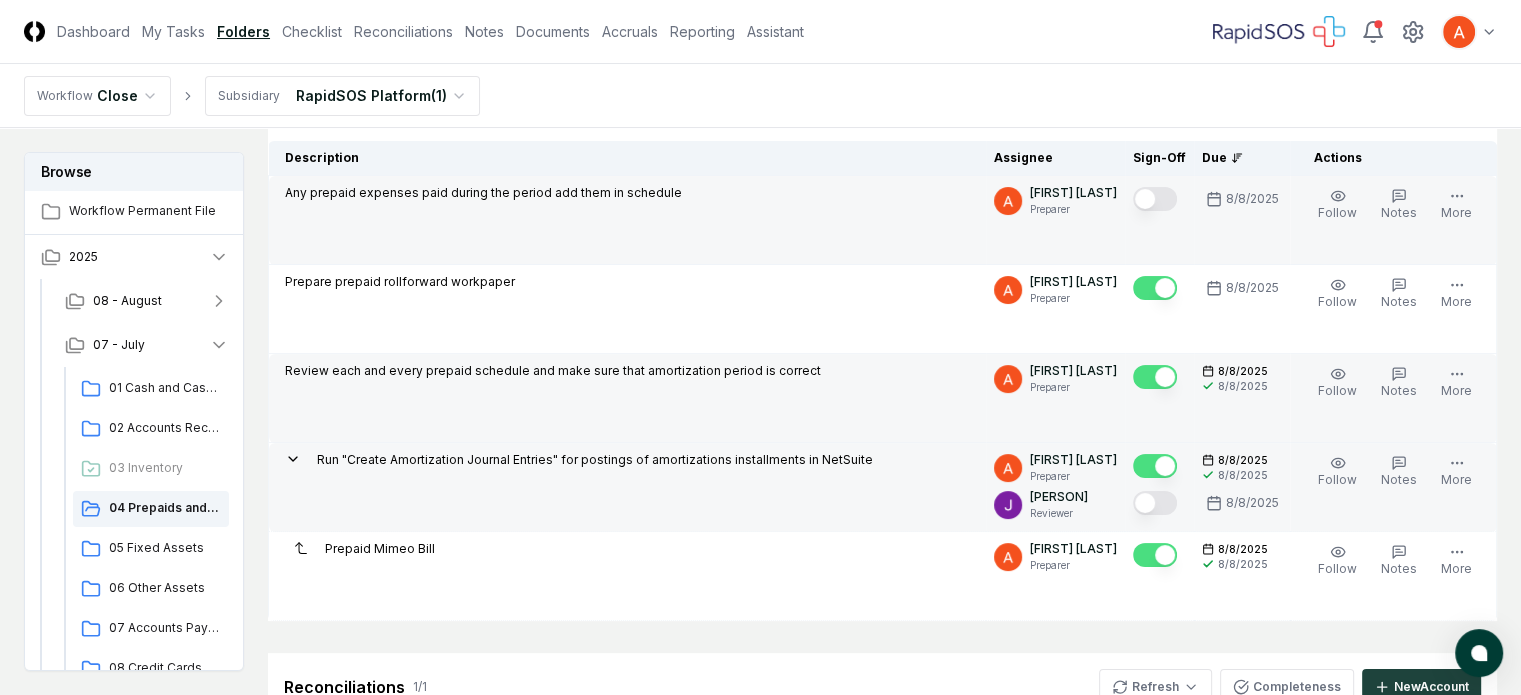 click at bounding box center (1155, 199) 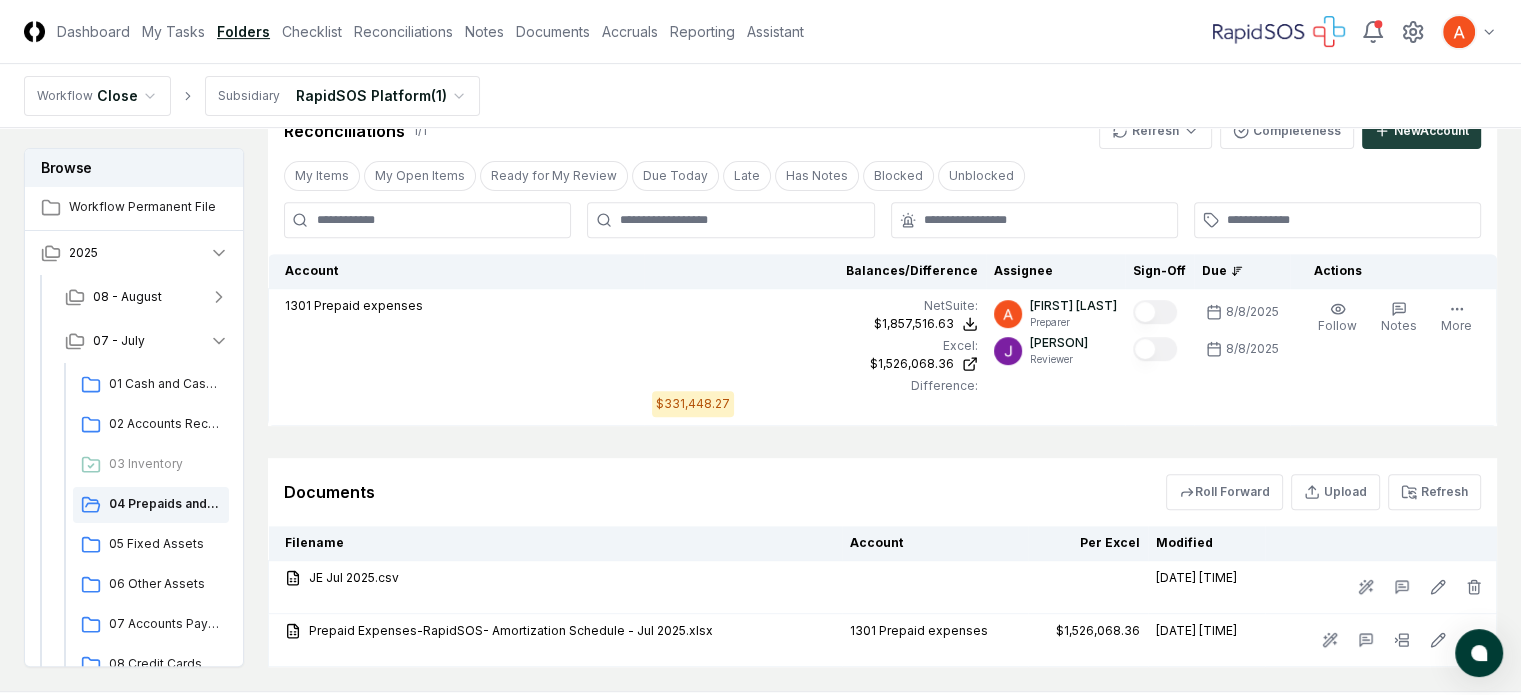 scroll, scrollTop: 721, scrollLeft: 0, axis: vertical 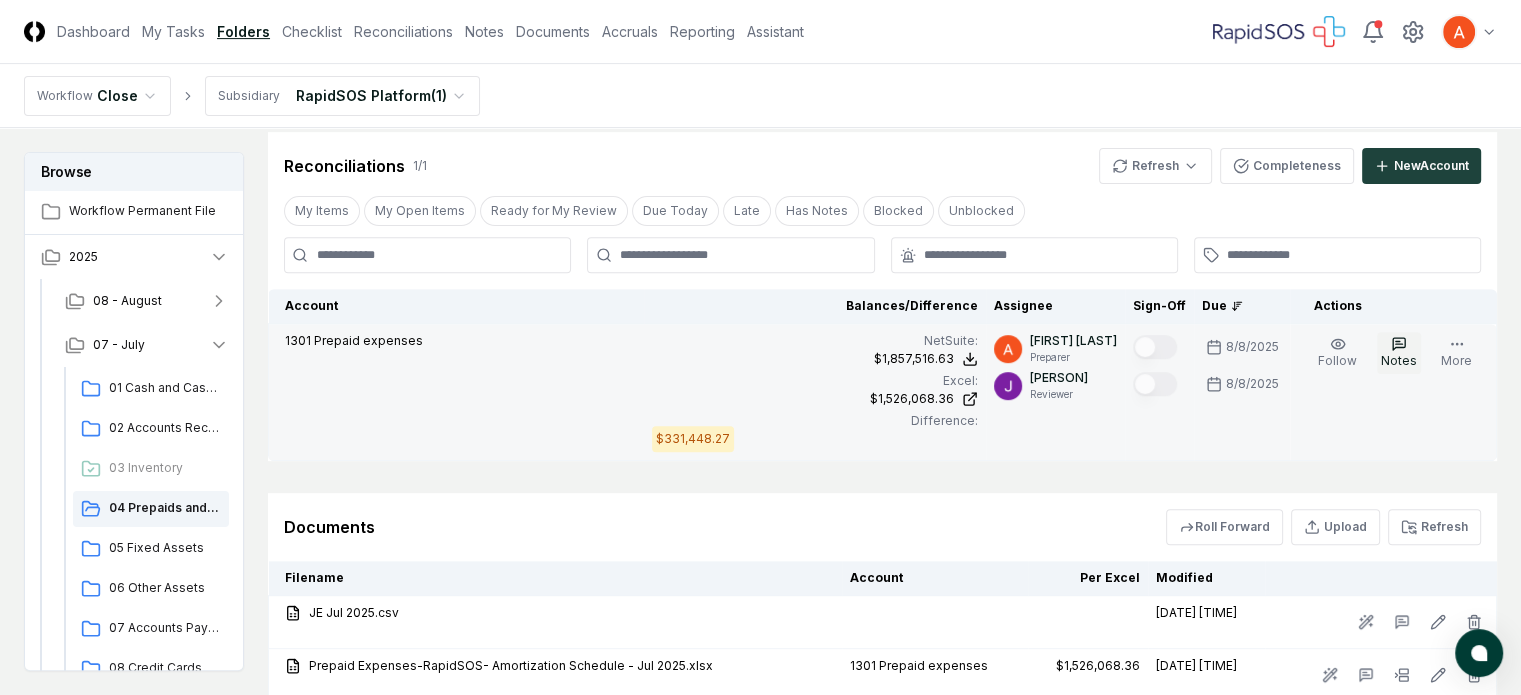 click 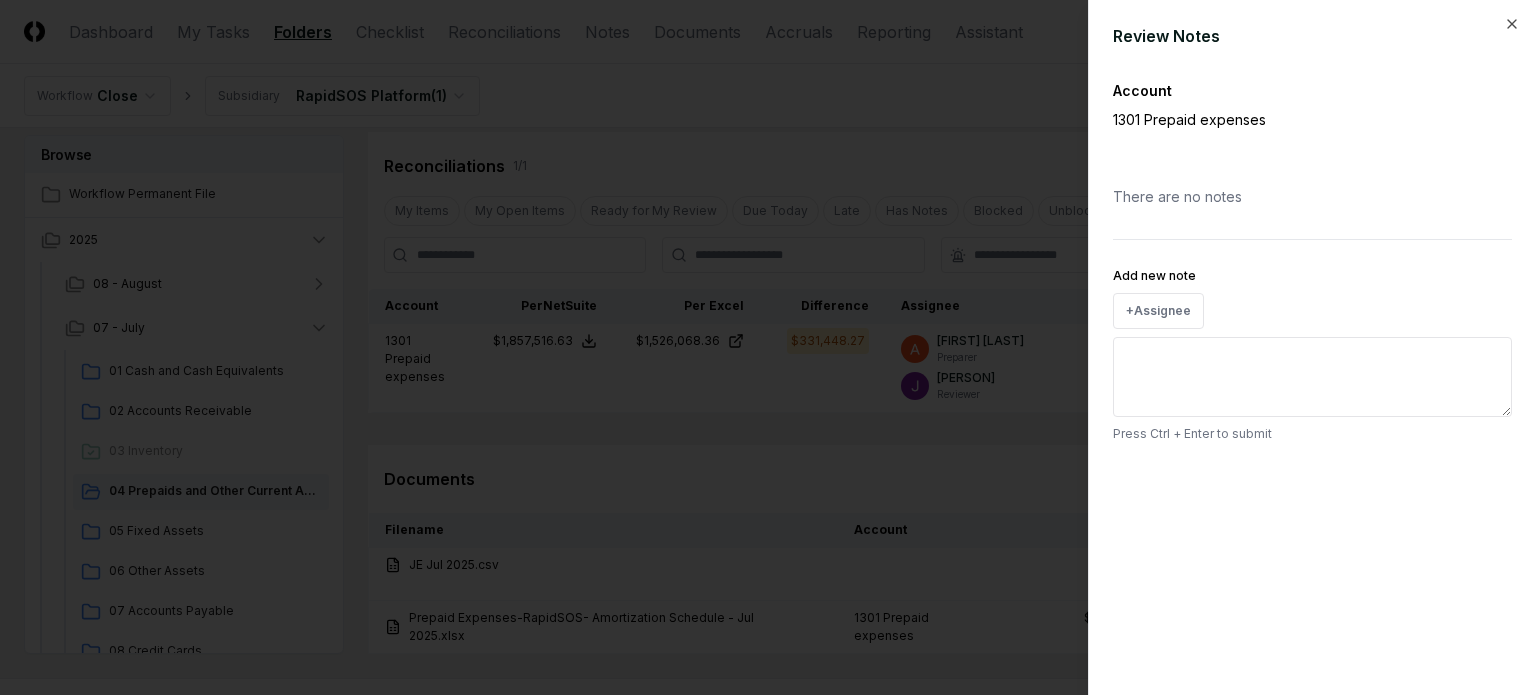 click on "Add new note" at bounding box center [1312, 377] 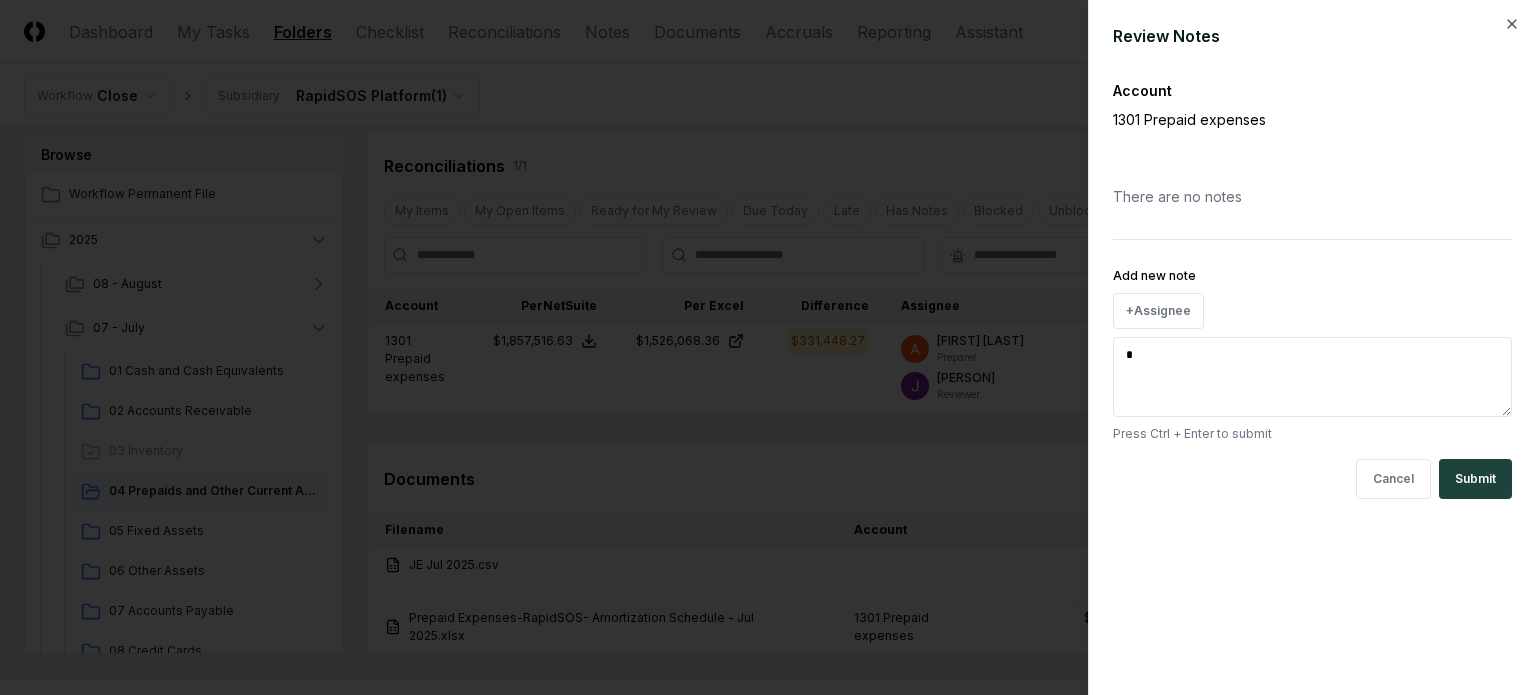 type on "**" 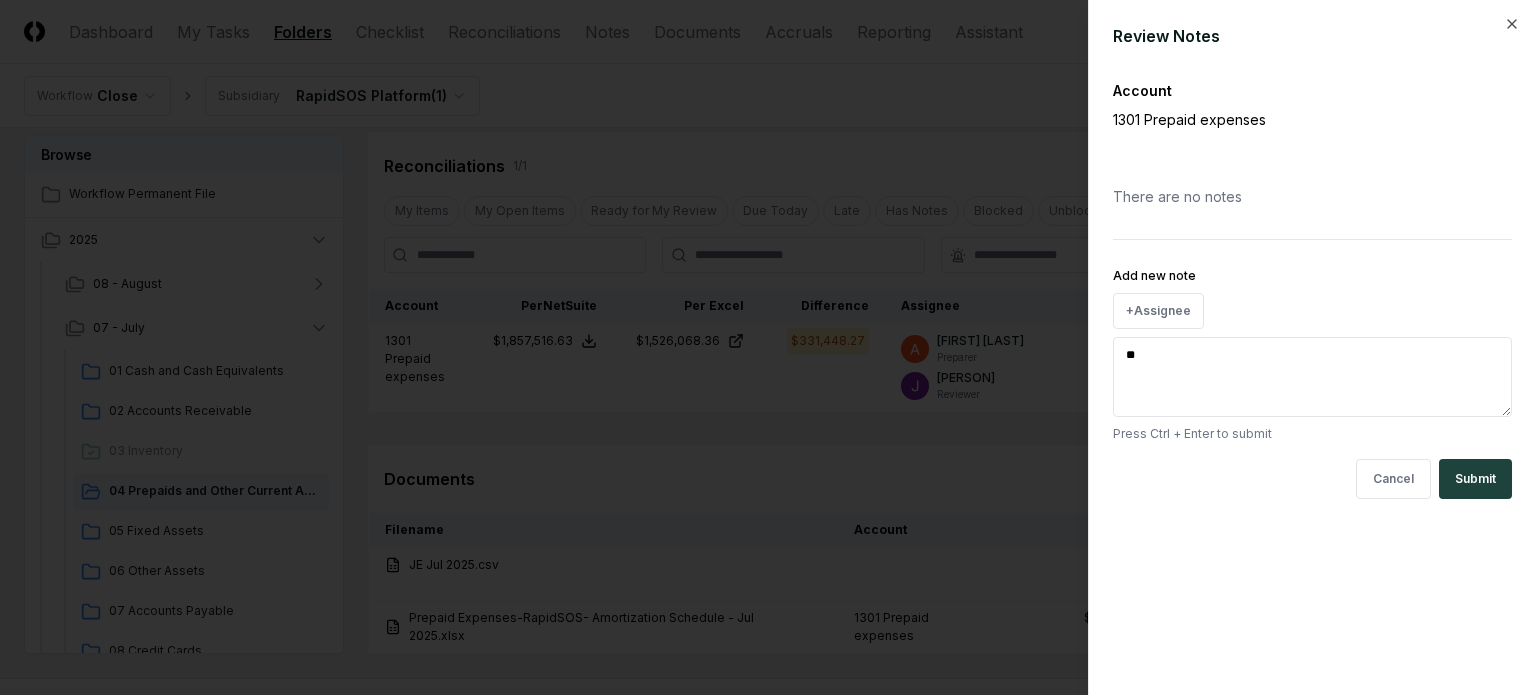 type on "**" 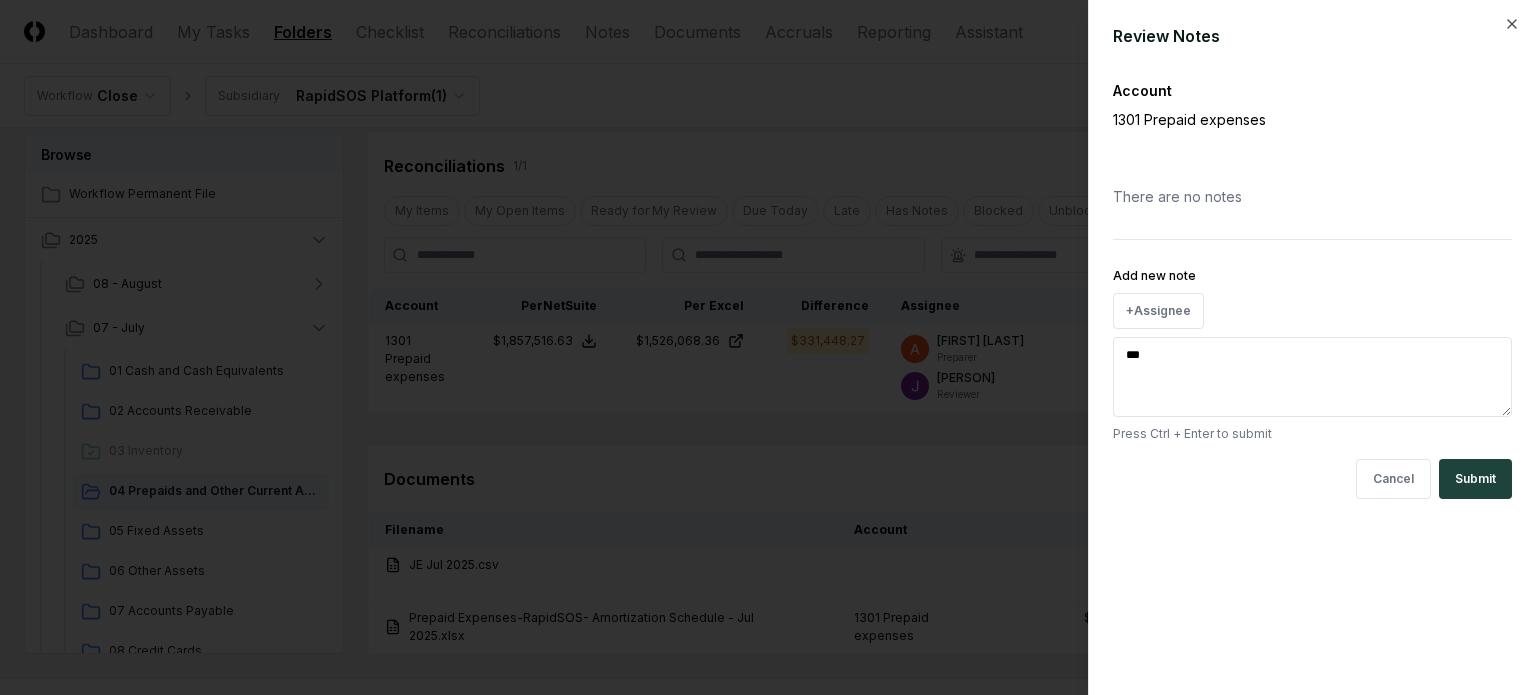 type on "****" 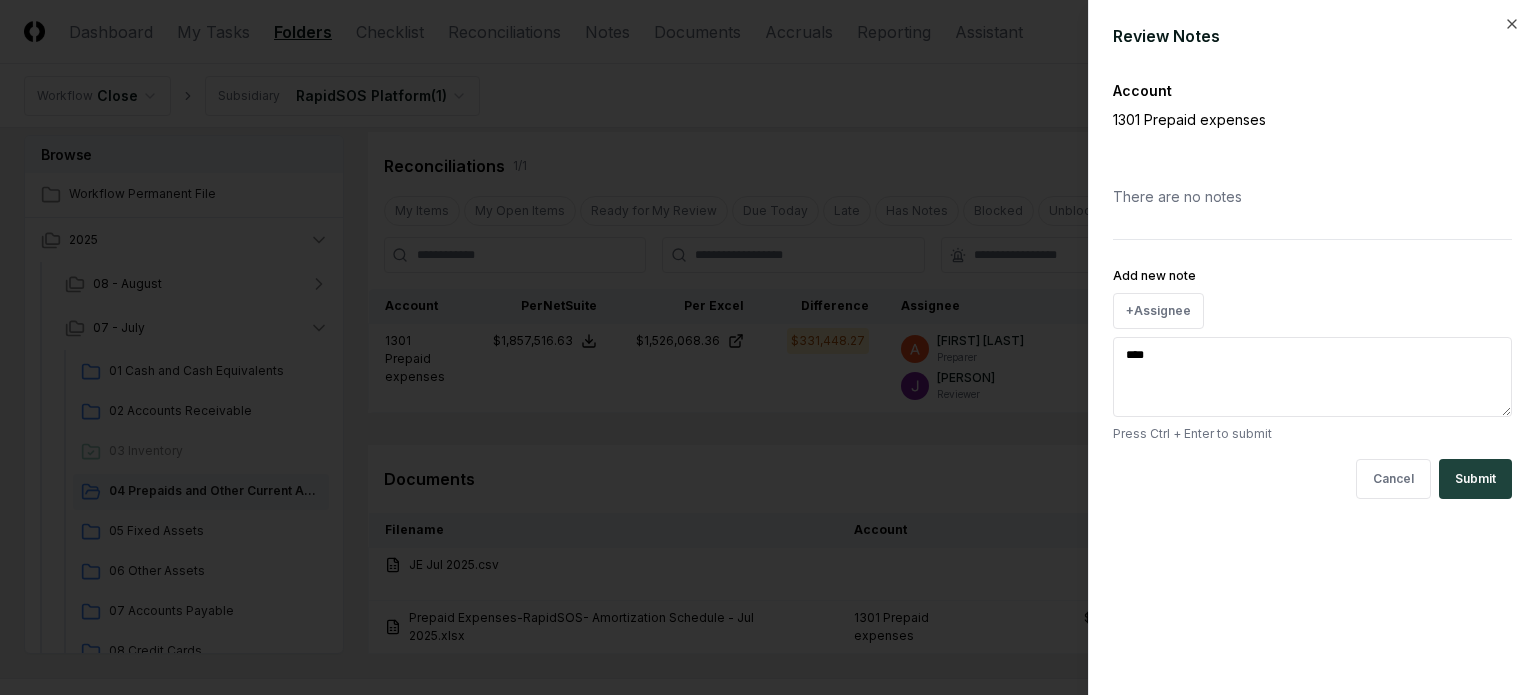type on "*****" 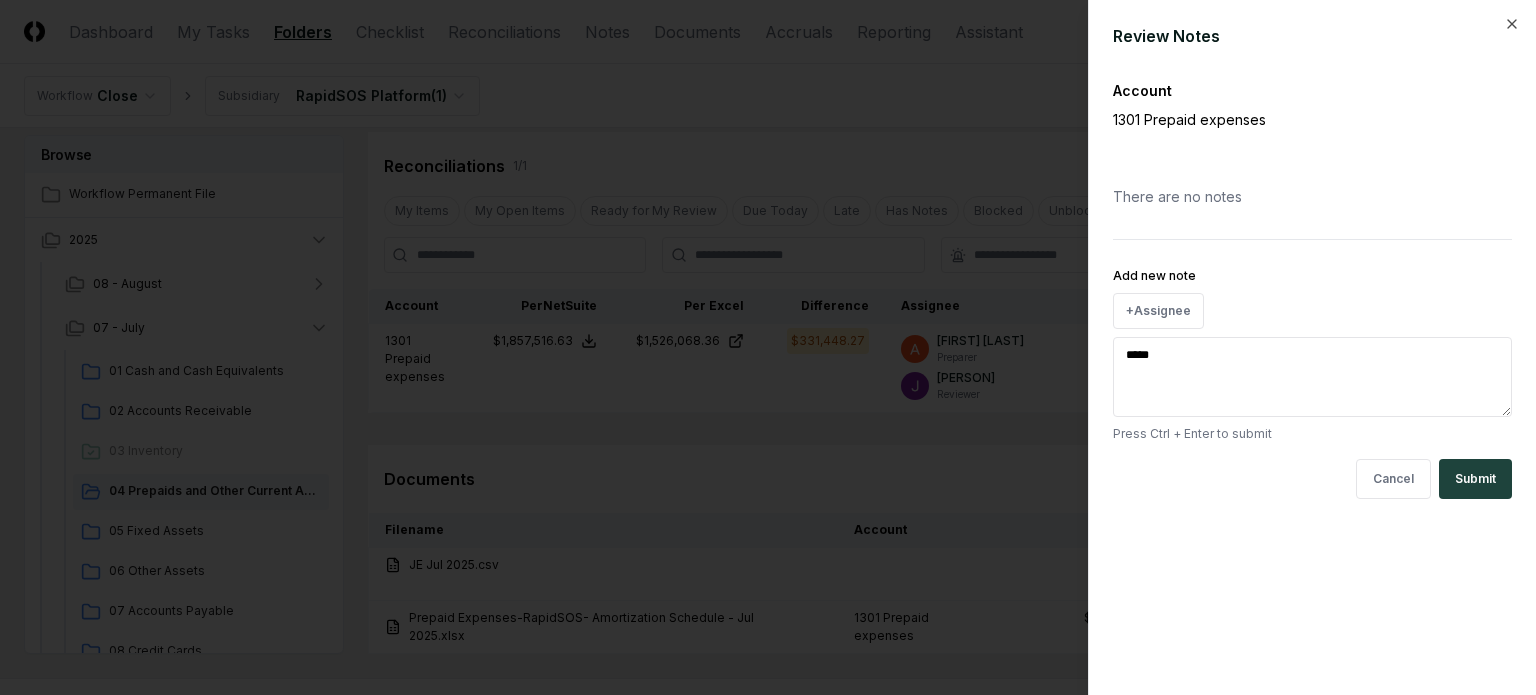 type on "******" 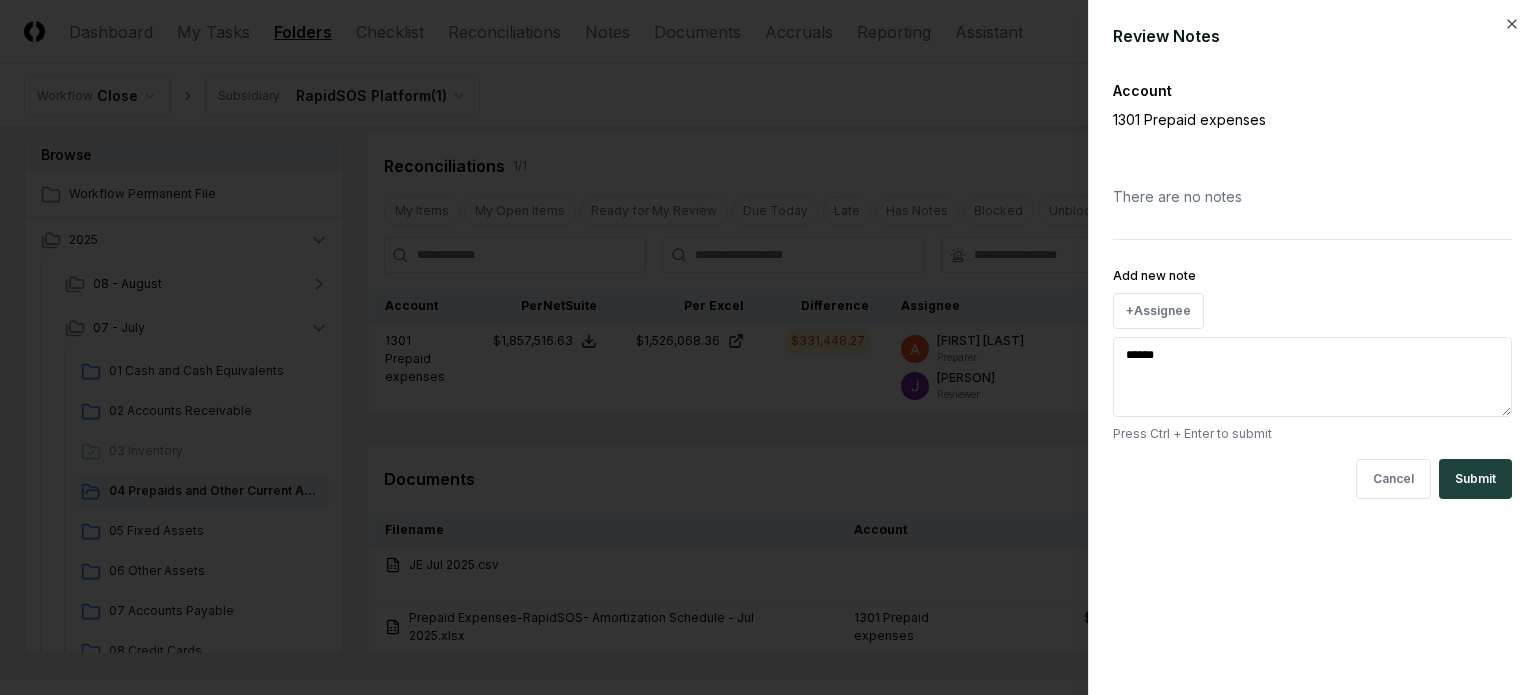 type on "*******" 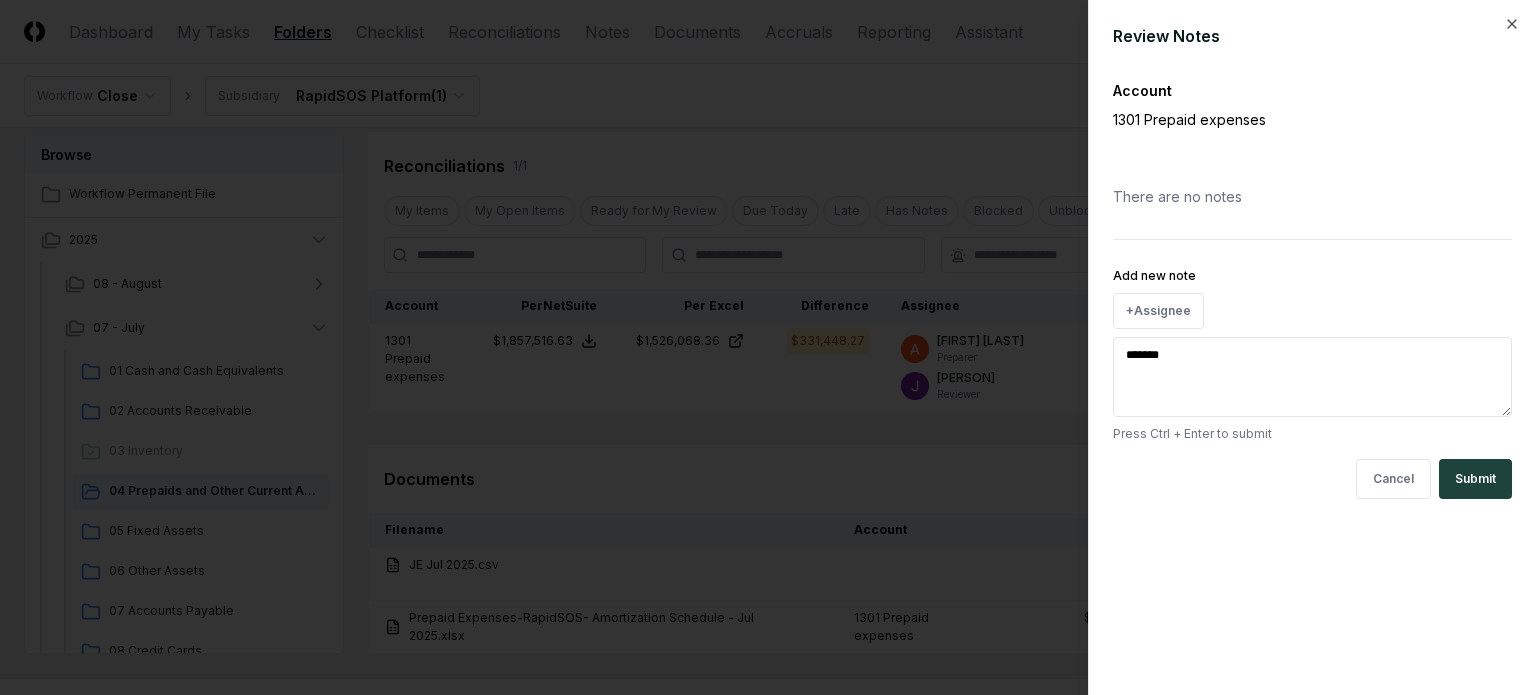 type on "*******" 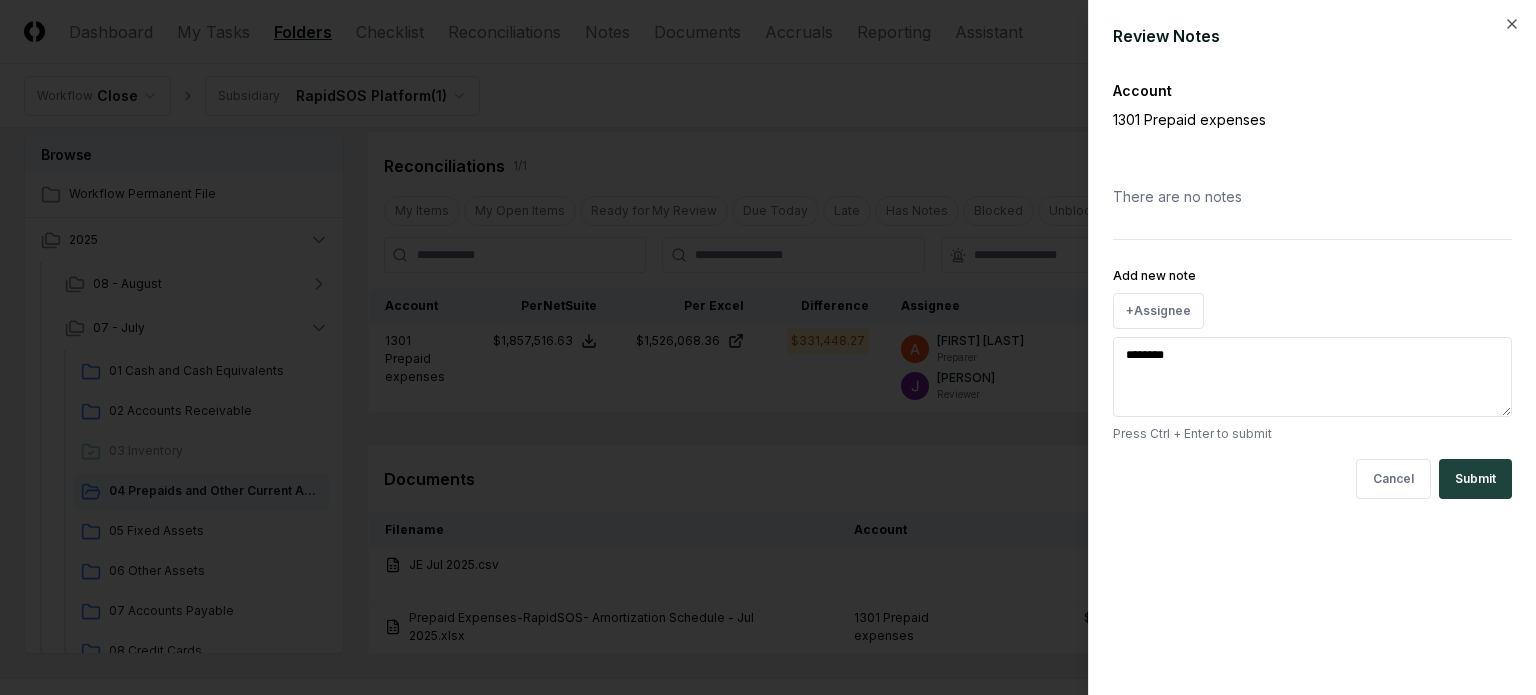 type on "*********" 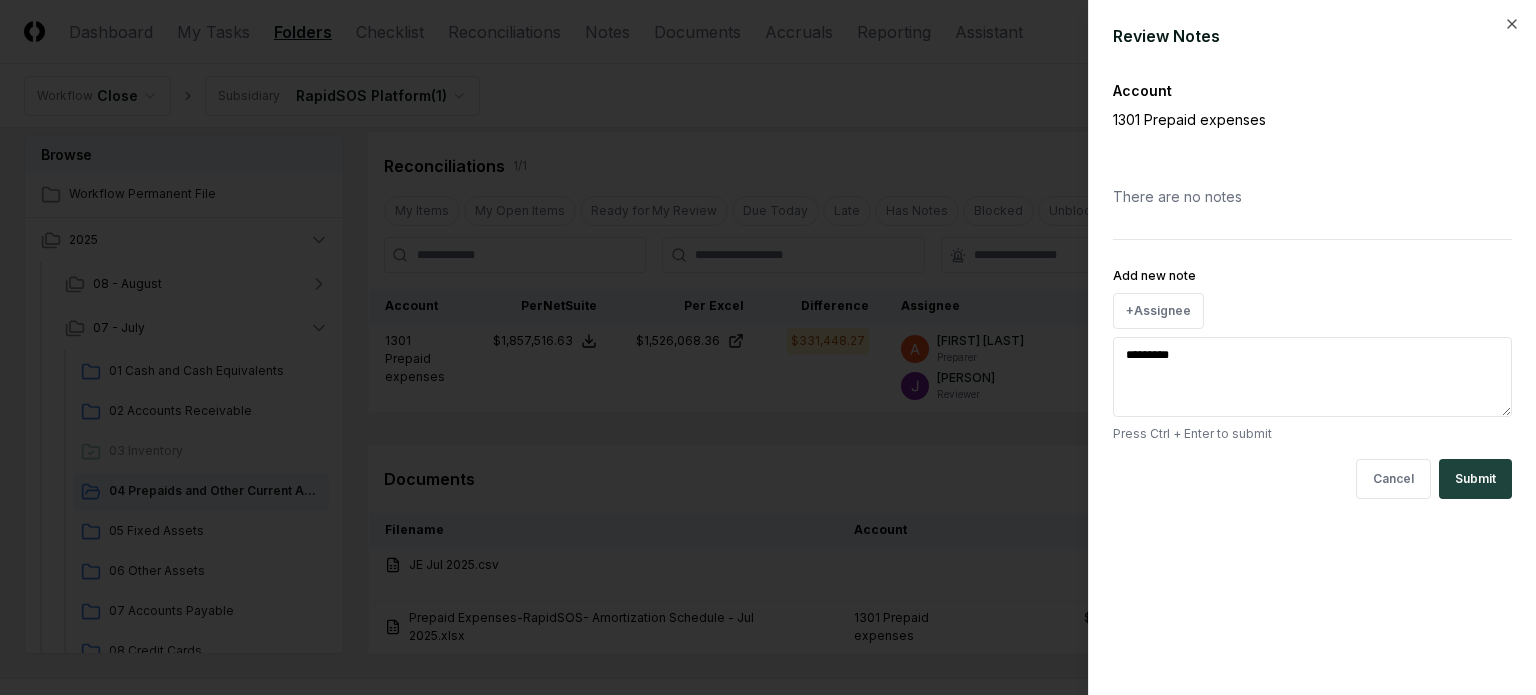type on "*********" 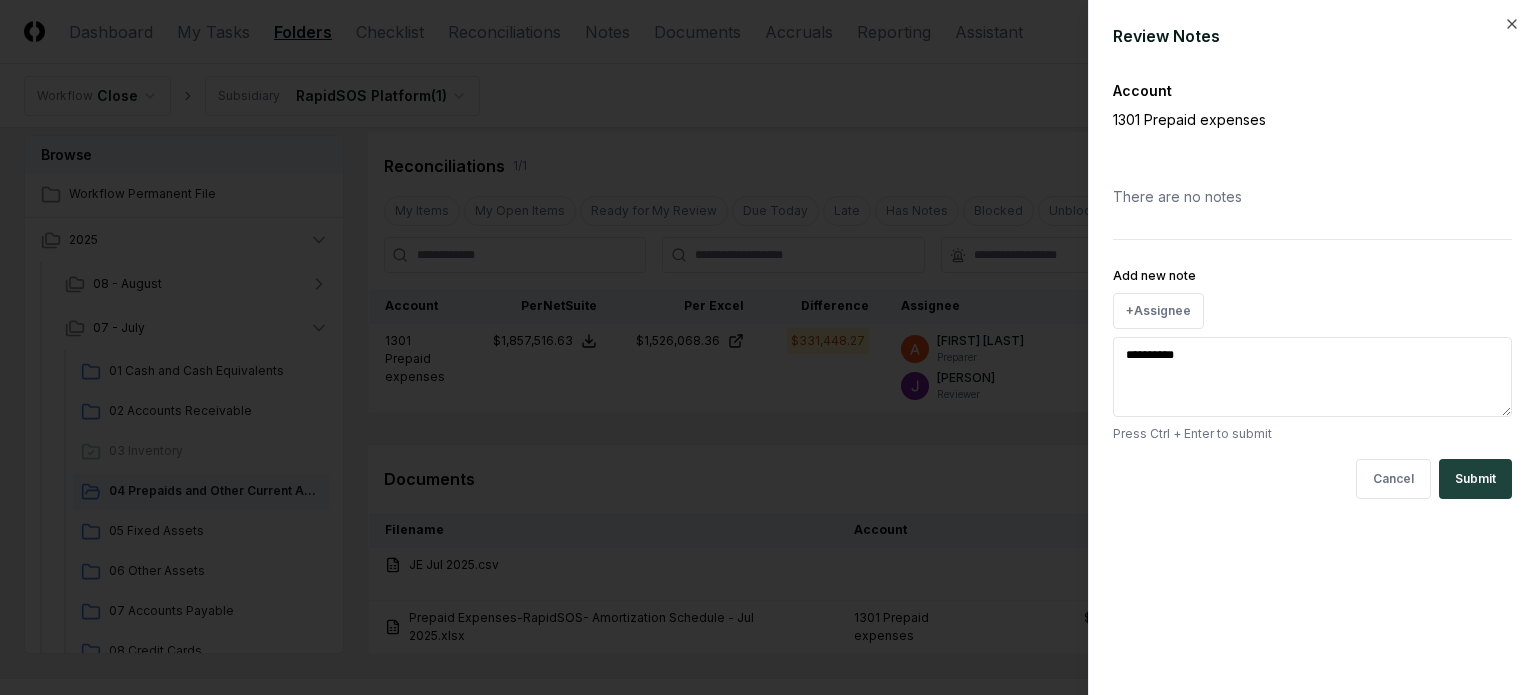 type on "**********" 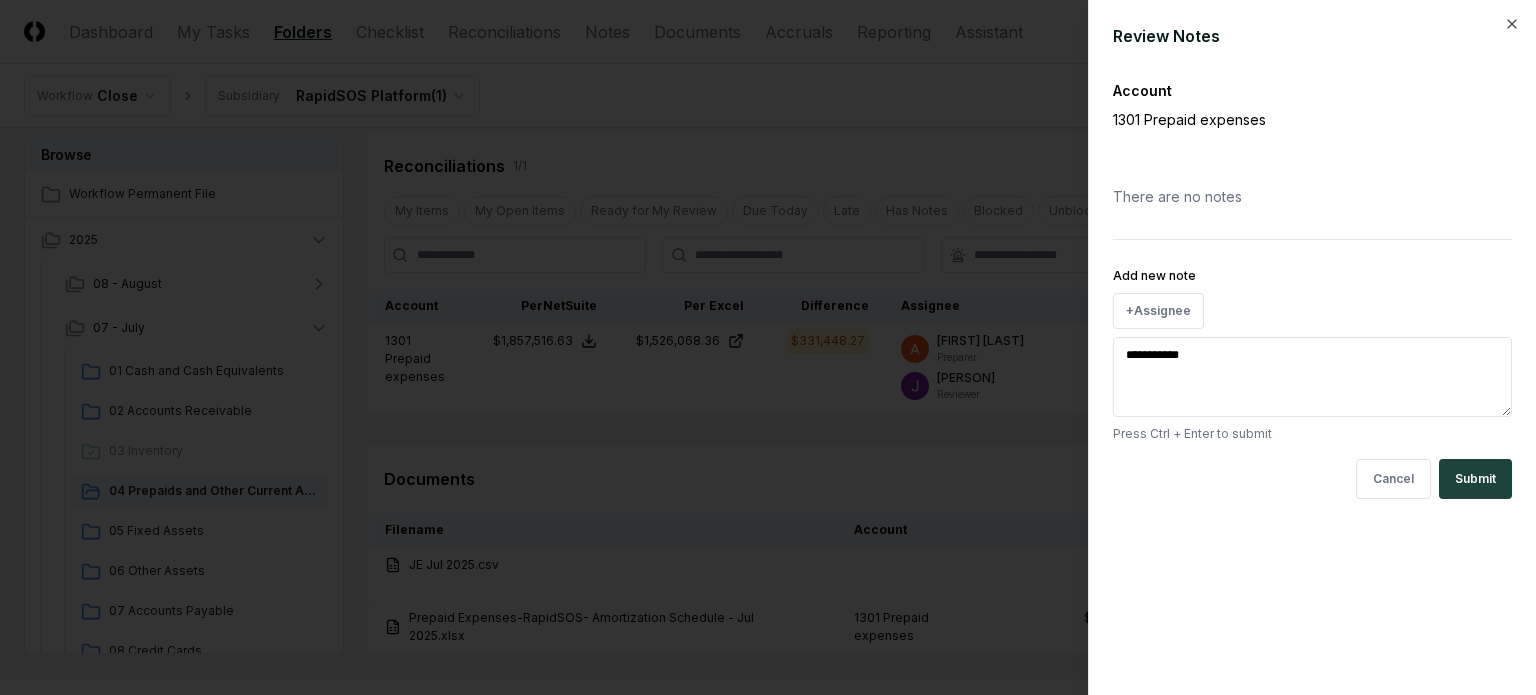 type on "**********" 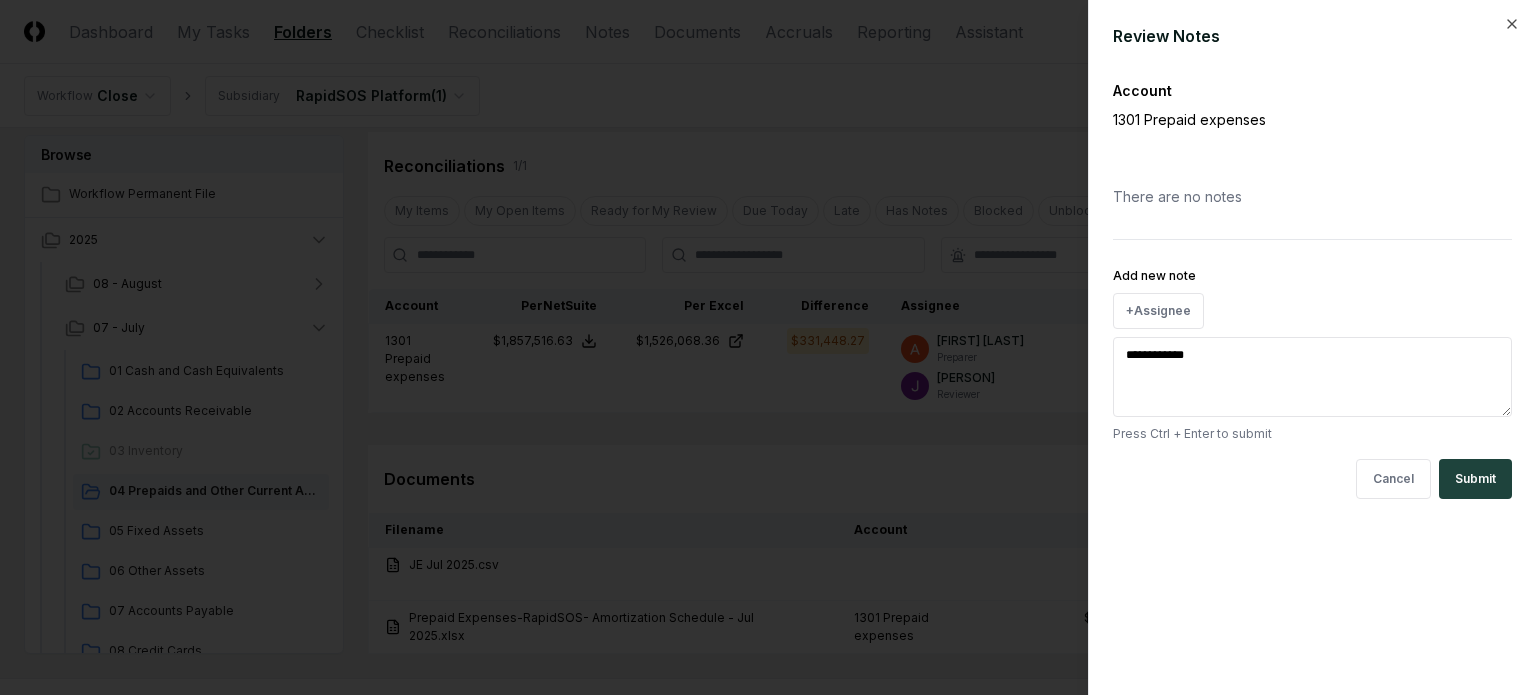 type on "**********" 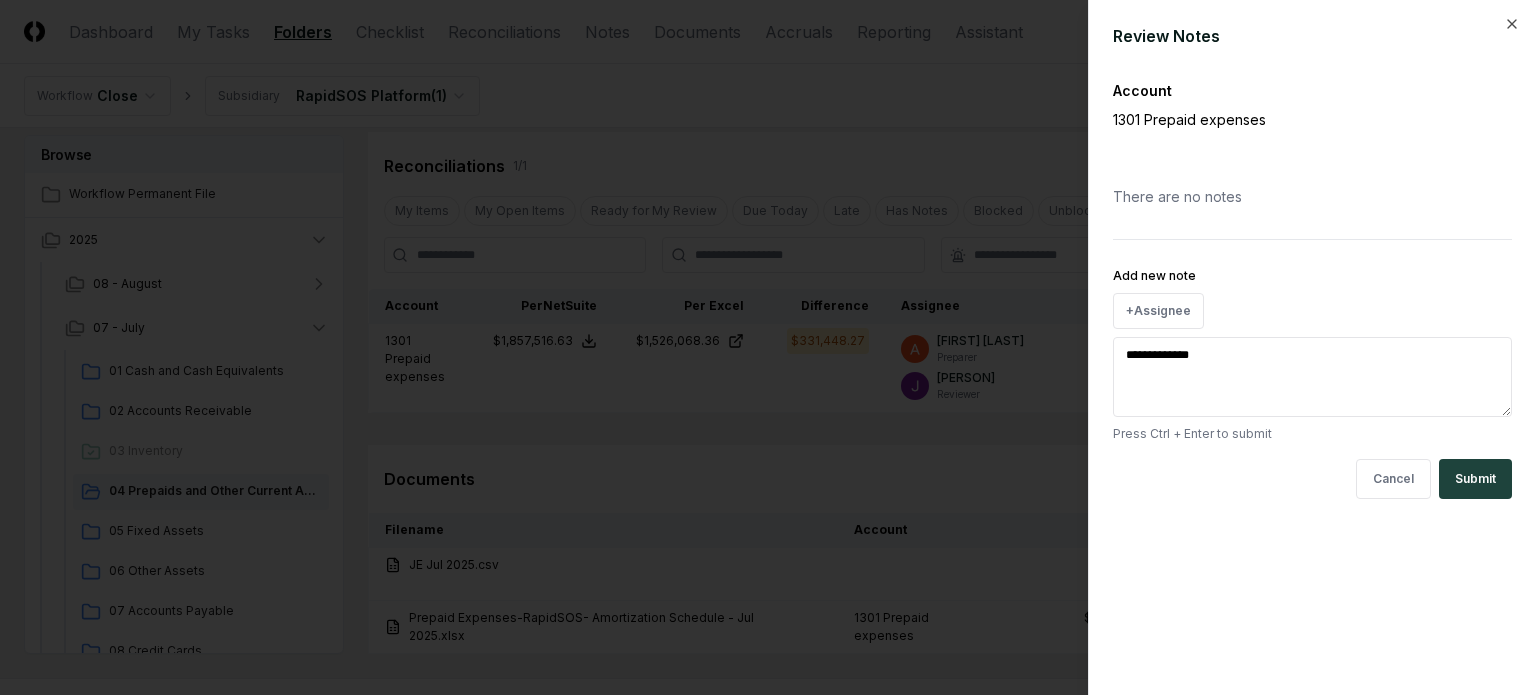 type on "**********" 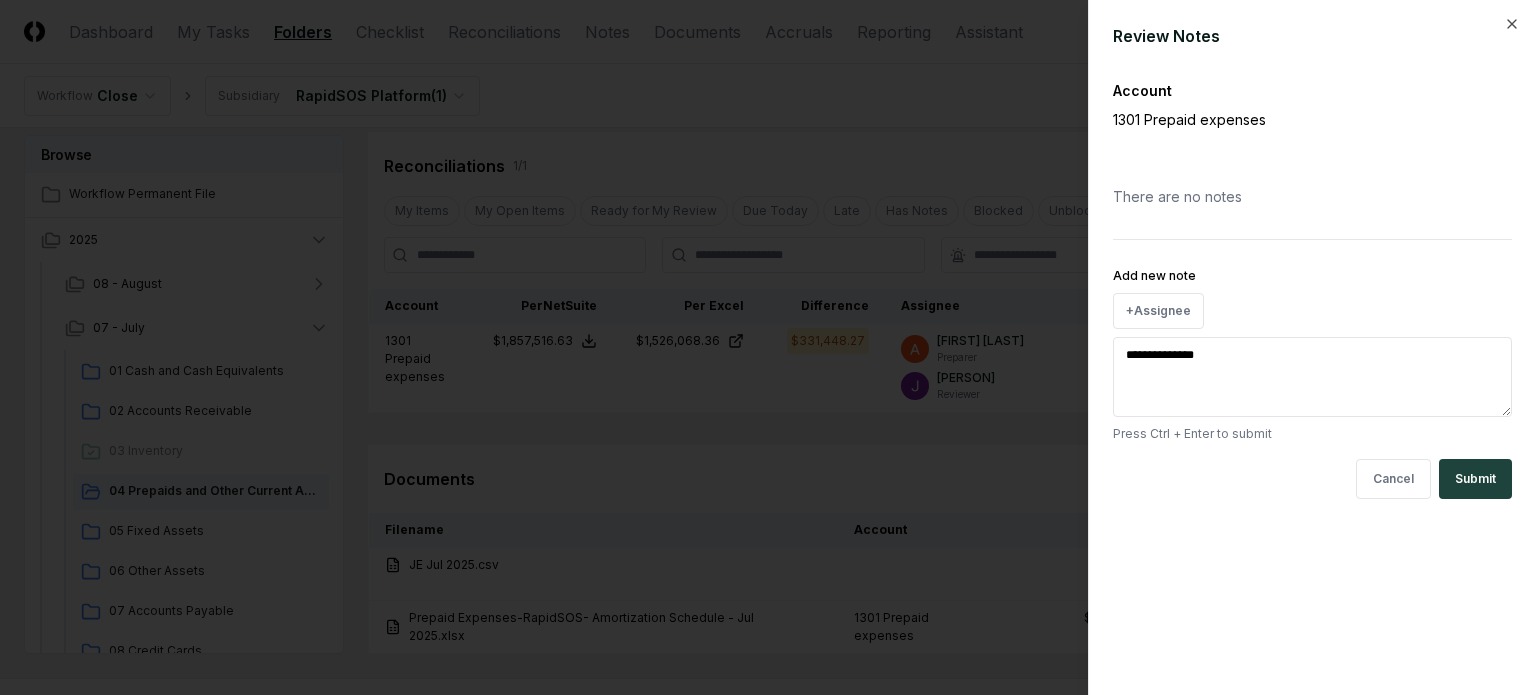 type on "**********" 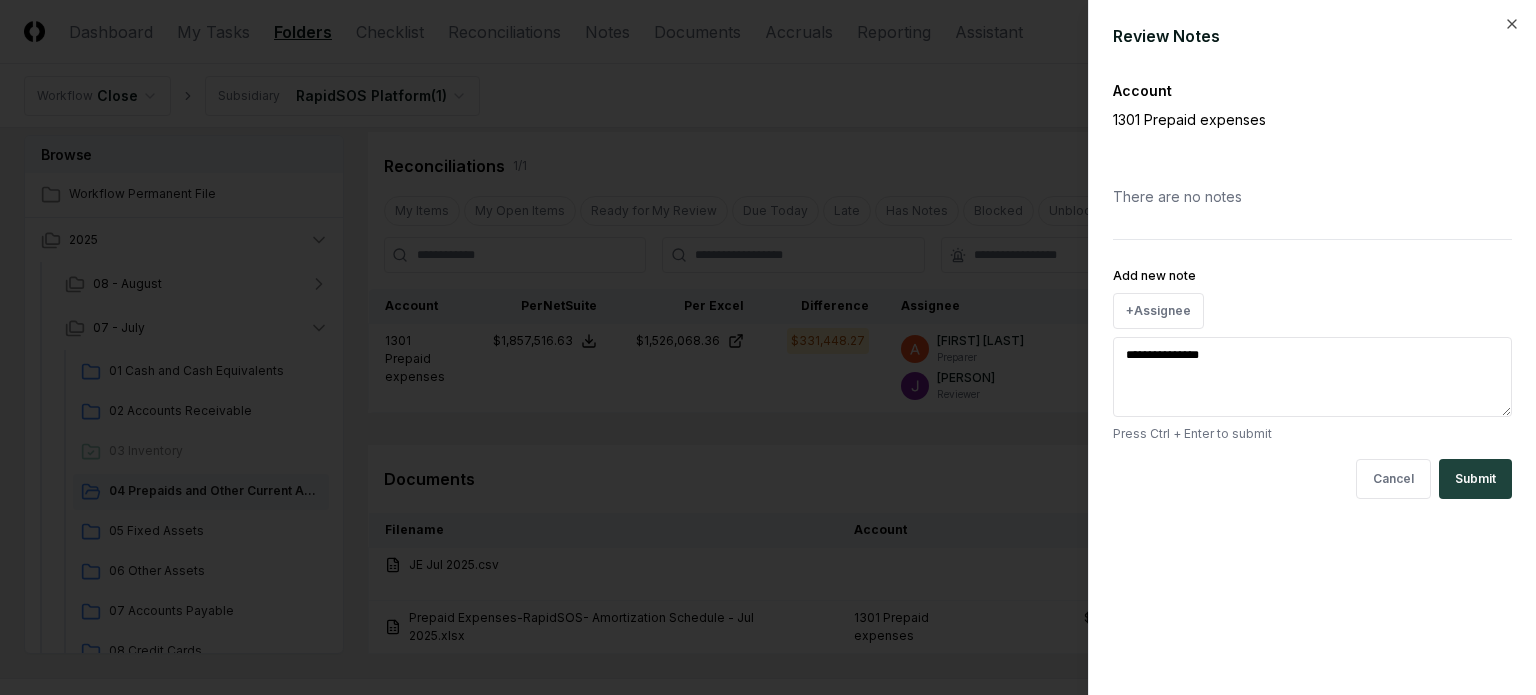 type on "**********" 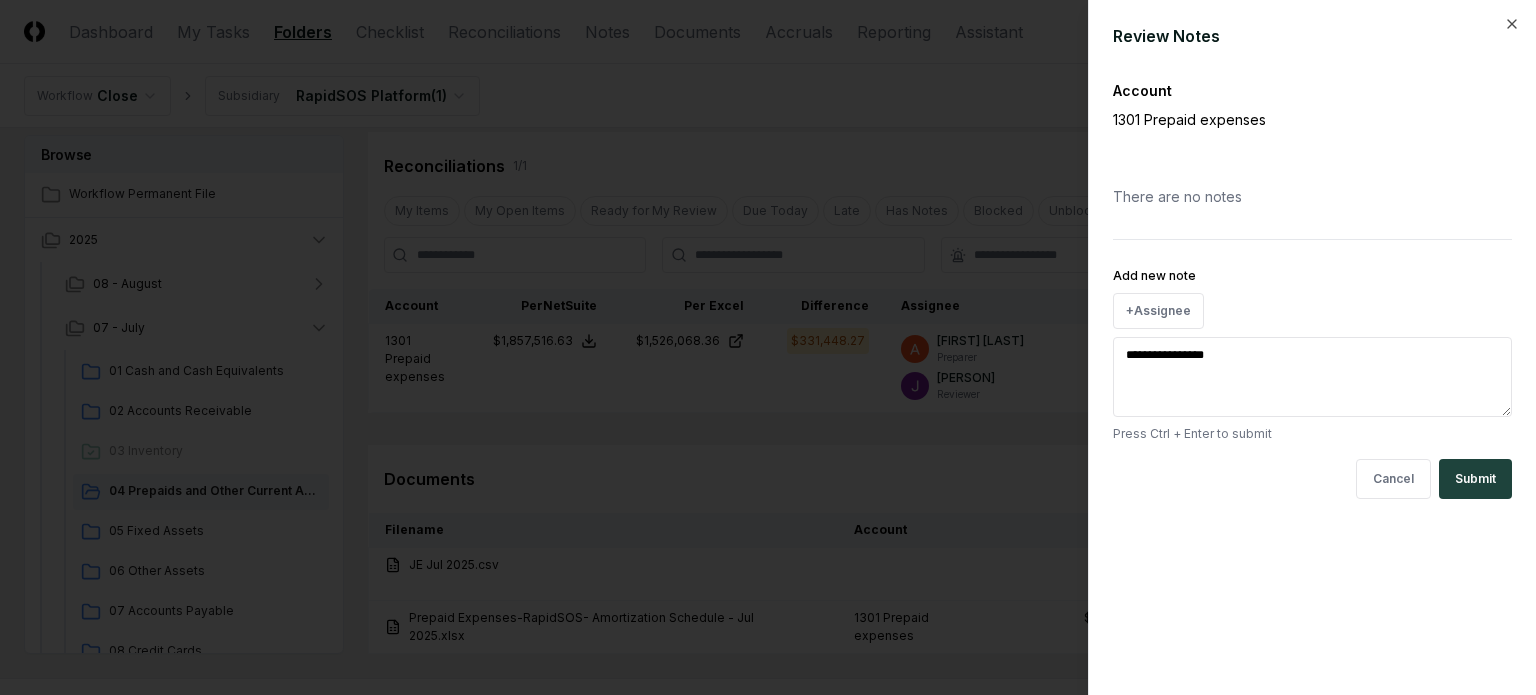 type on "**********" 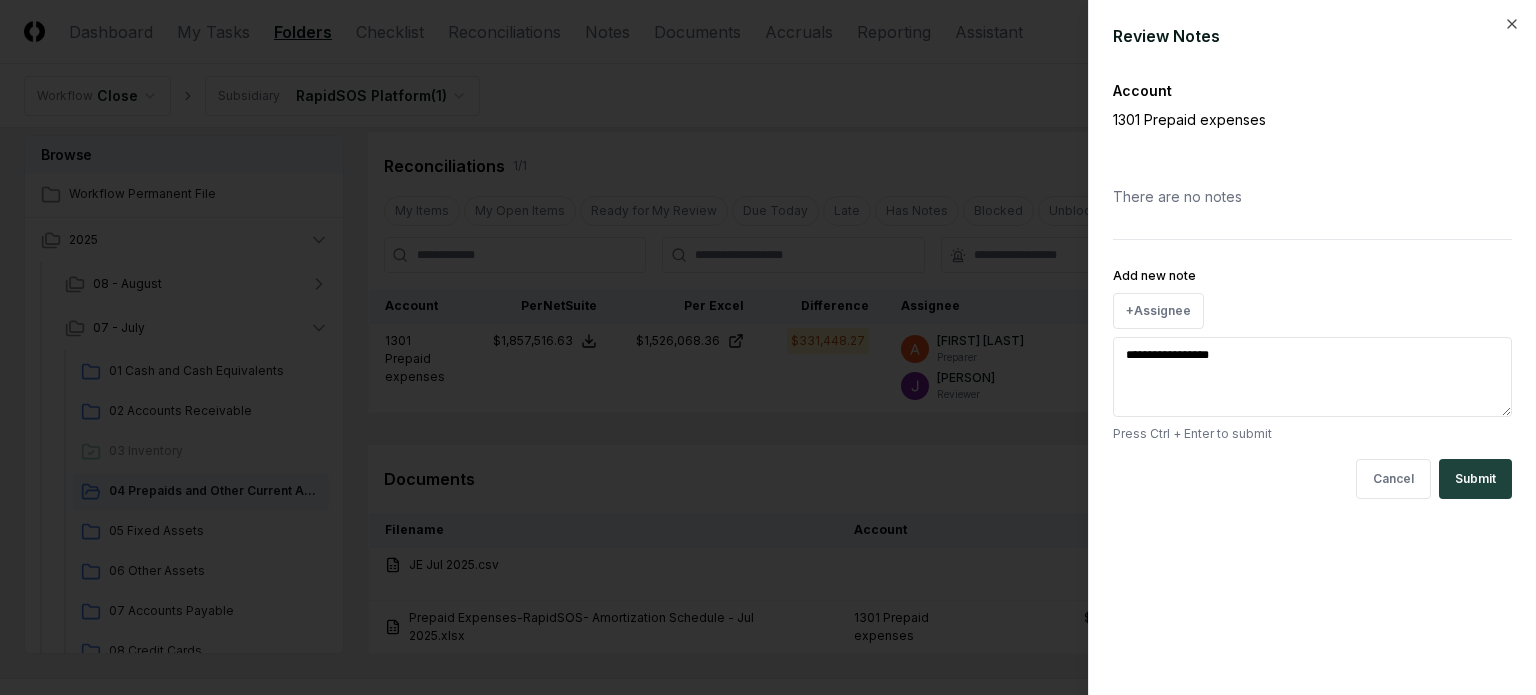 type on "**********" 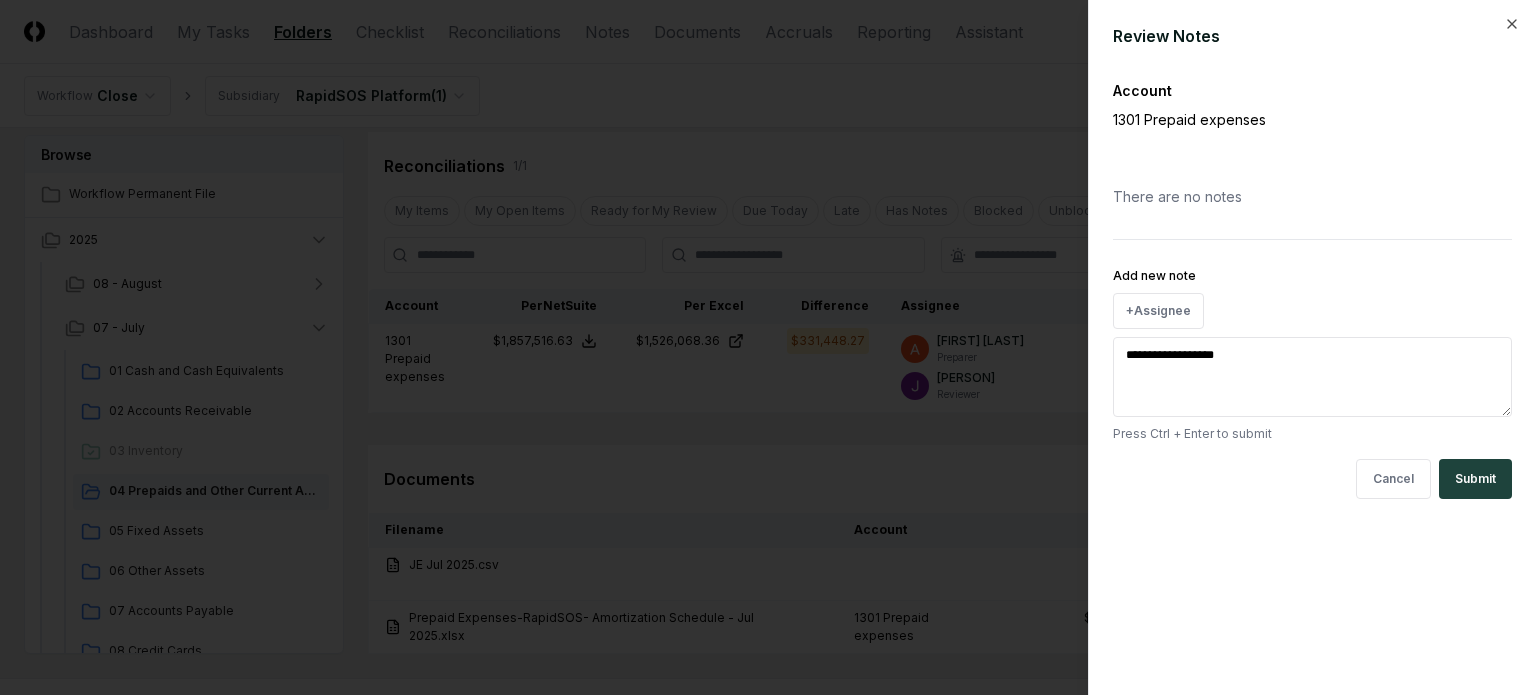 type on "**********" 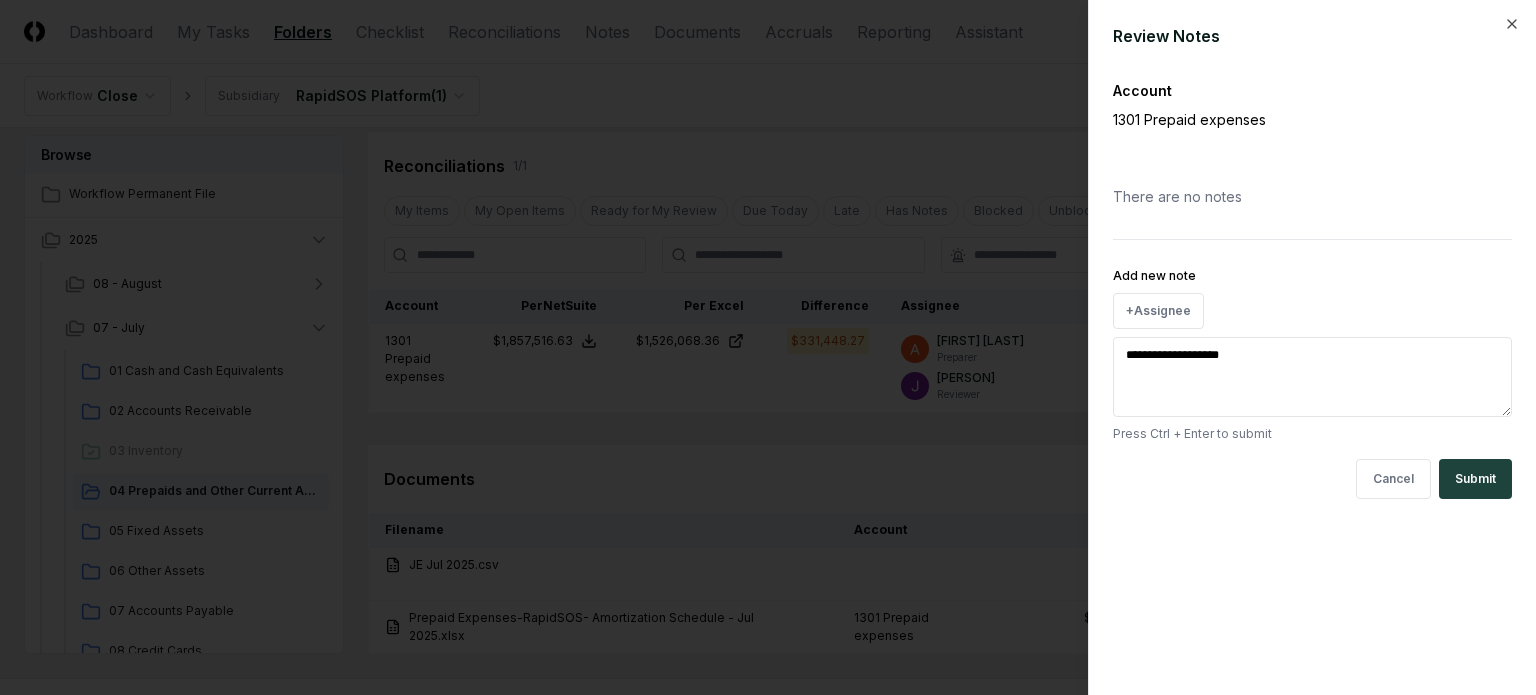type on "**********" 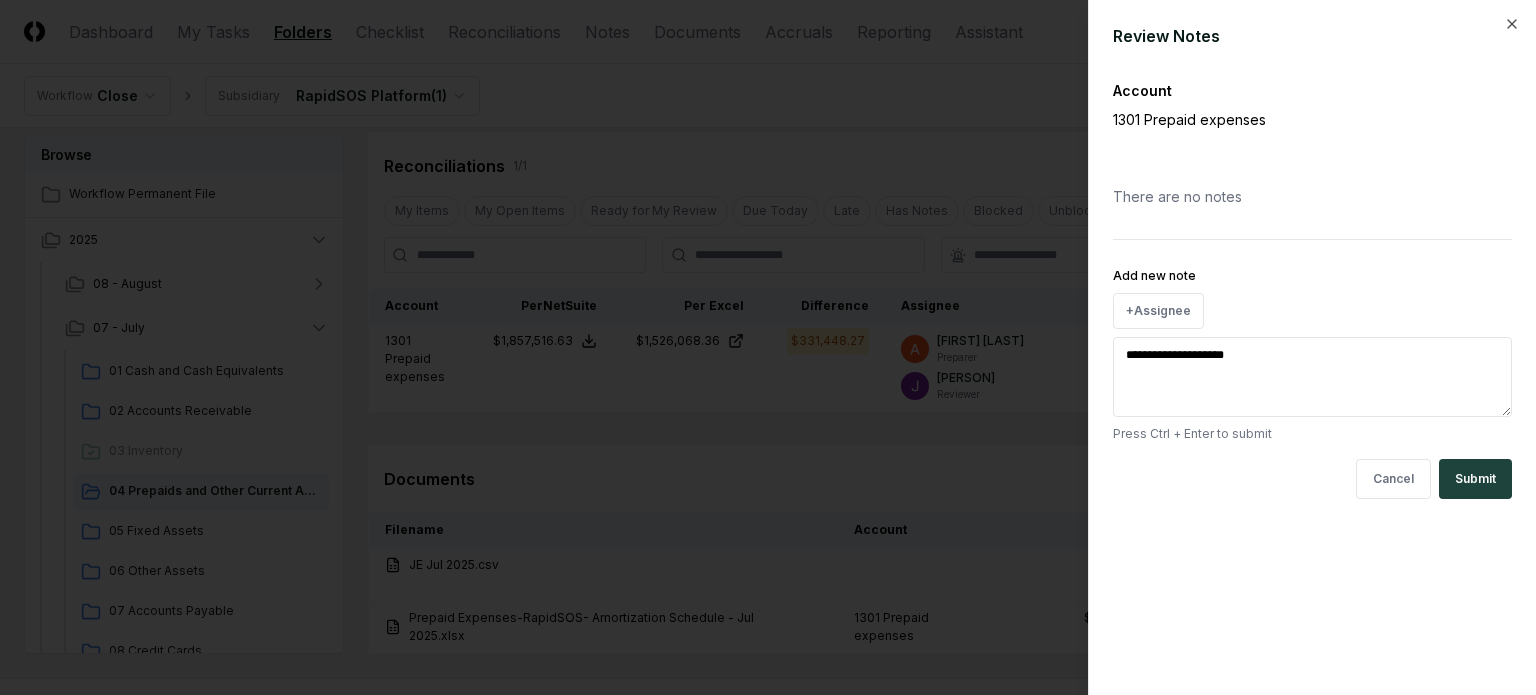 type on "**********" 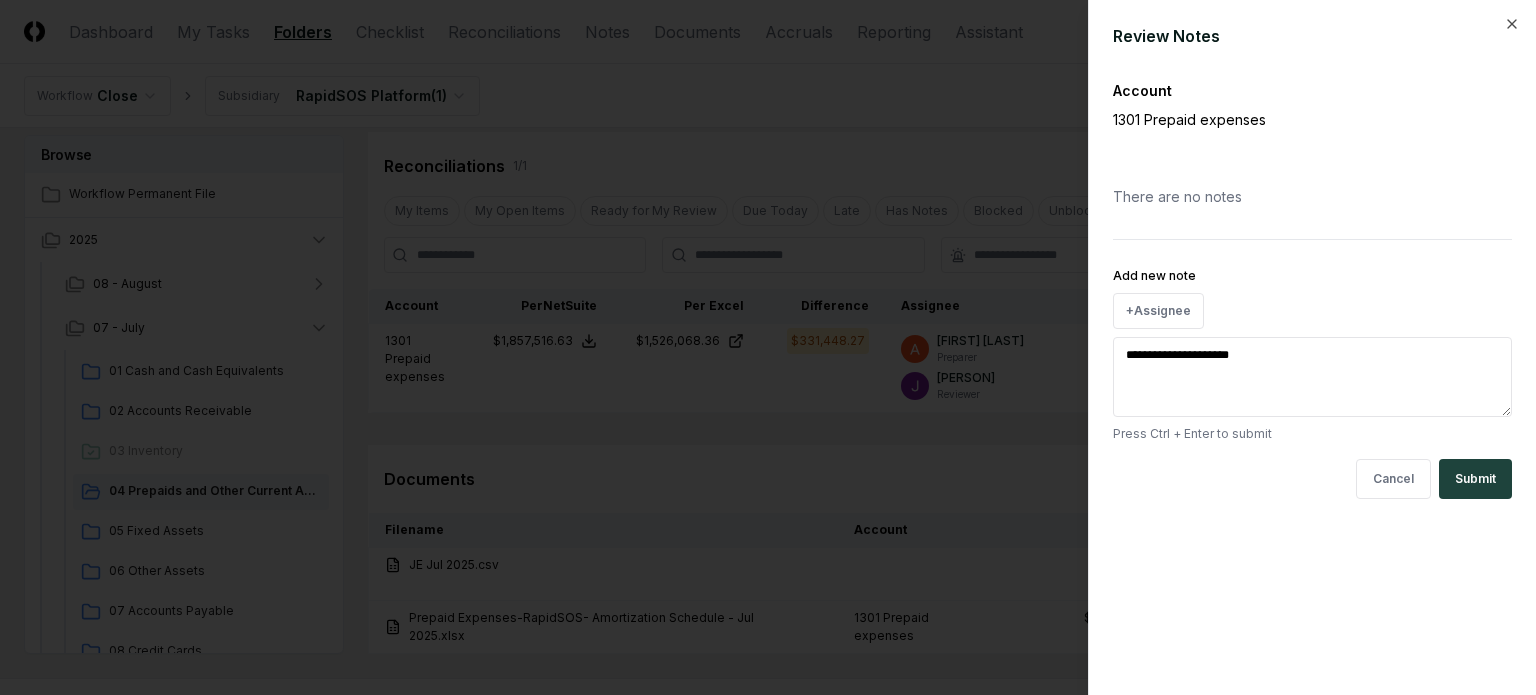 type on "**********" 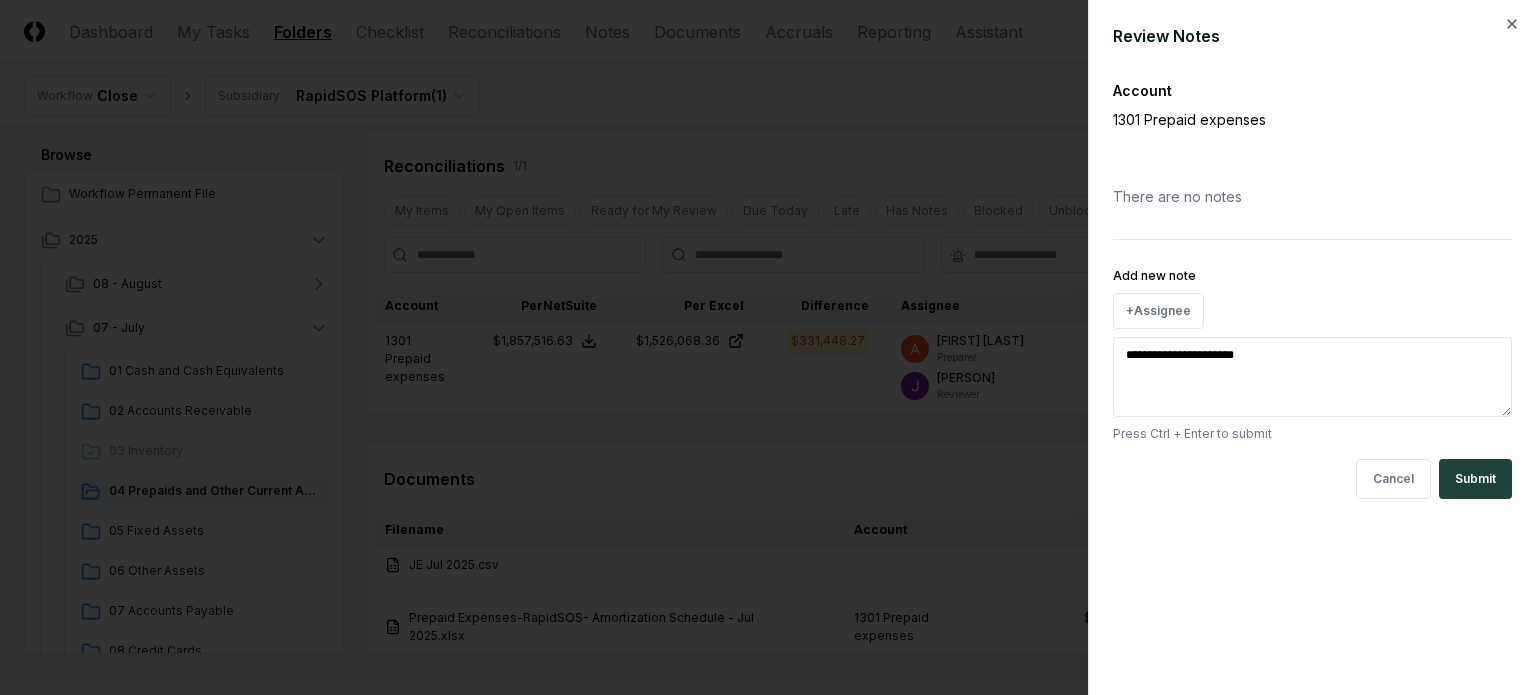 type on "**********" 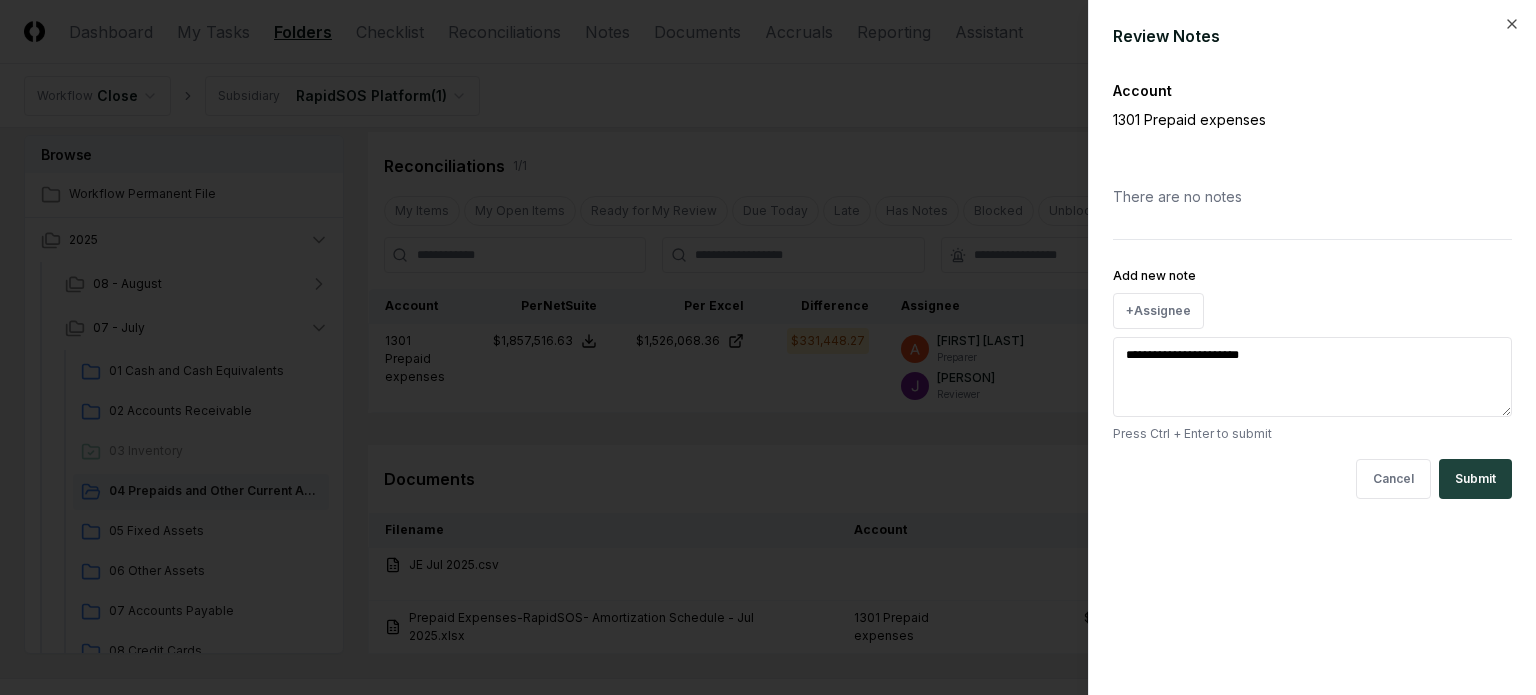 type on "**********" 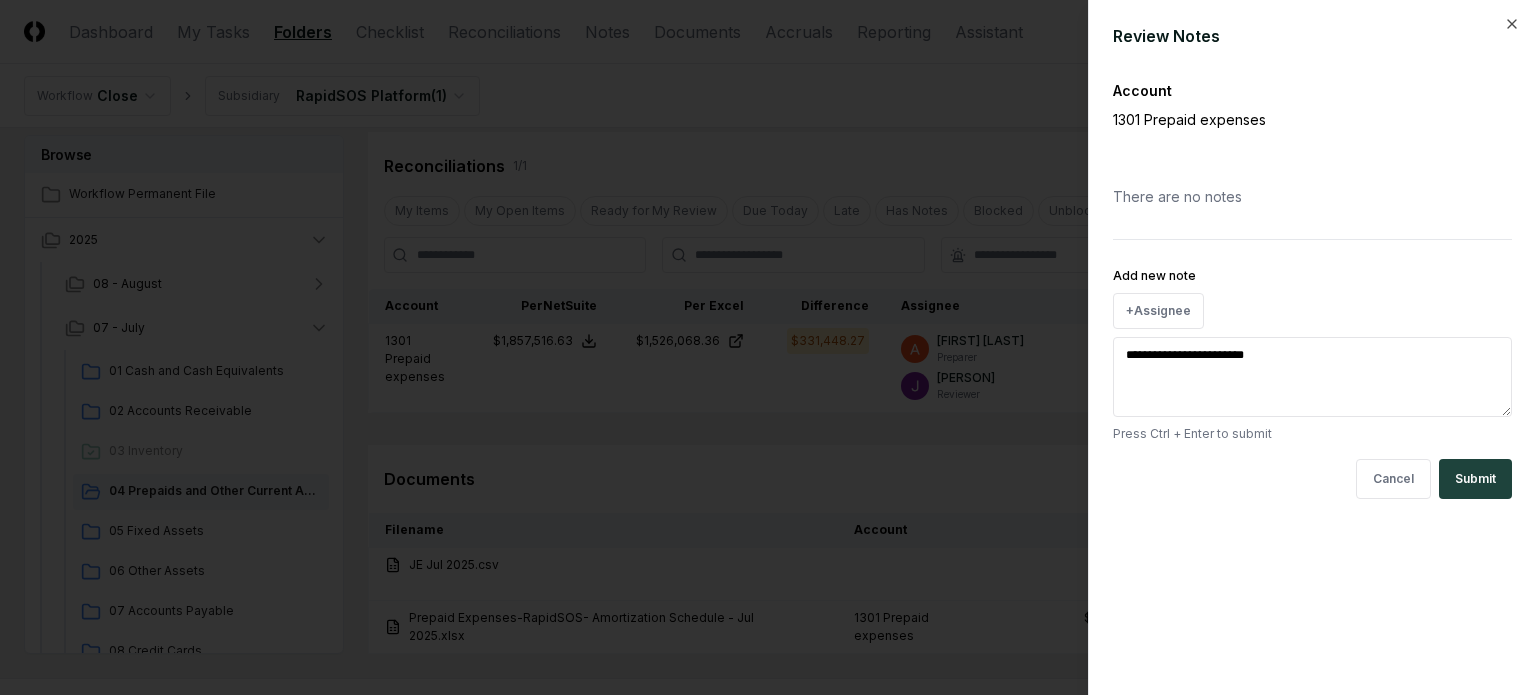 type on "**********" 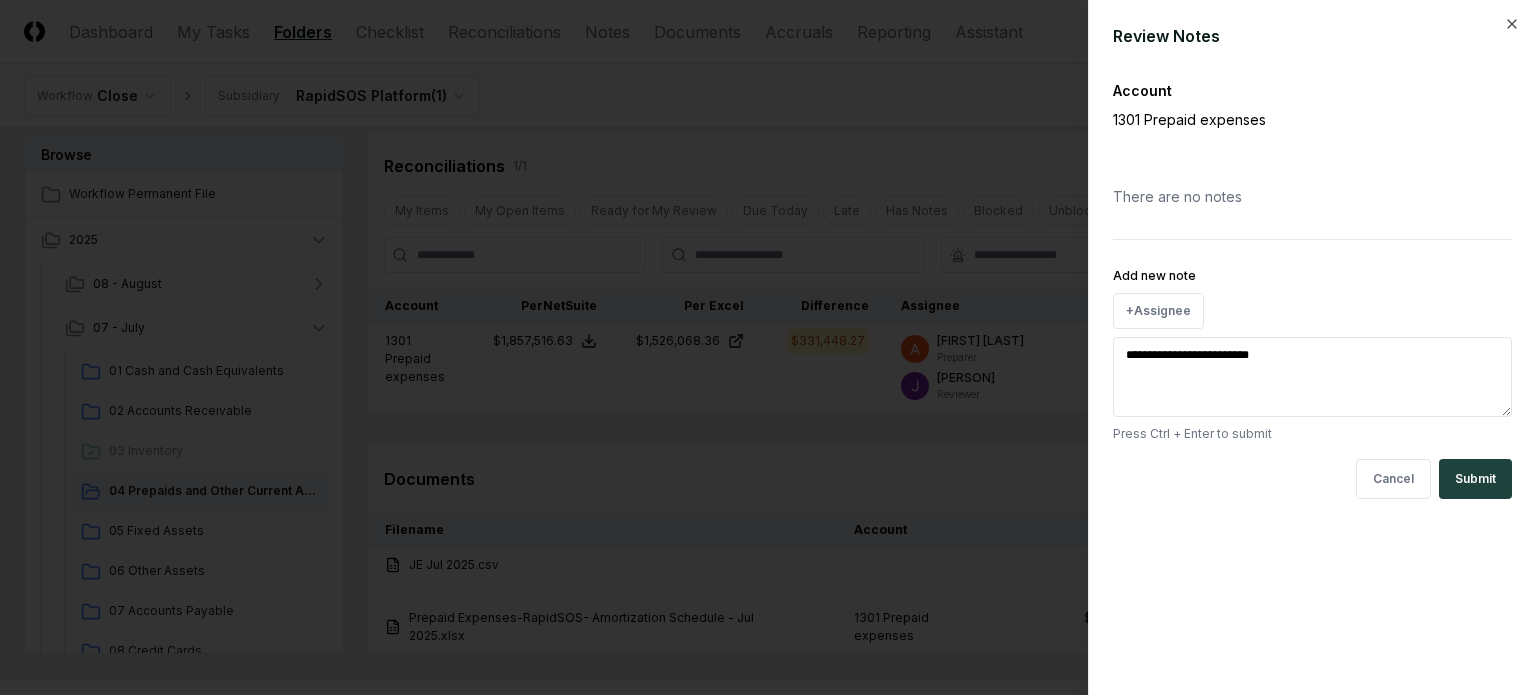 type on "**********" 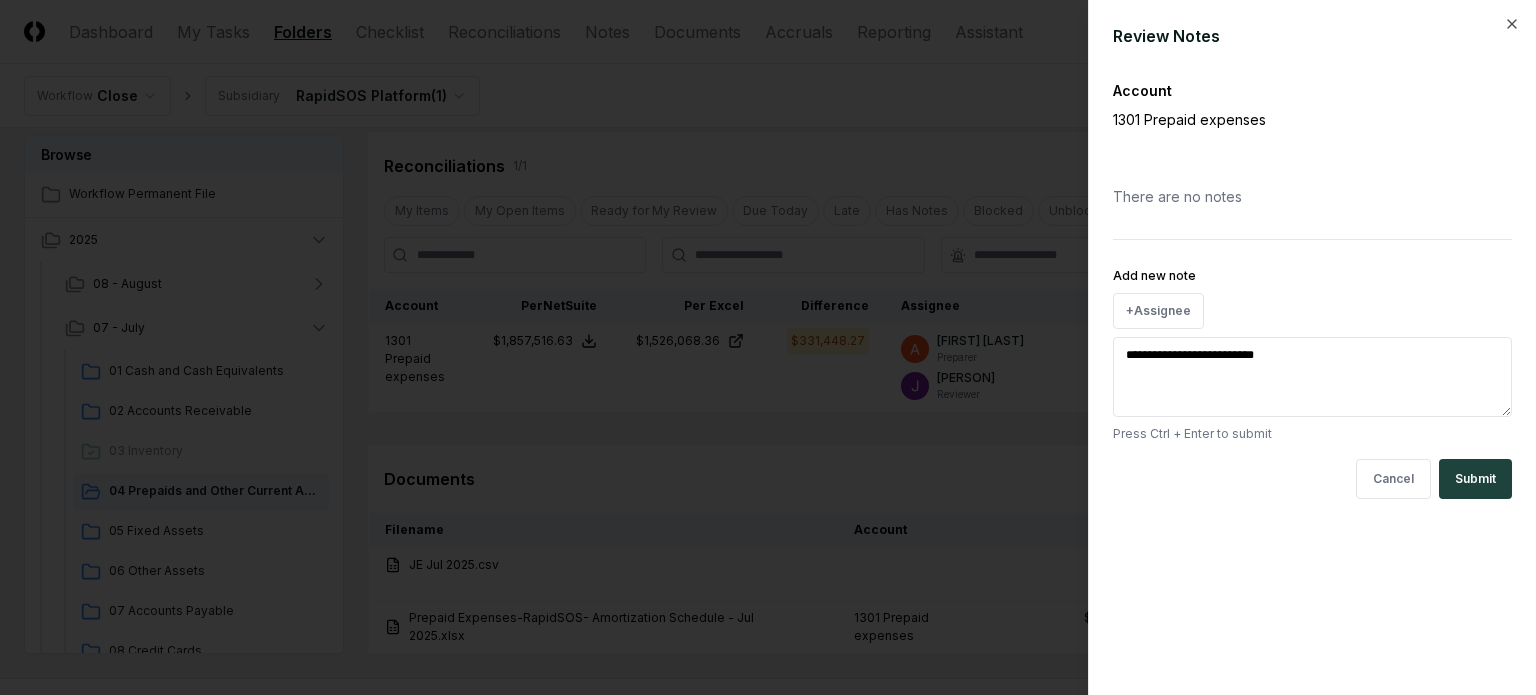 type on "**********" 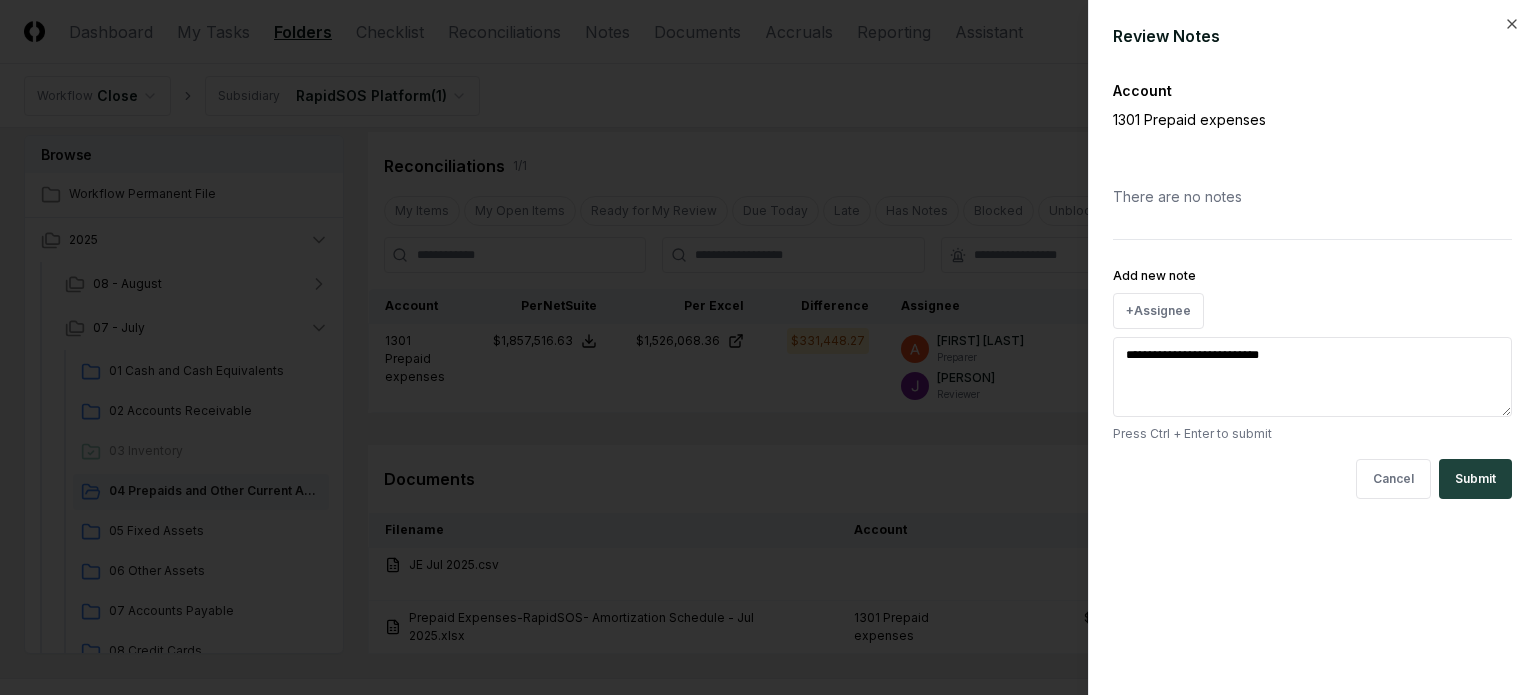 type on "*" 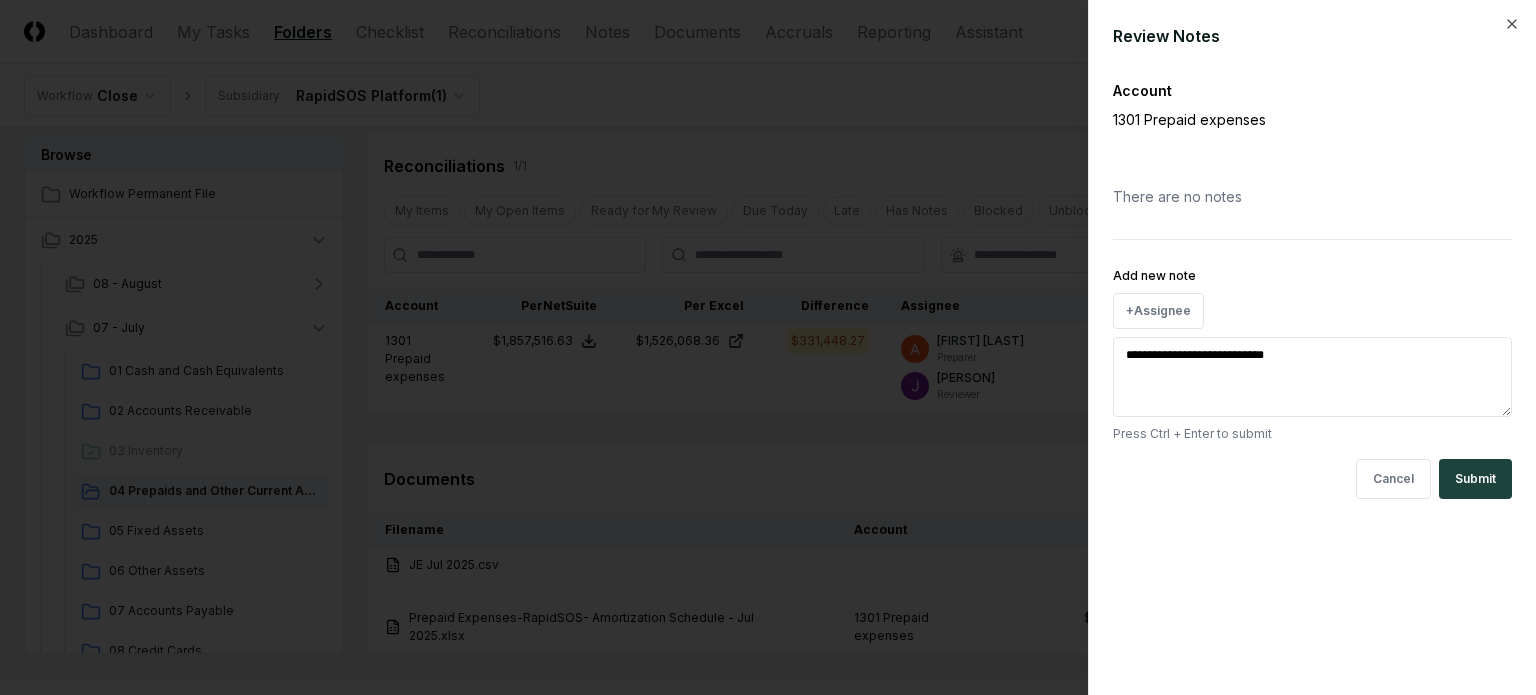 type on "**********" 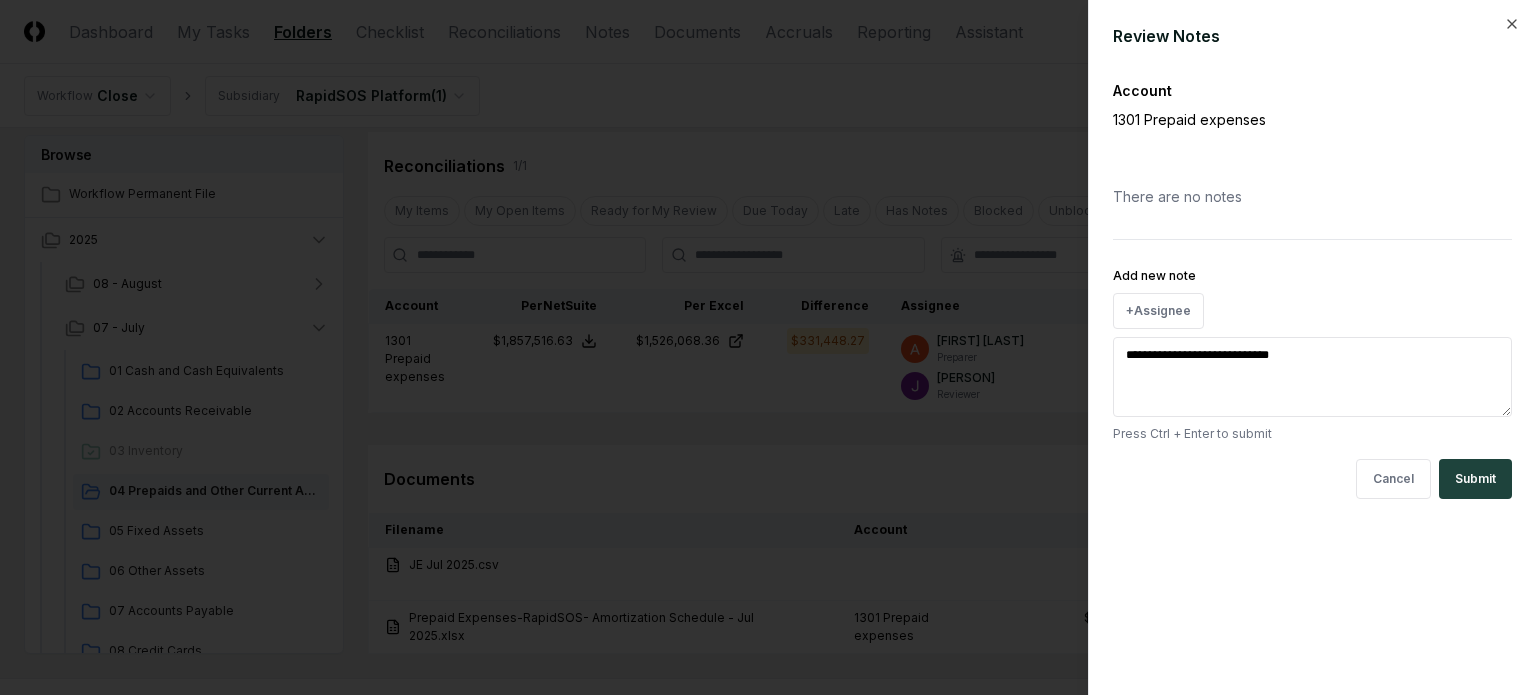 type on "**********" 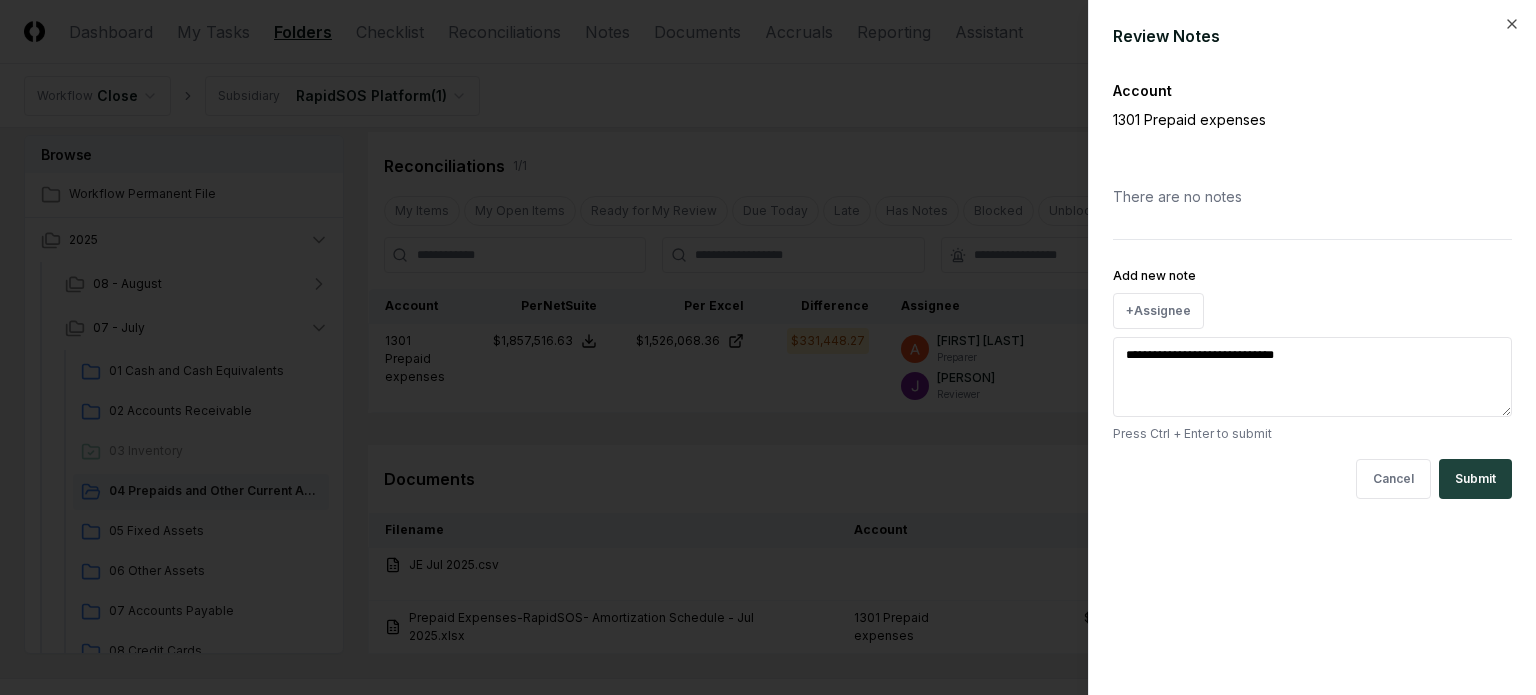 type on "**********" 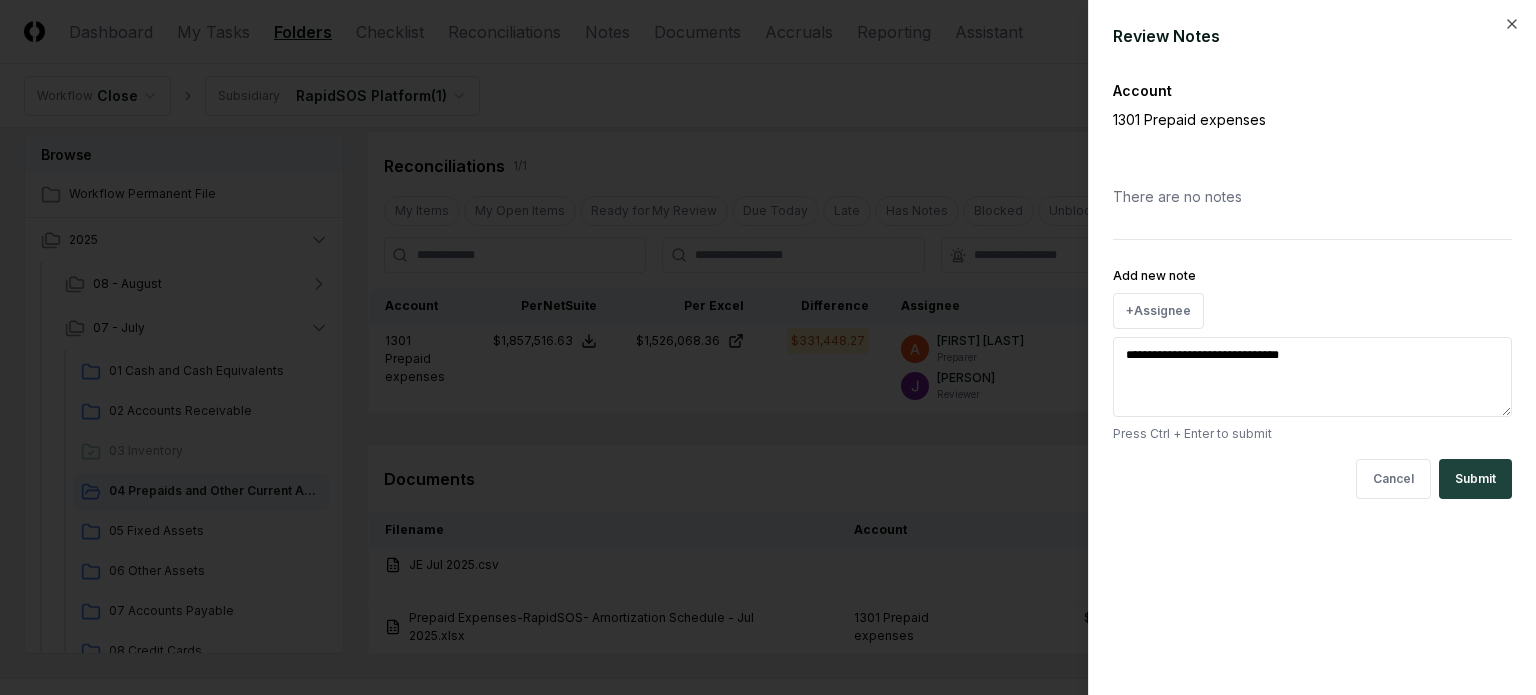 type on "**********" 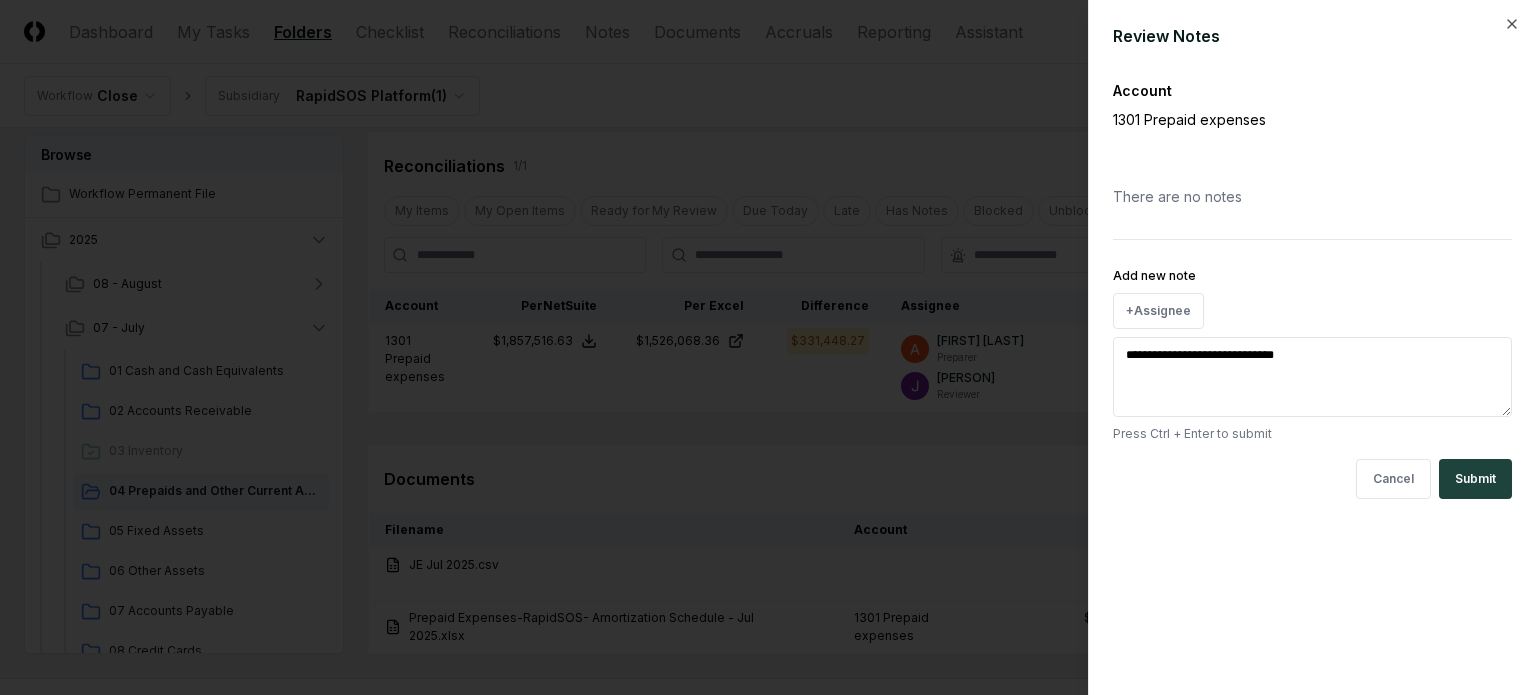 type on "**********" 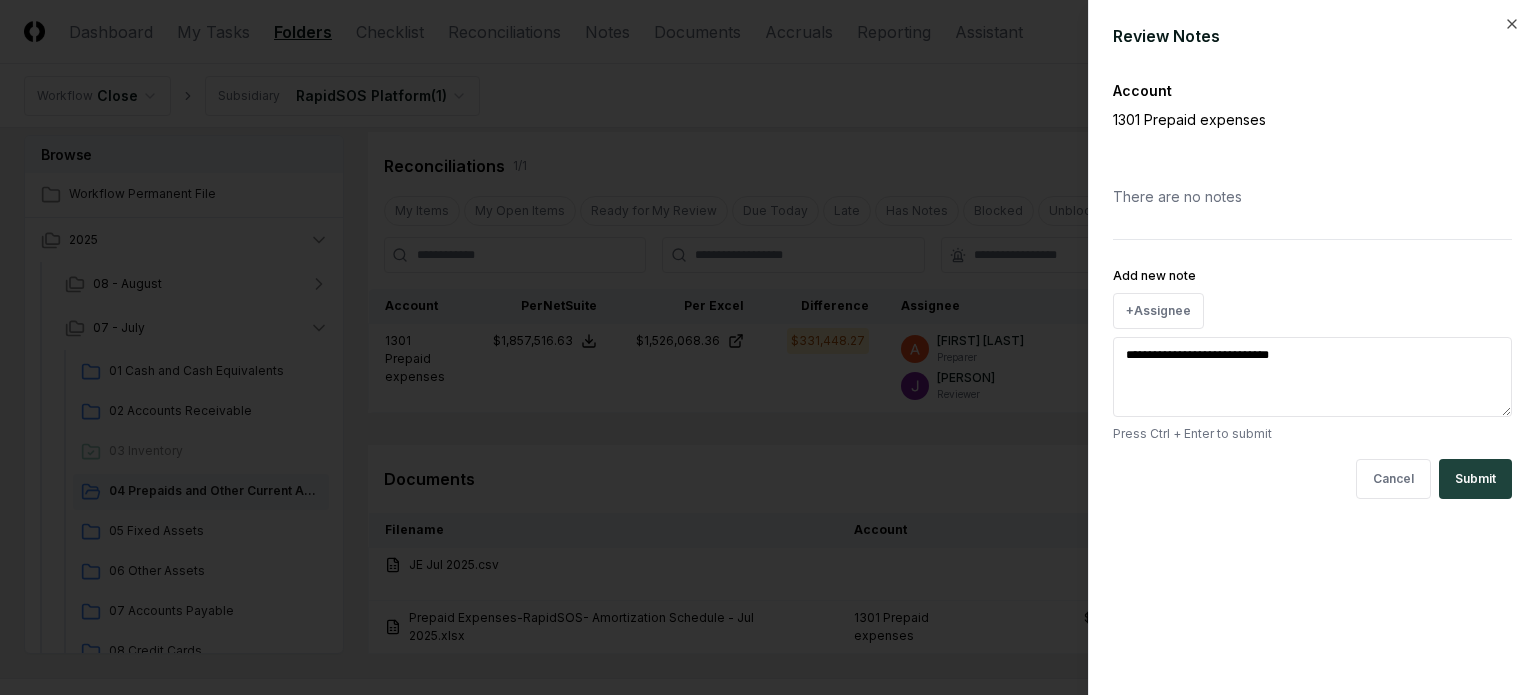 type on "**********" 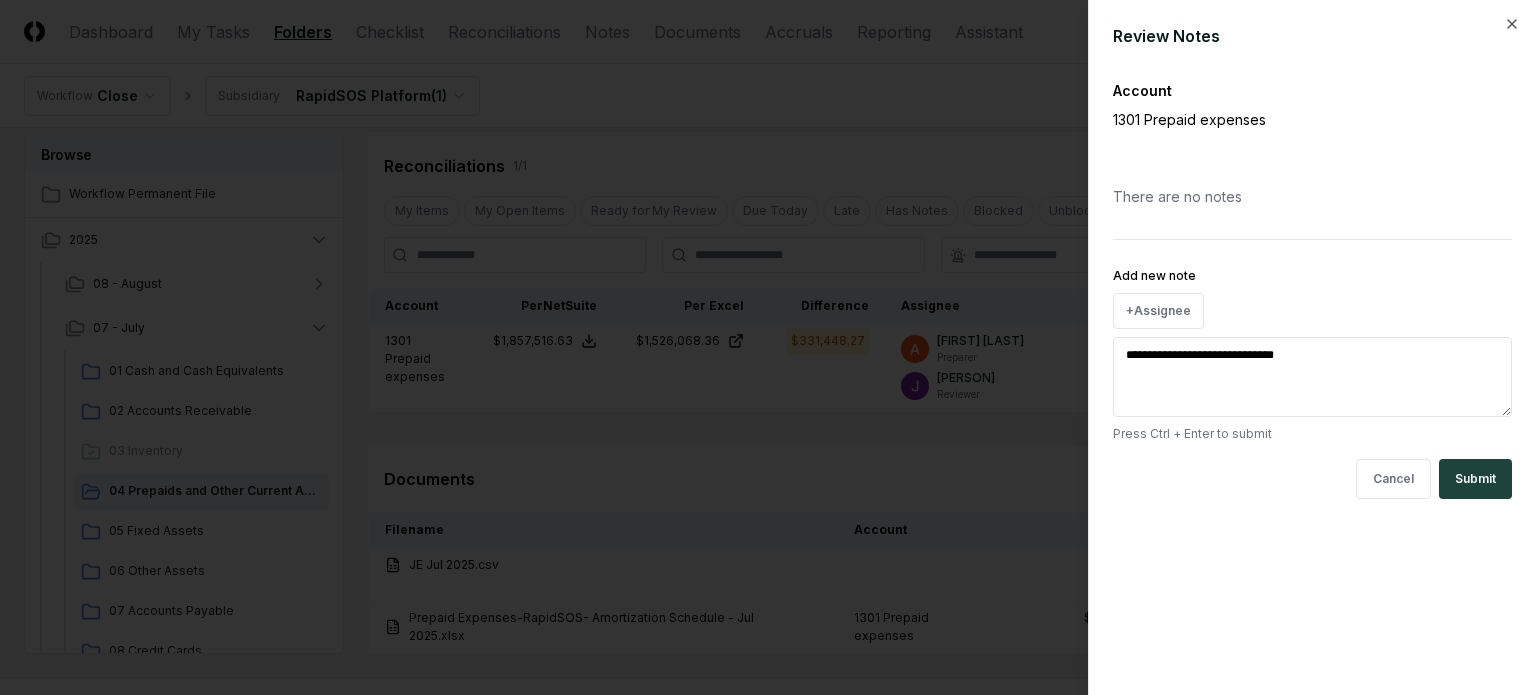 type on "**********" 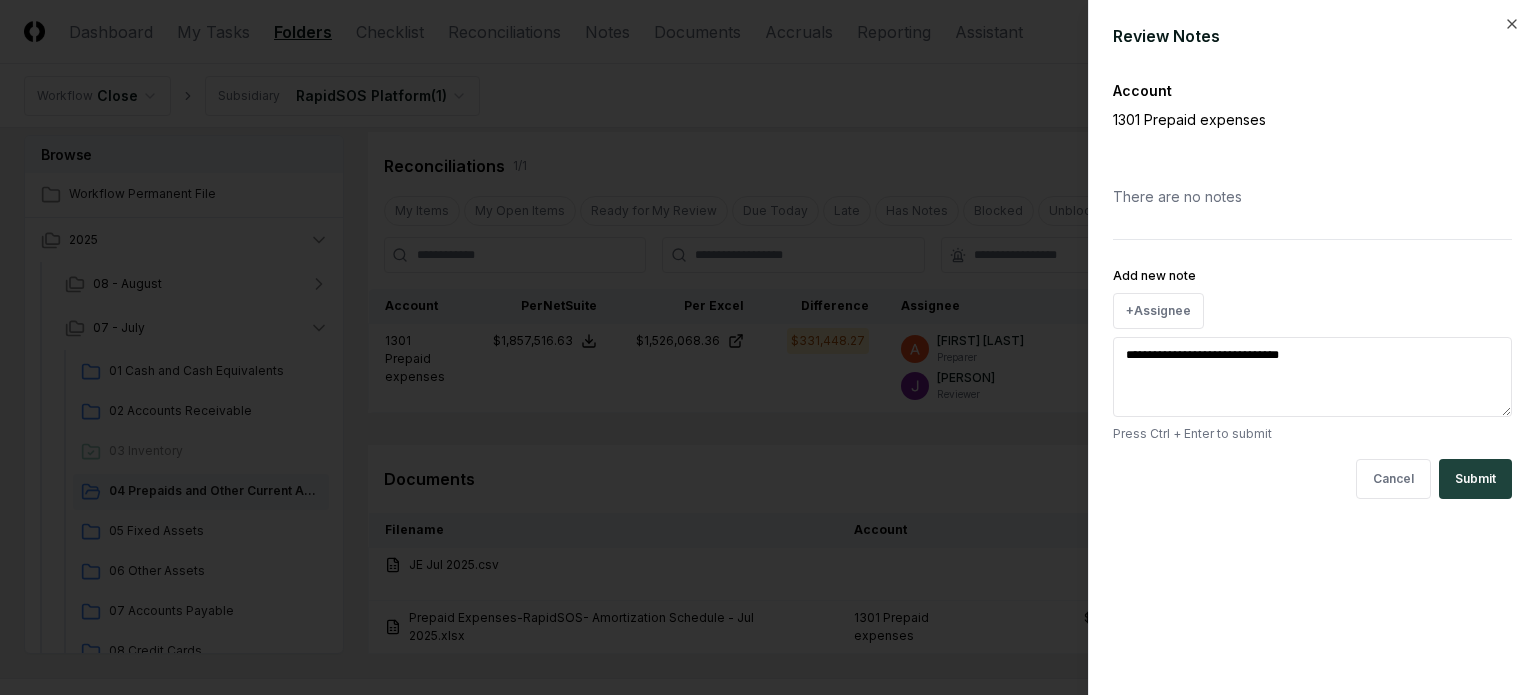 type on "**********" 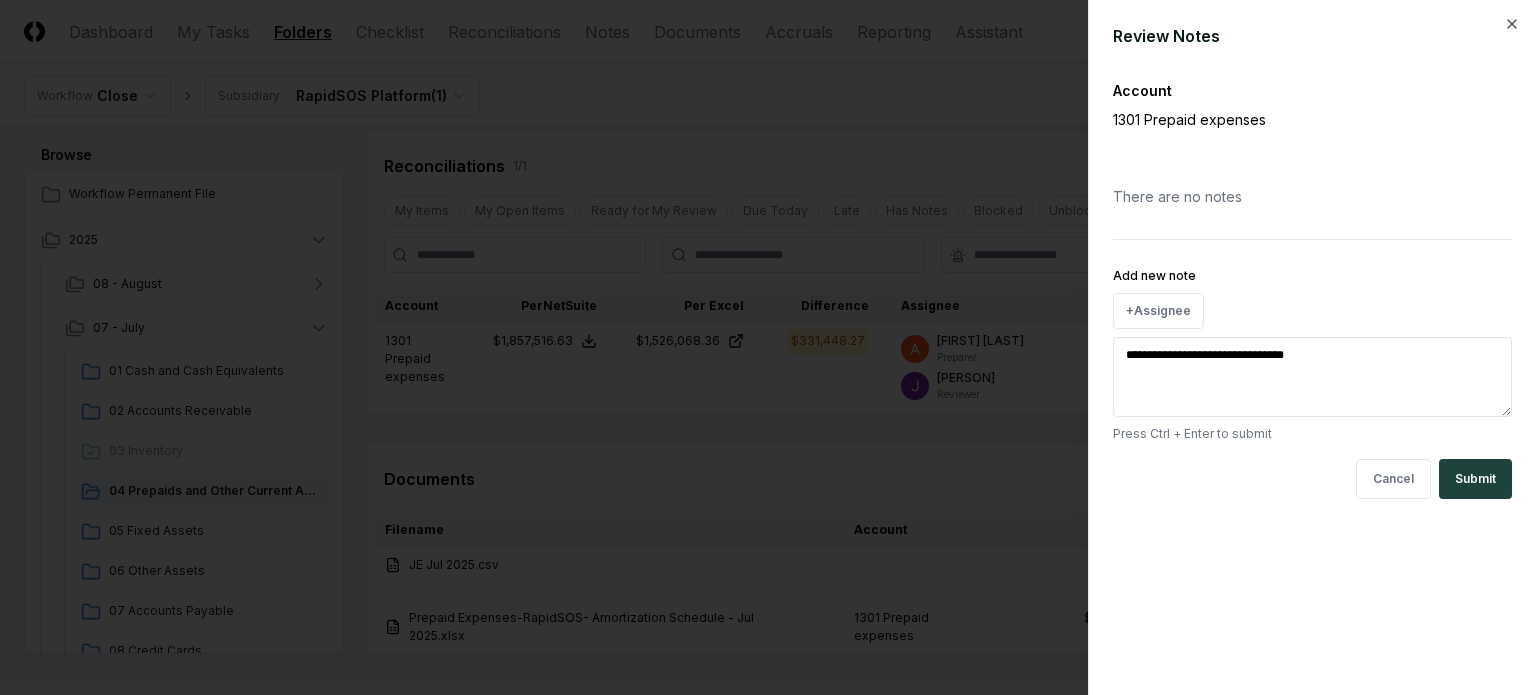 type on "**********" 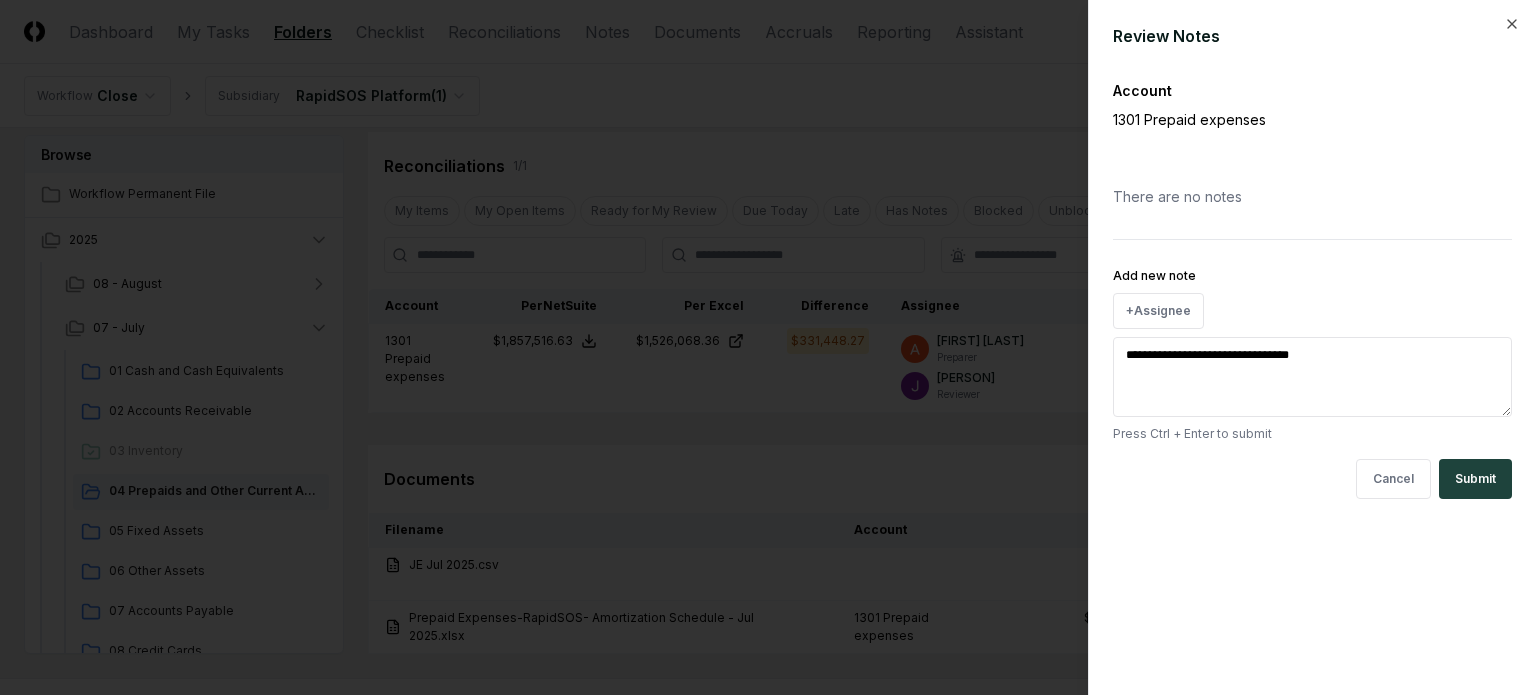 type on "**********" 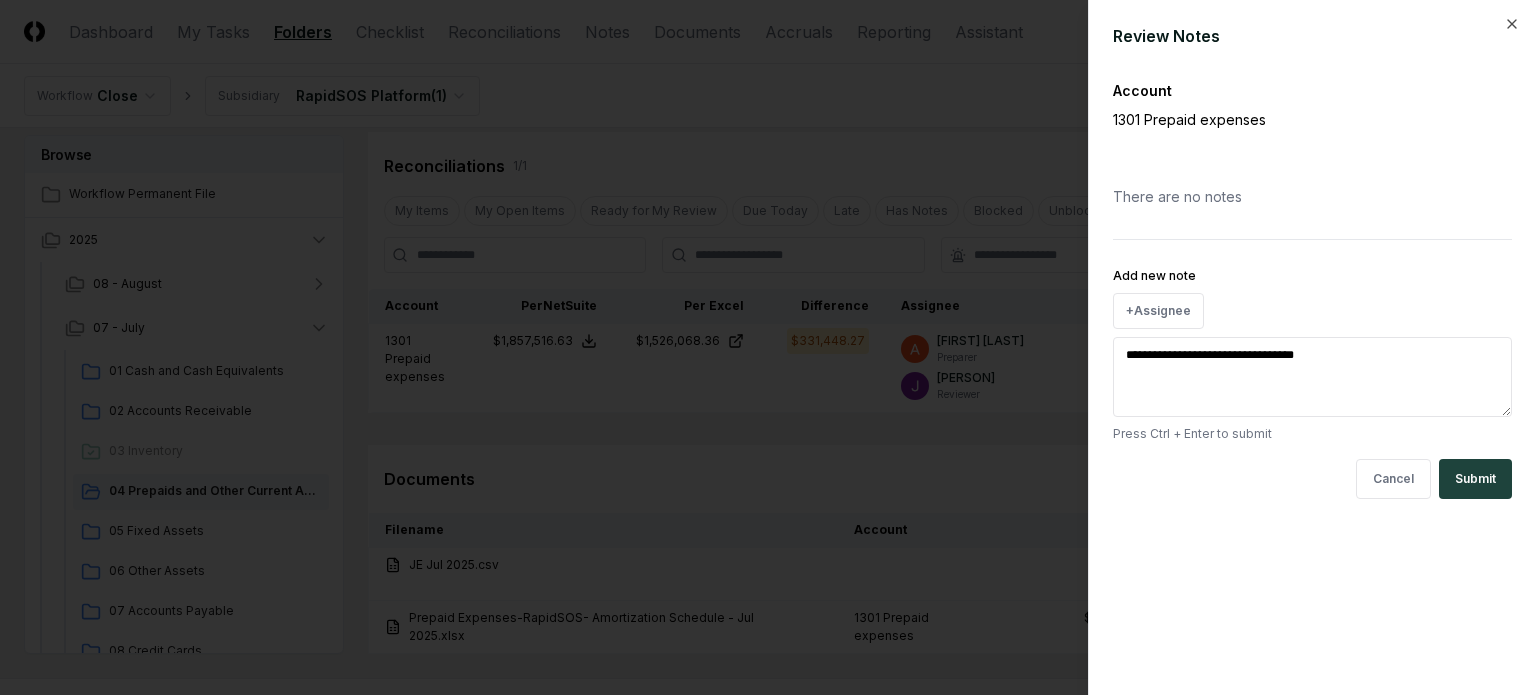 type on "**********" 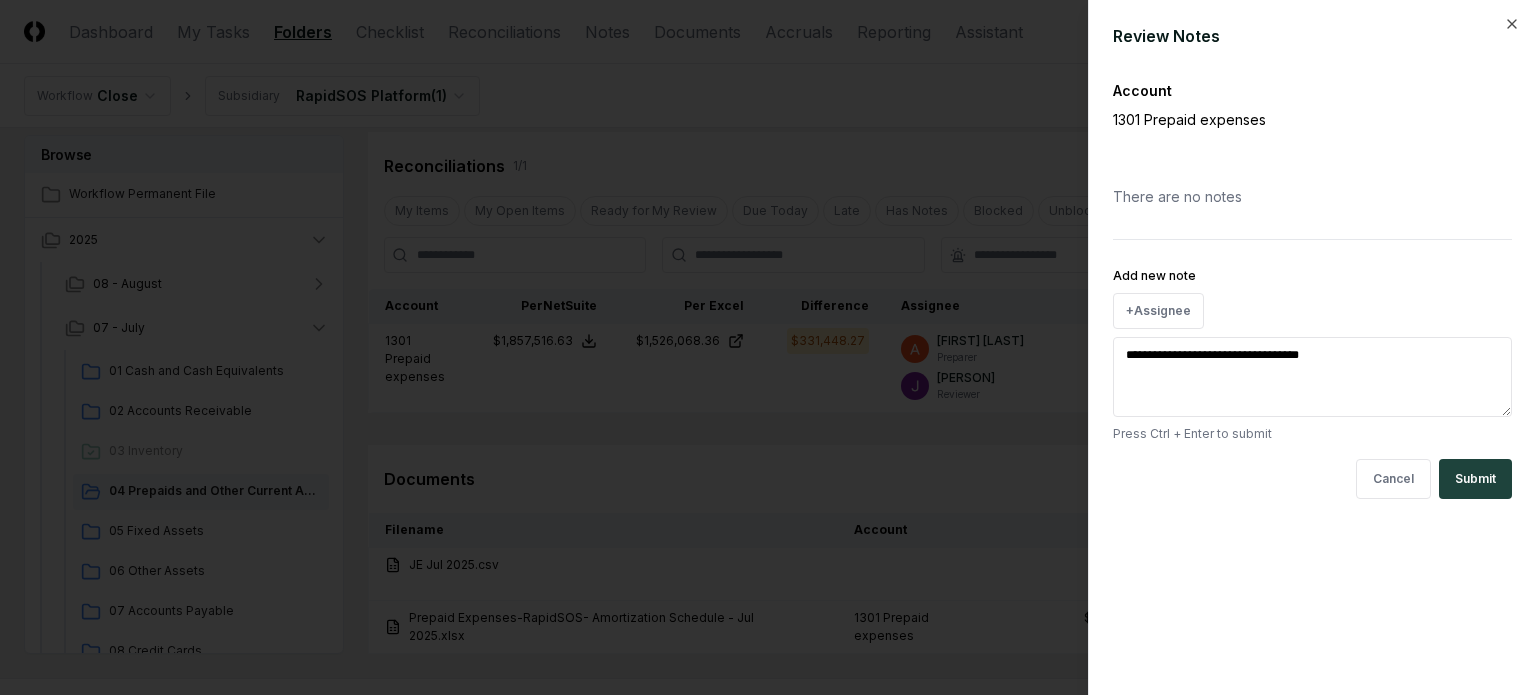 type on "**********" 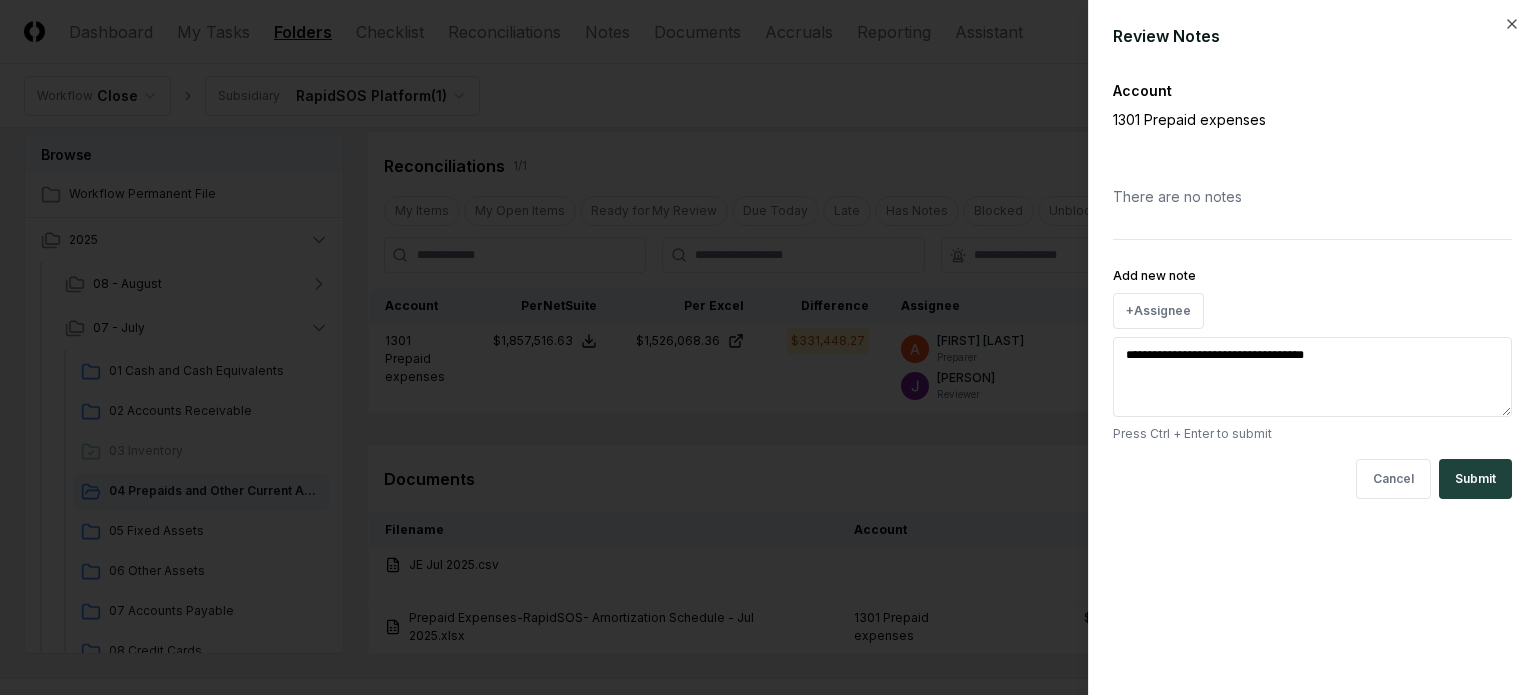 paste on "******" 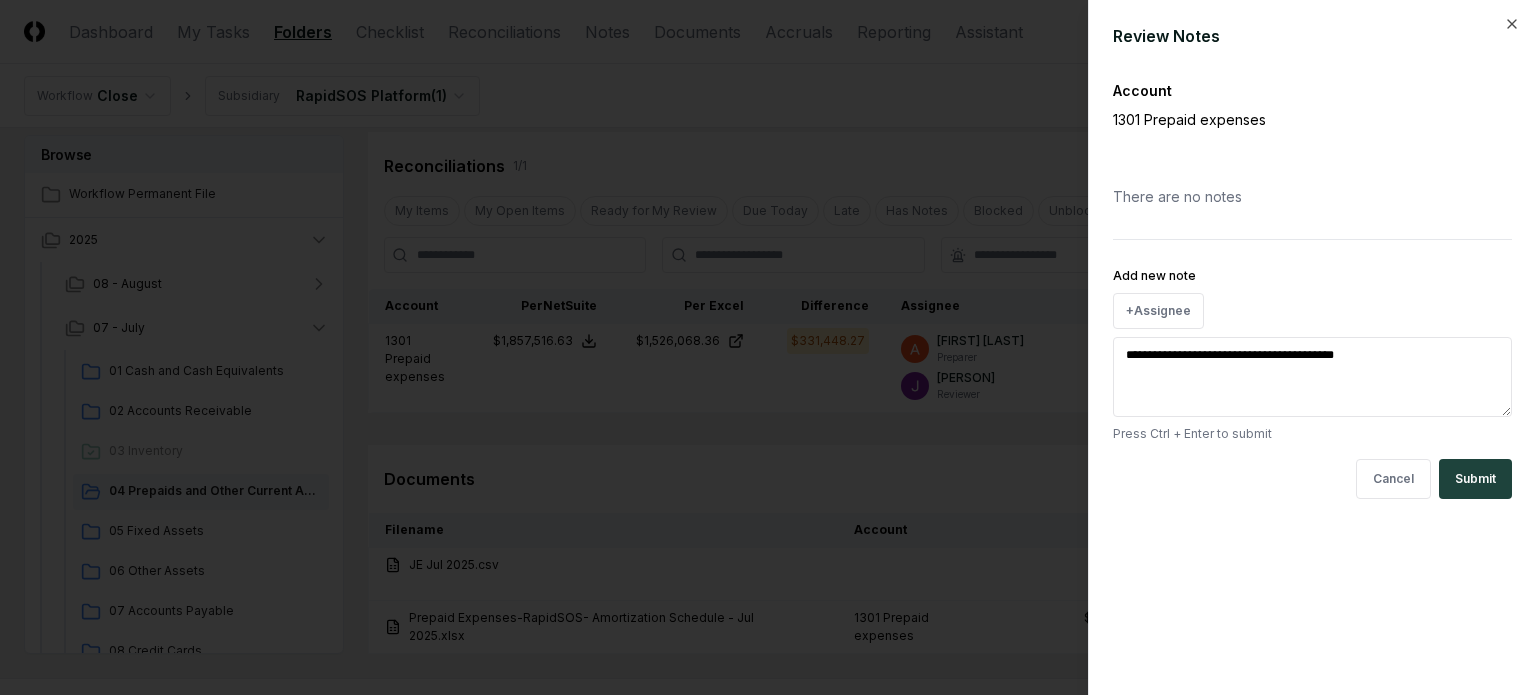 type on "**********" 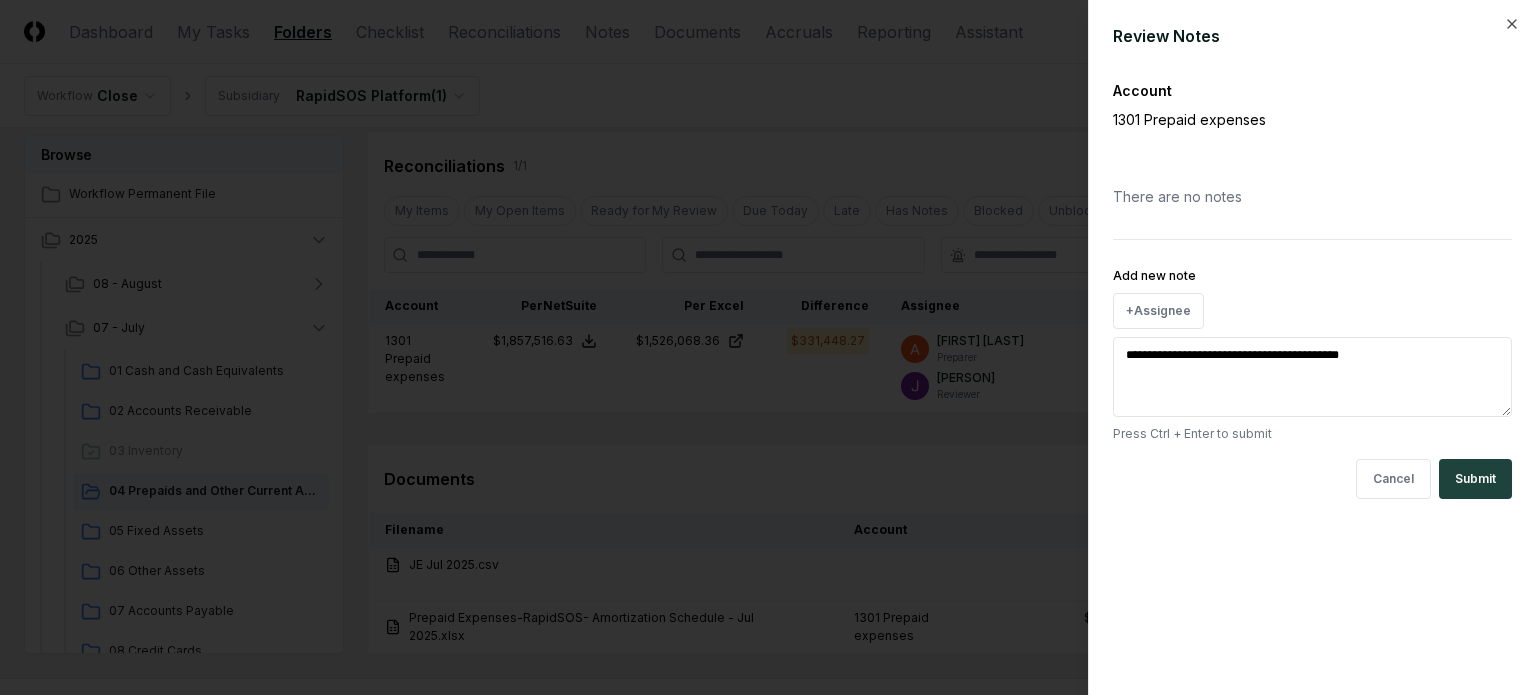 type on "**********" 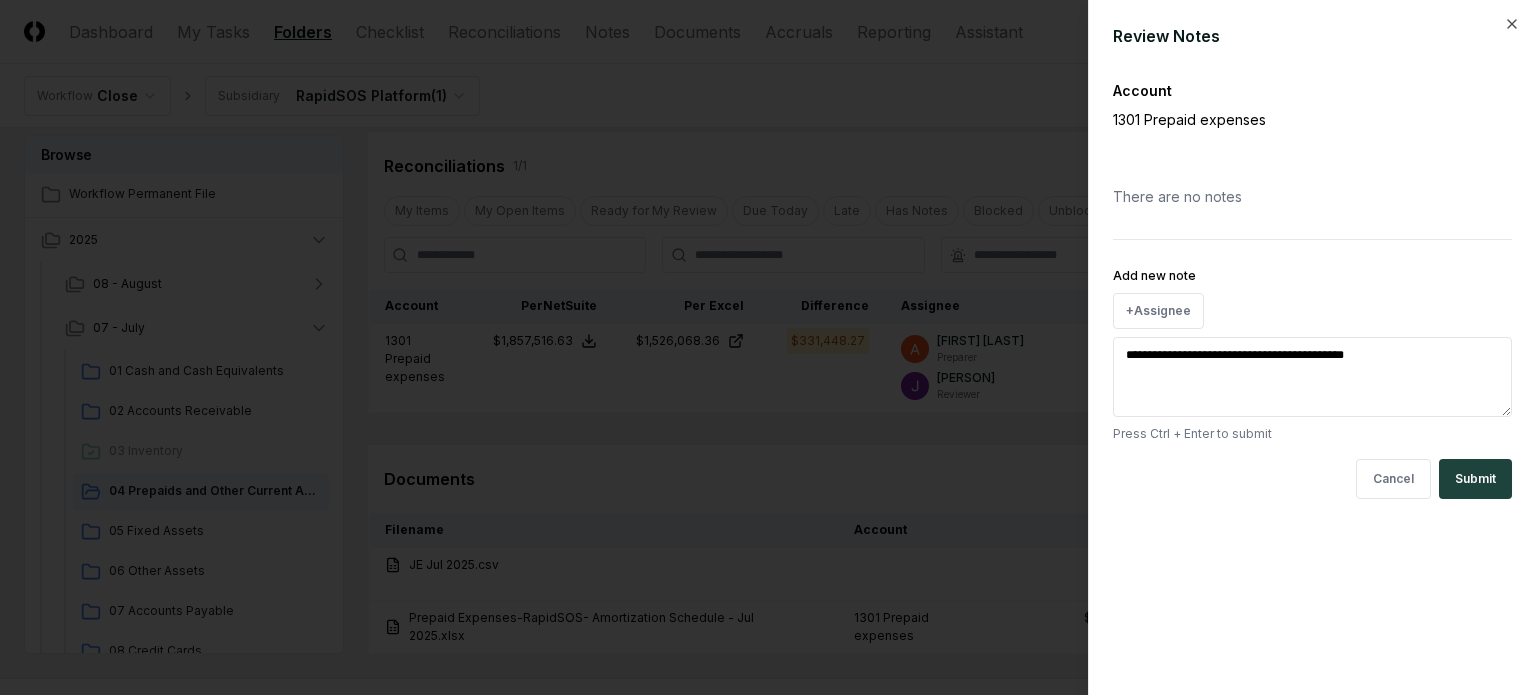type on "**********" 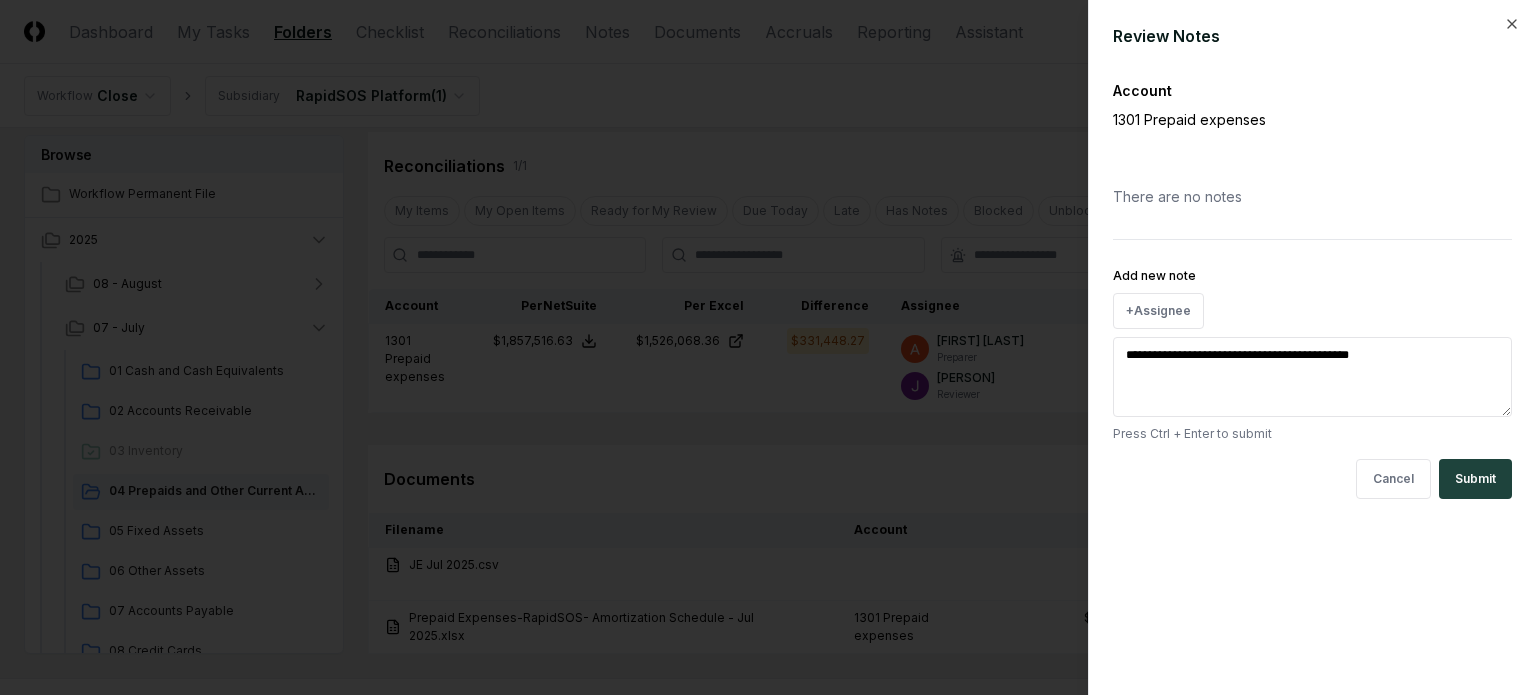 type on "**********" 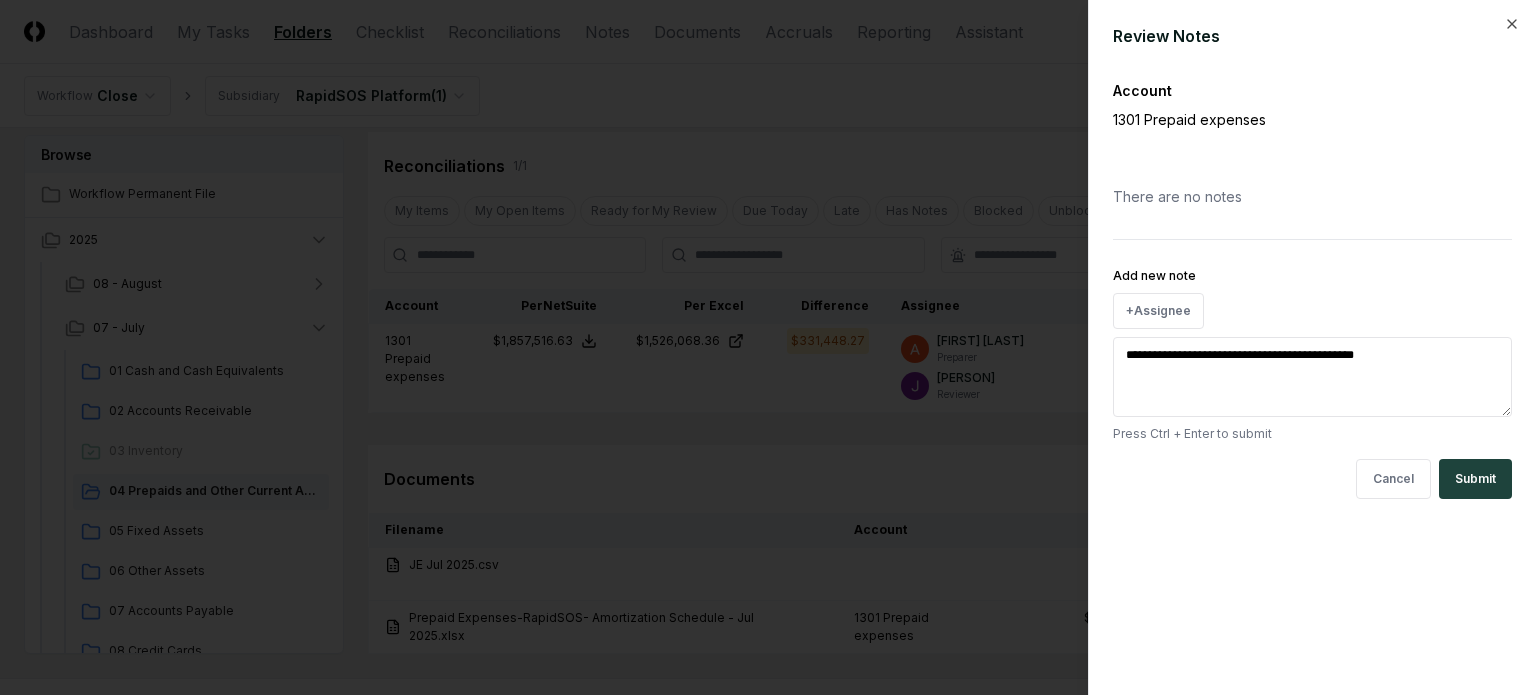 type on "**********" 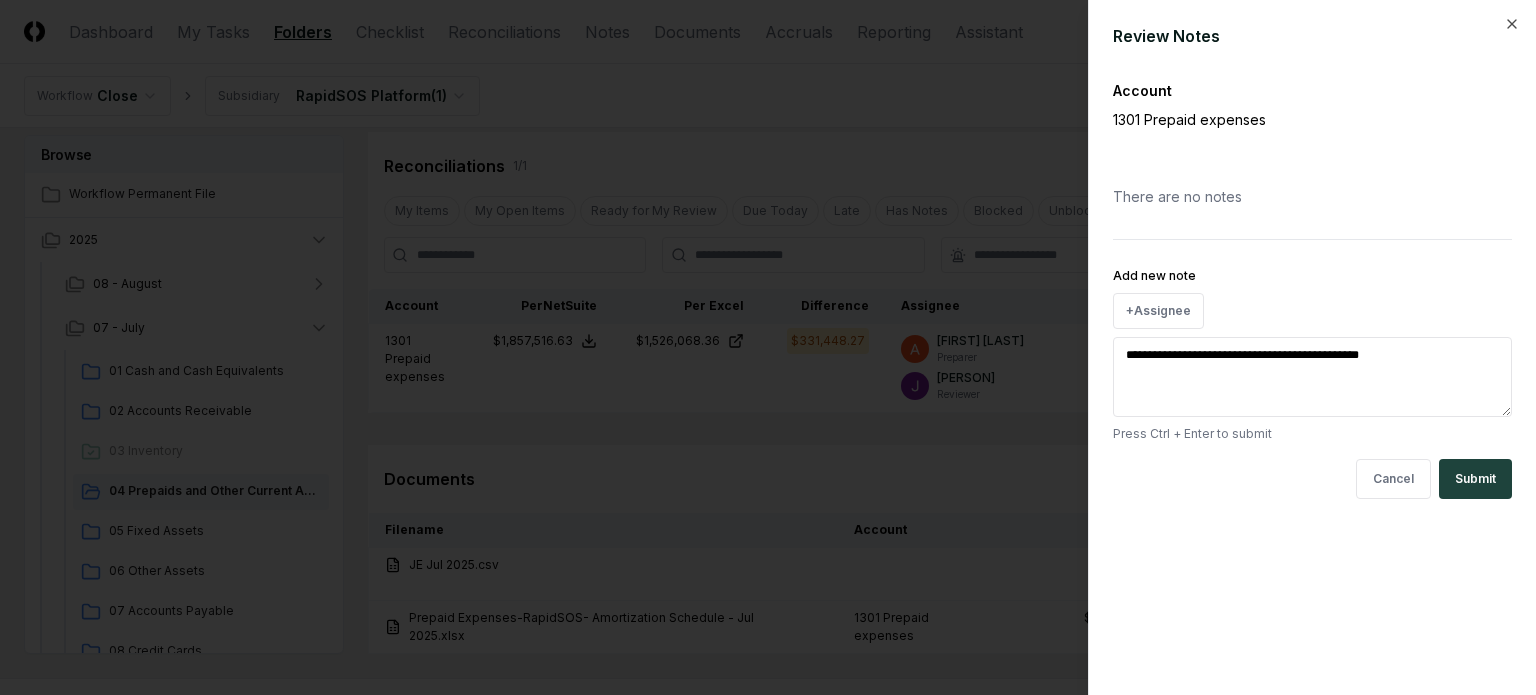 type on "**********" 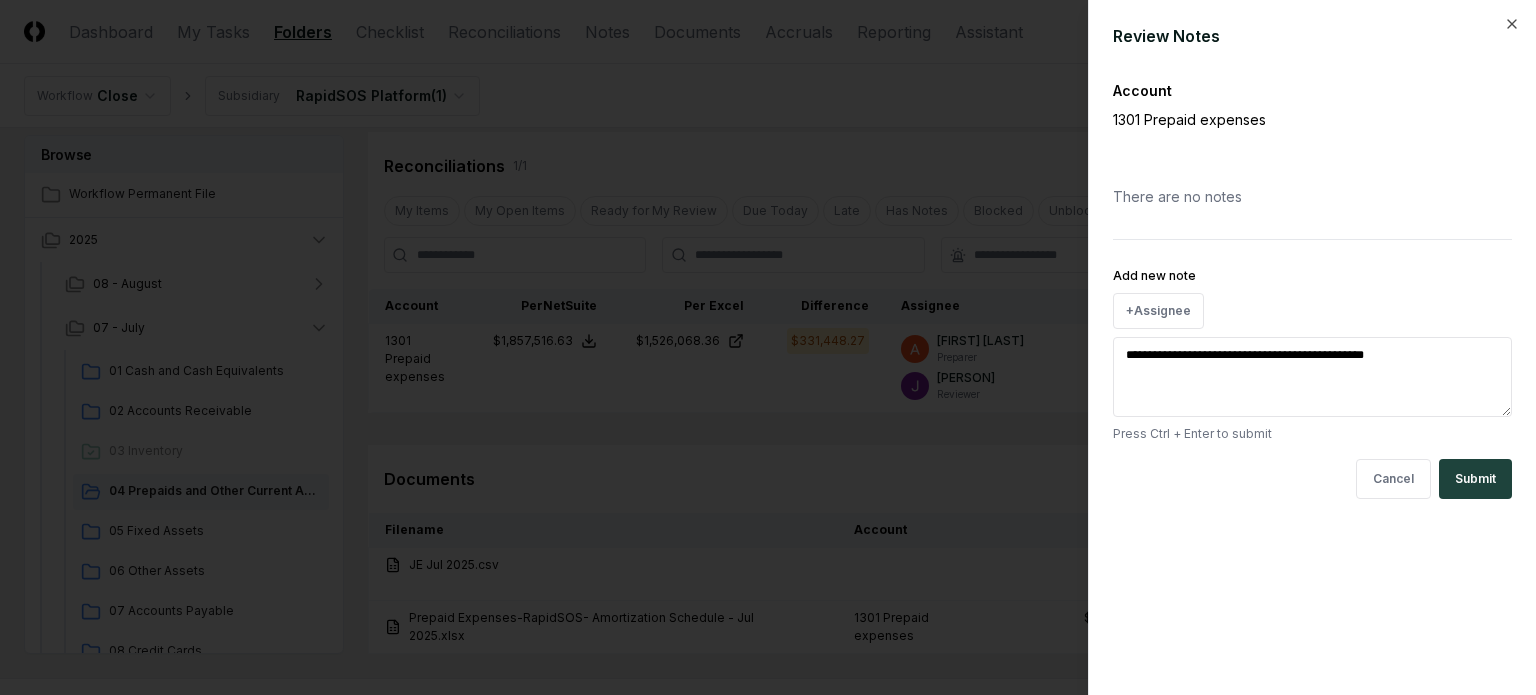 type on "**********" 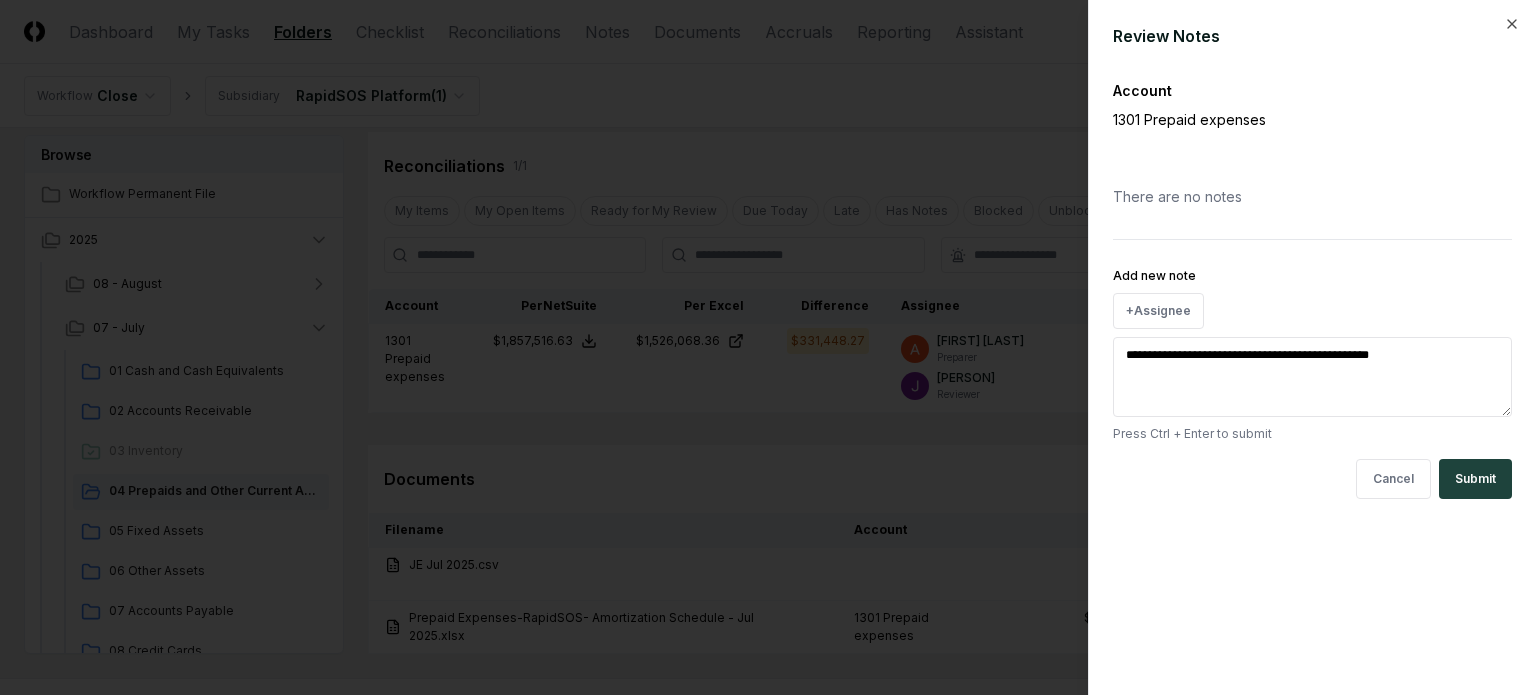 type on "**********" 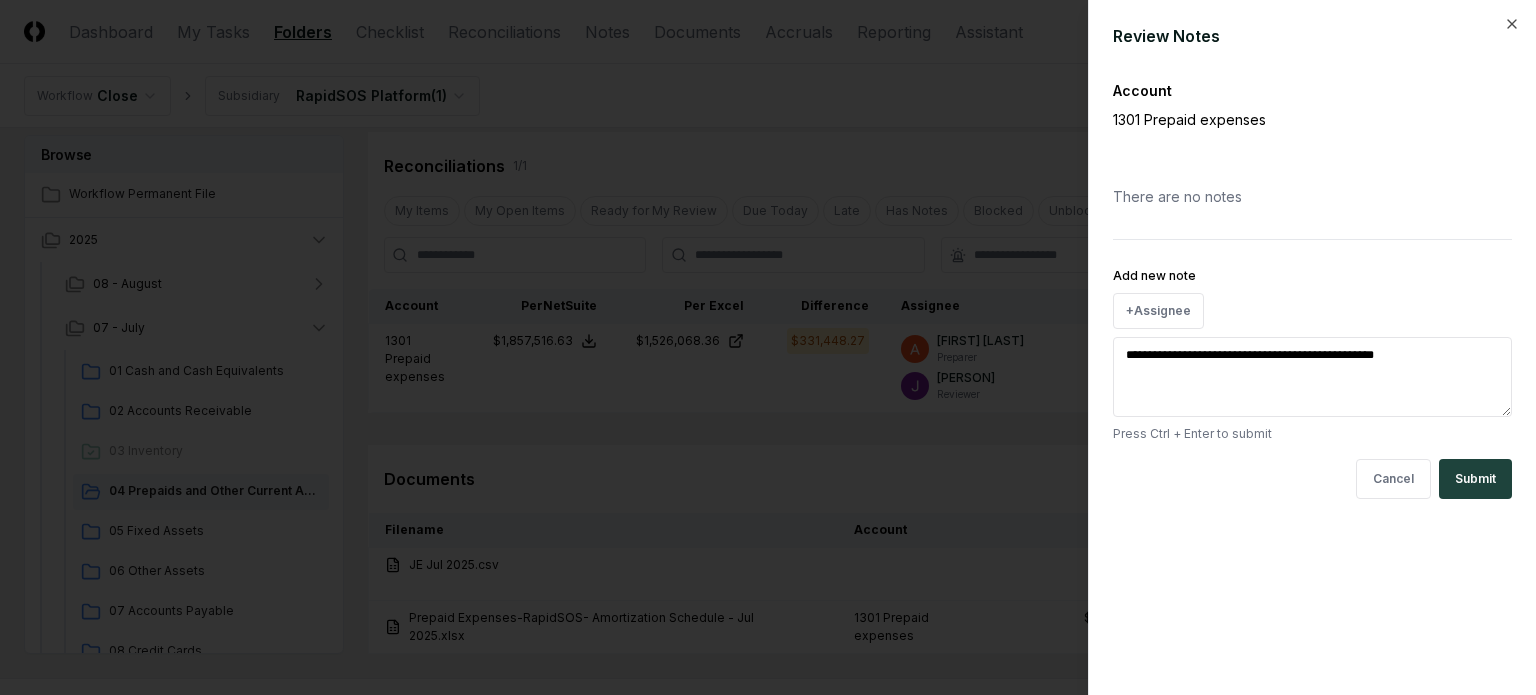type on "*" 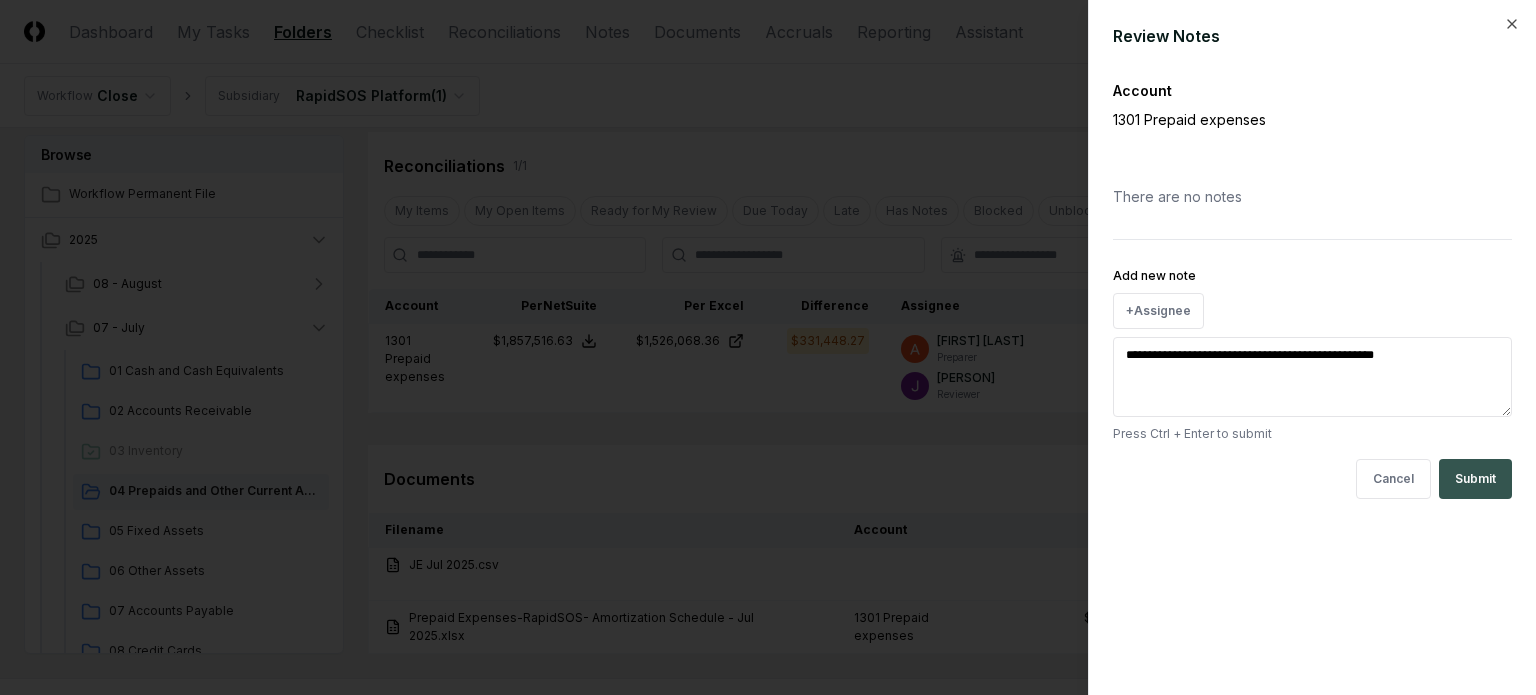 type on "**********" 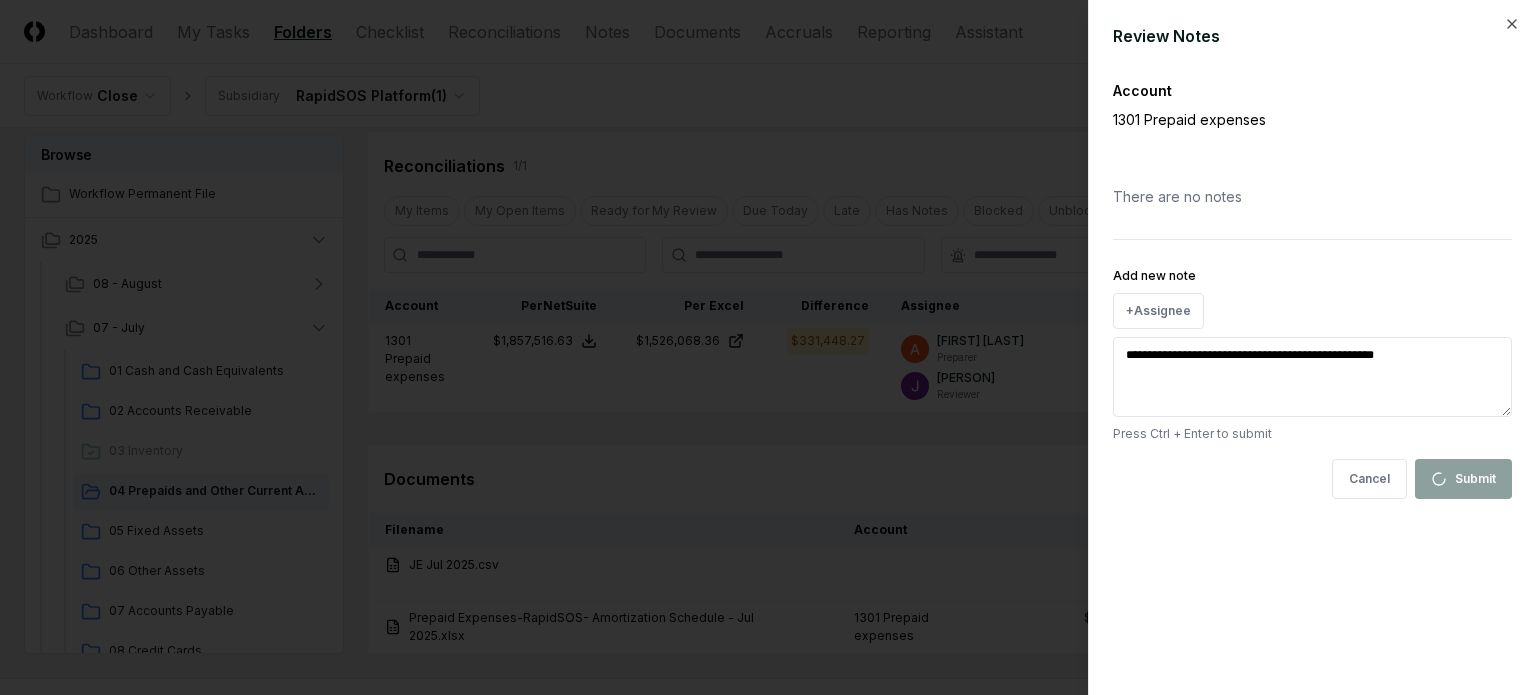 type 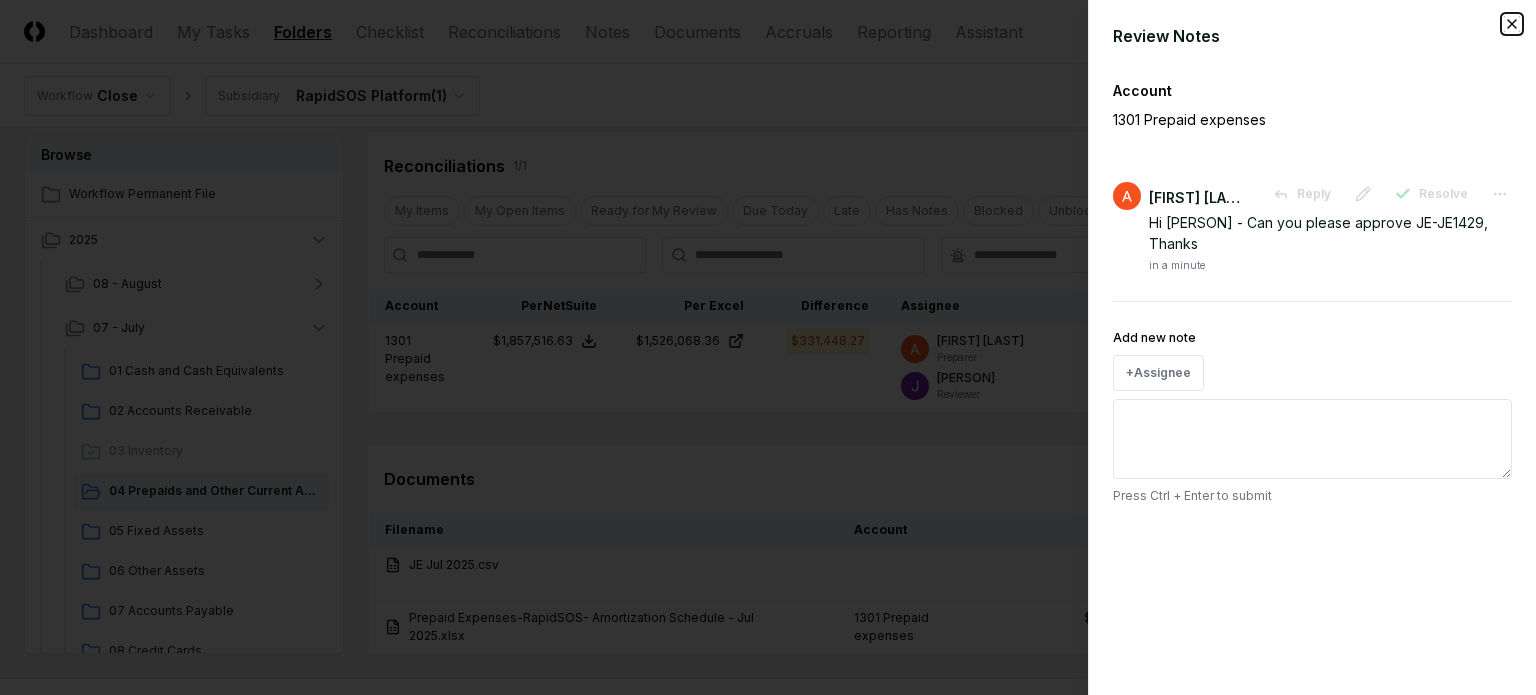 click 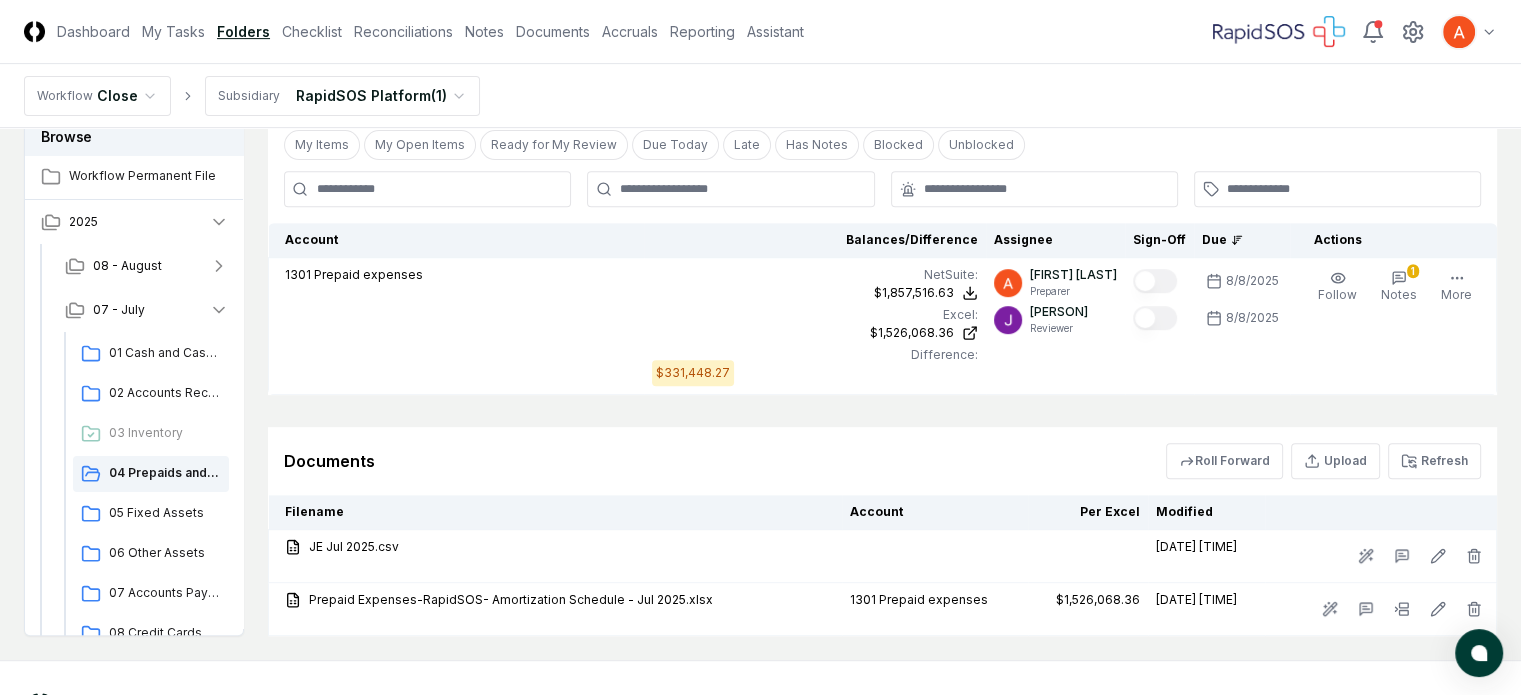 scroll, scrollTop: 821, scrollLeft: 0, axis: vertical 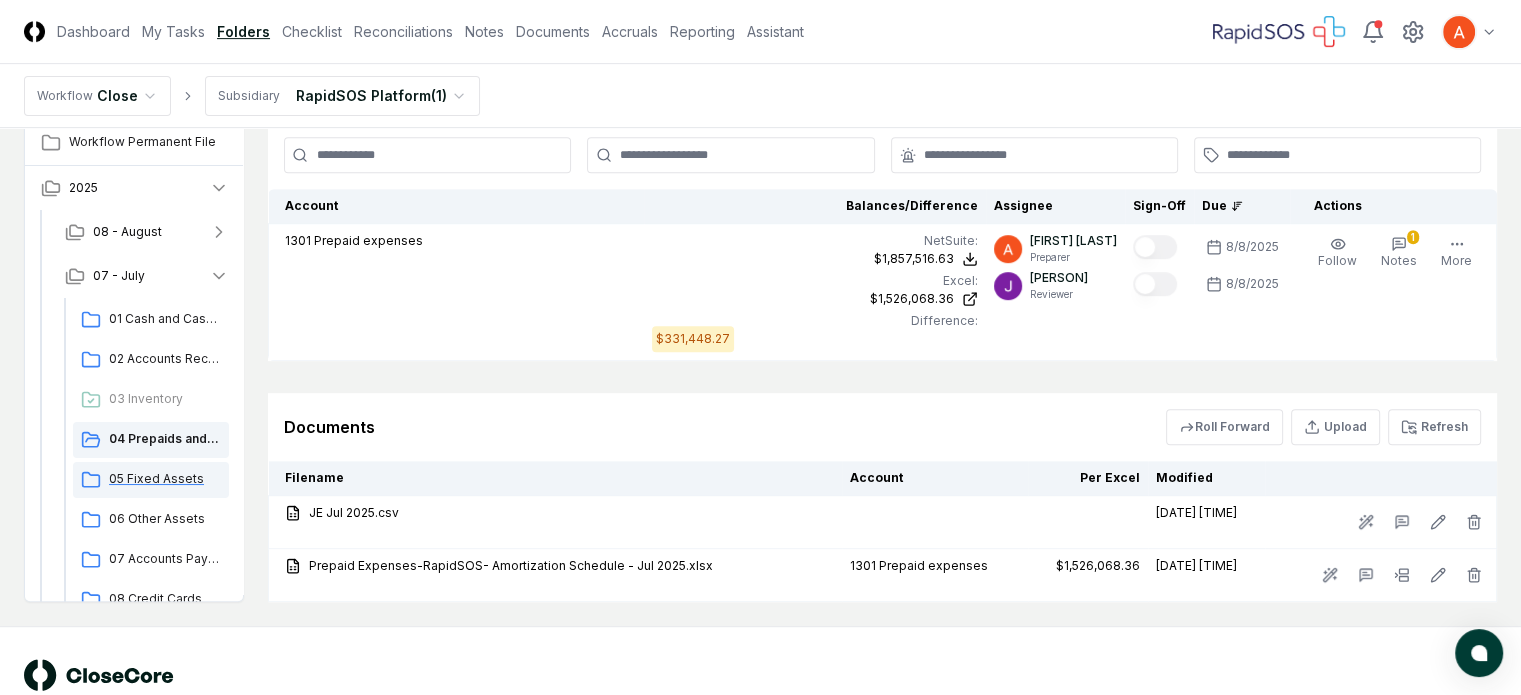 click on "05 Fixed Assets" at bounding box center (151, 480) 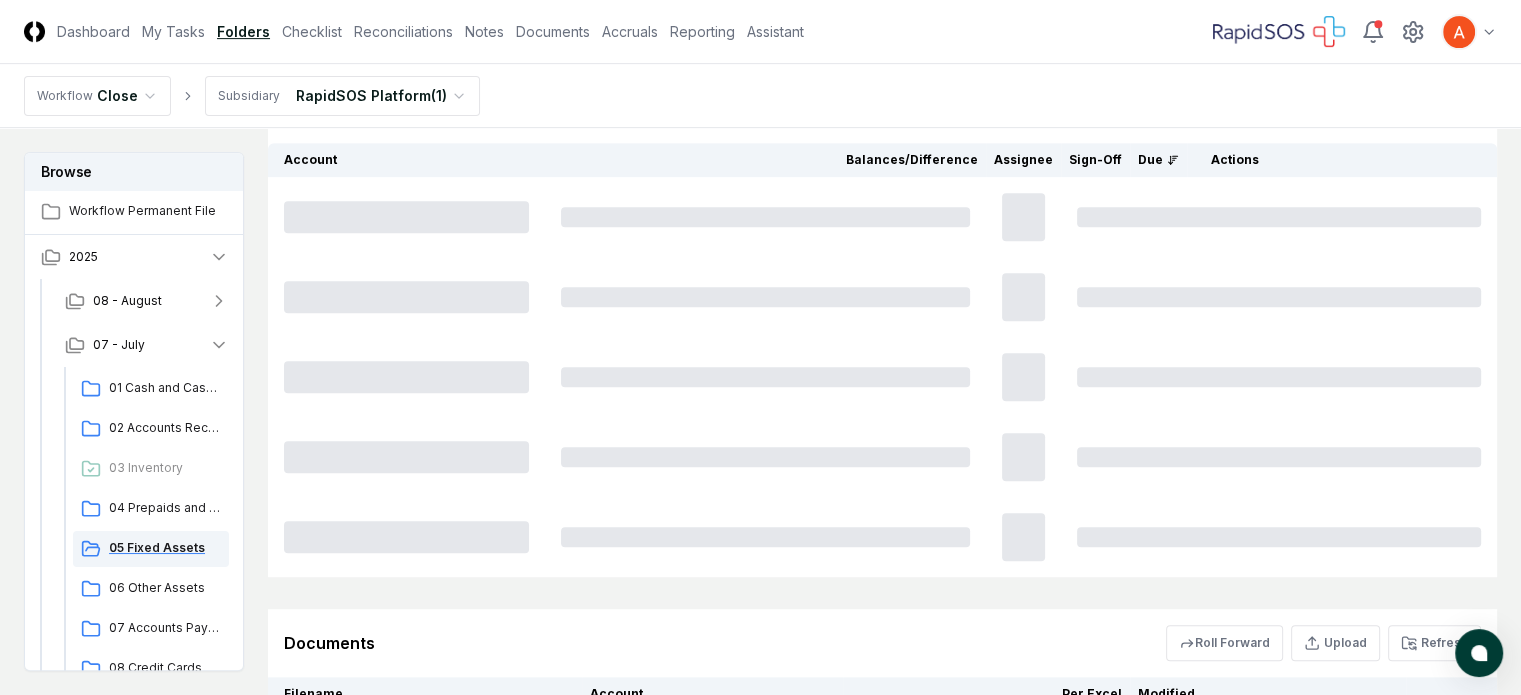 scroll, scrollTop: 0, scrollLeft: 0, axis: both 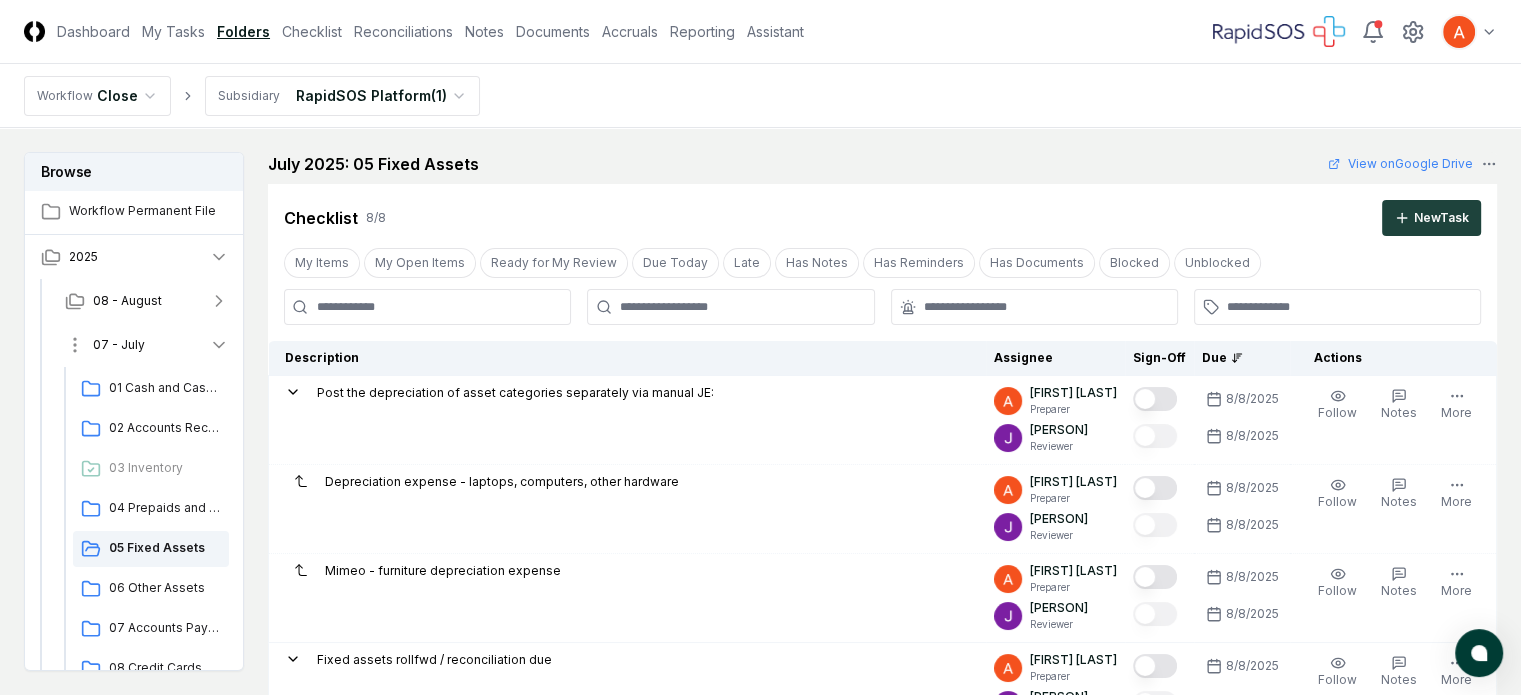 click on "07 - July" at bounding box center [147, 345] 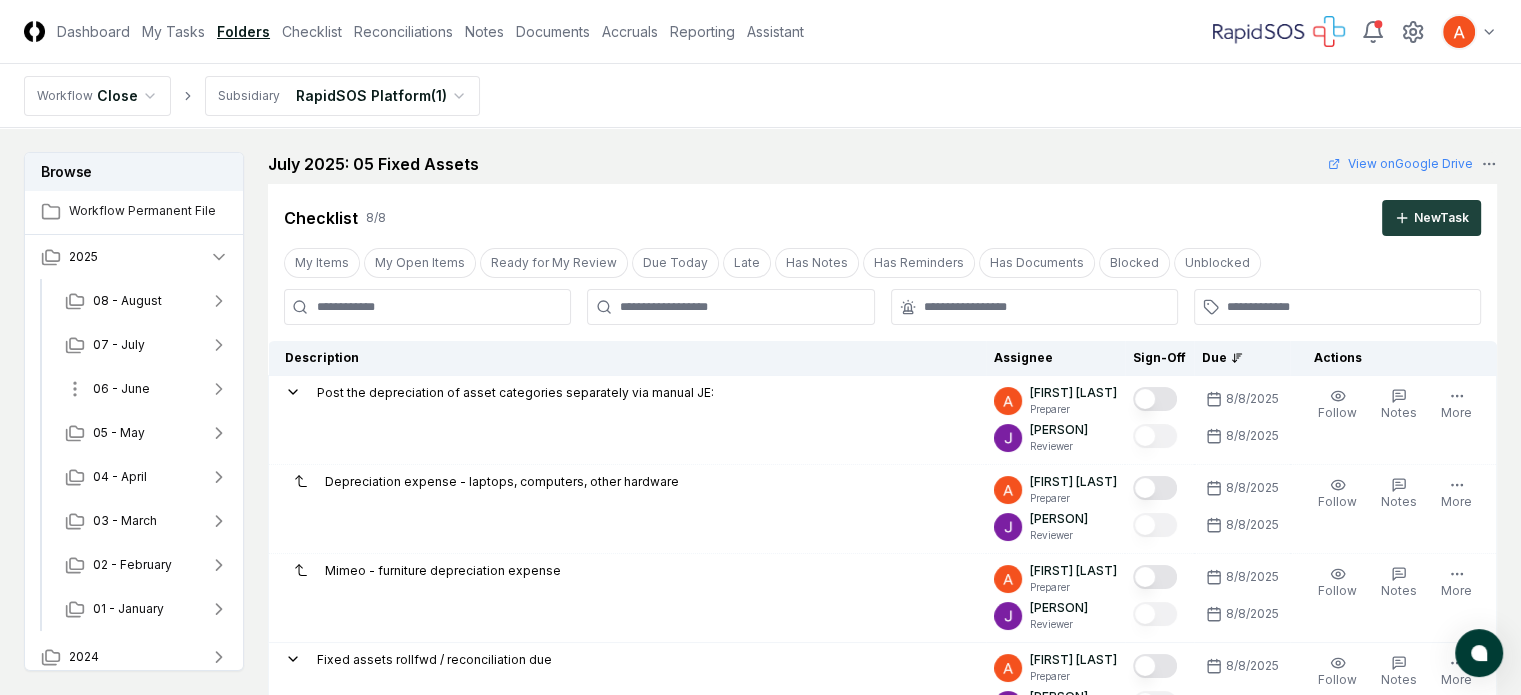 type 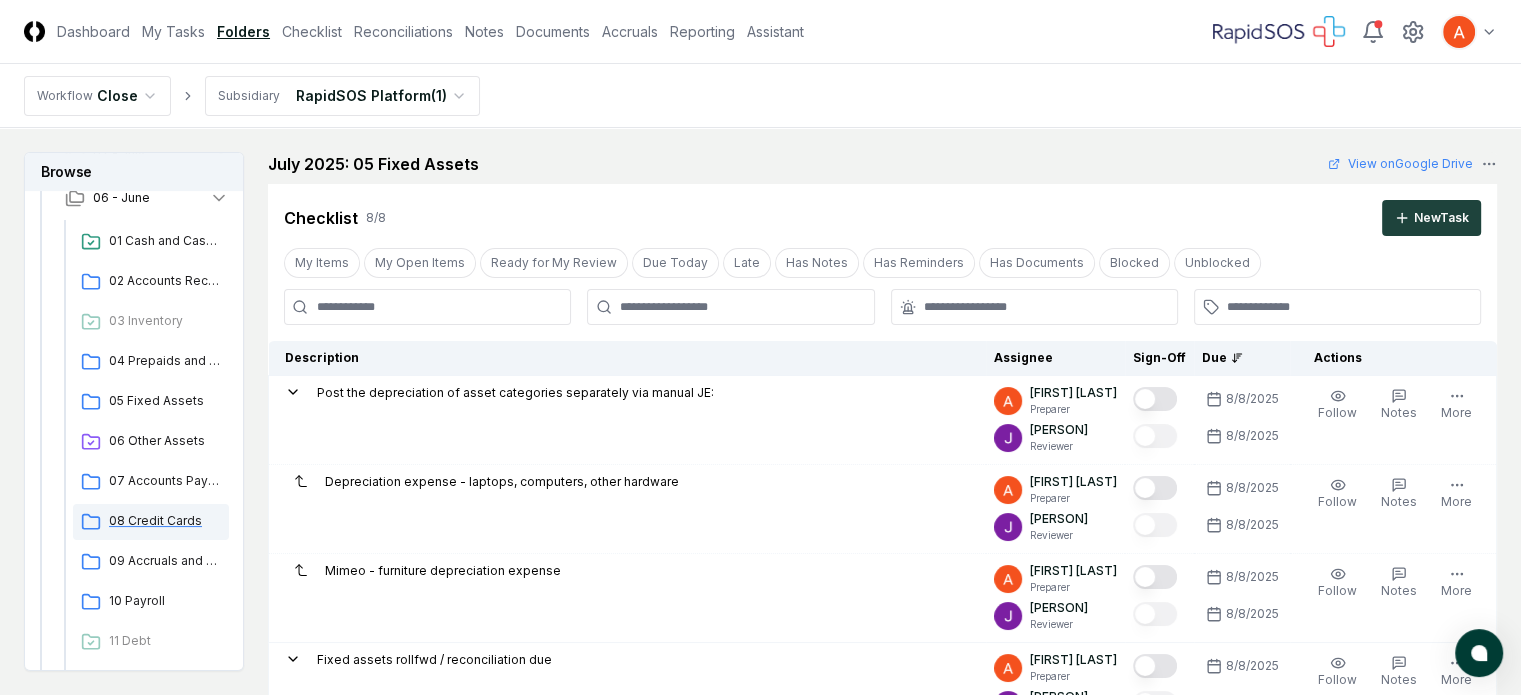 scroll, scrollTop: 200, scrollLeft: 0, axis: vertical 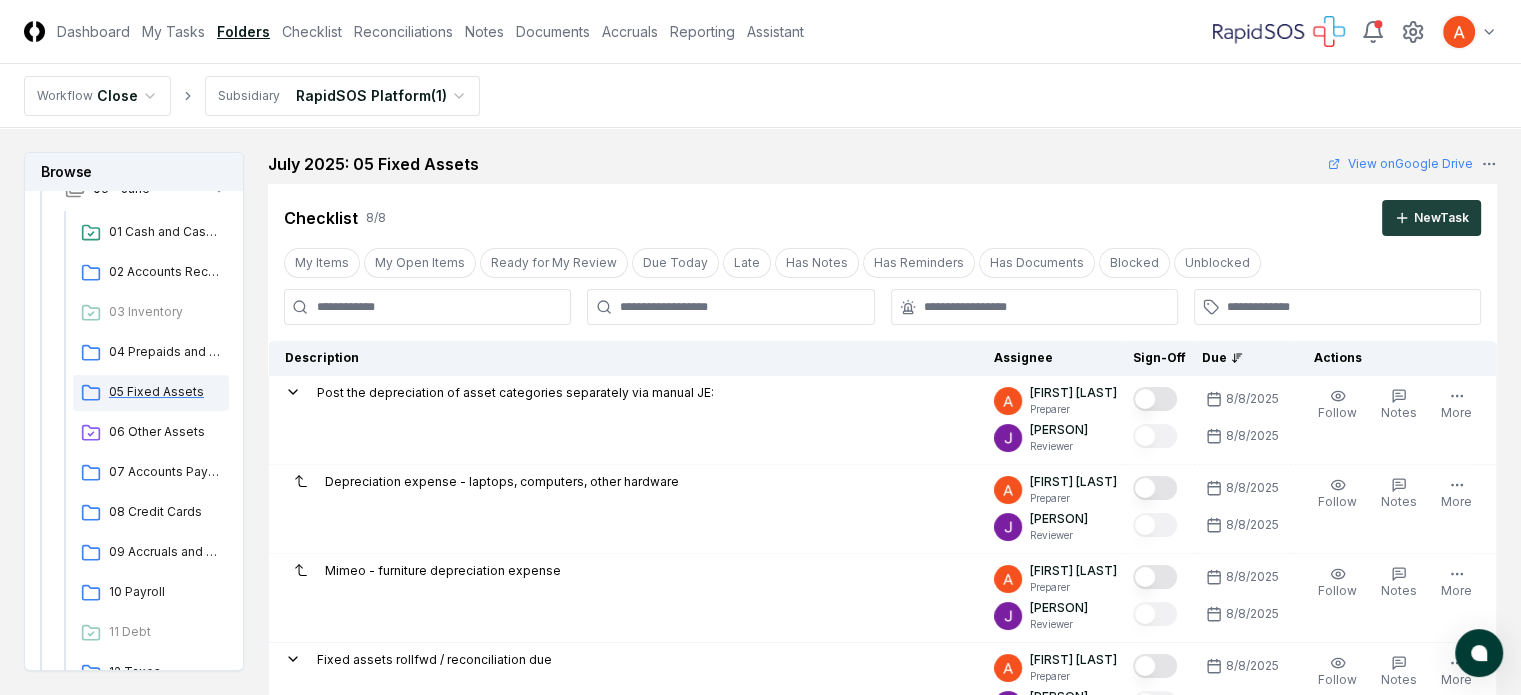click on "05 Fixed Assets" at bounding box center (165, 392) 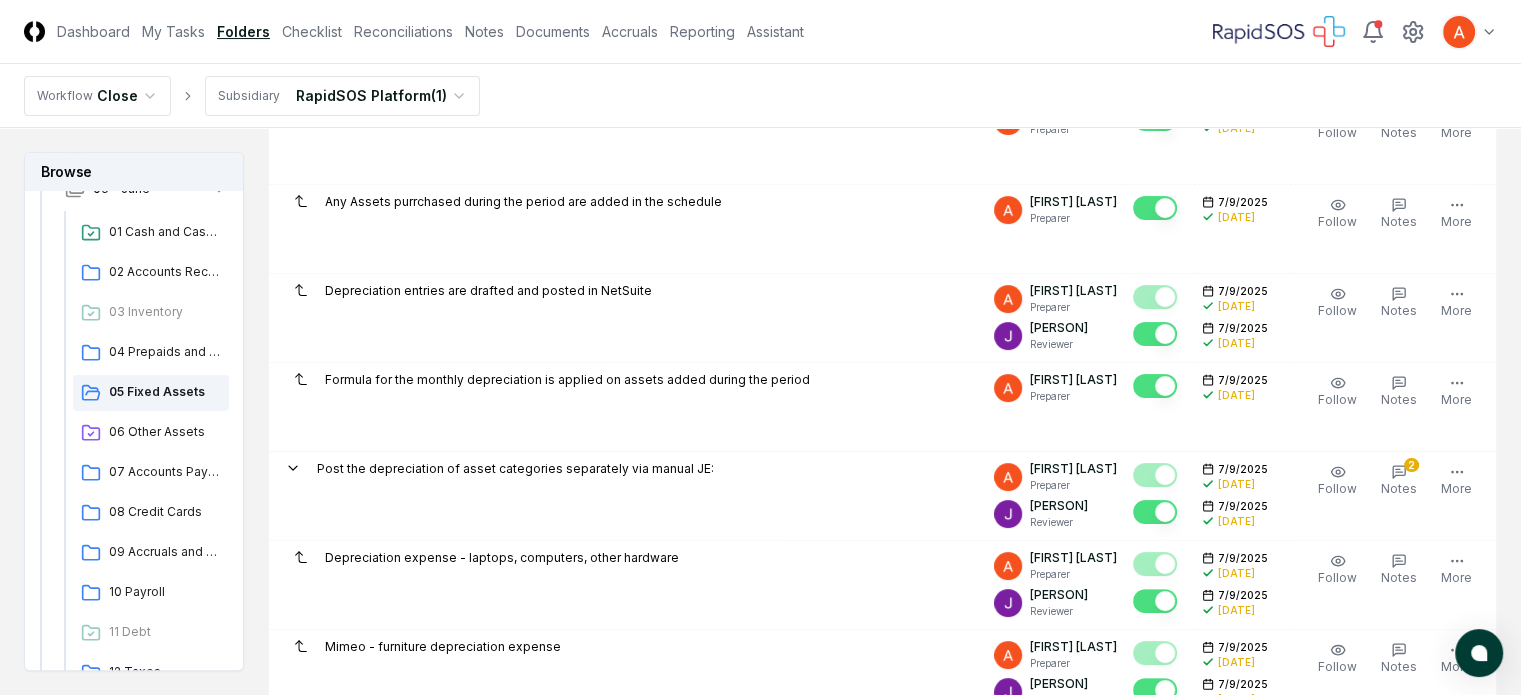 scroll, scrollTop: 700, scrollLeft: 0, axis: vertical 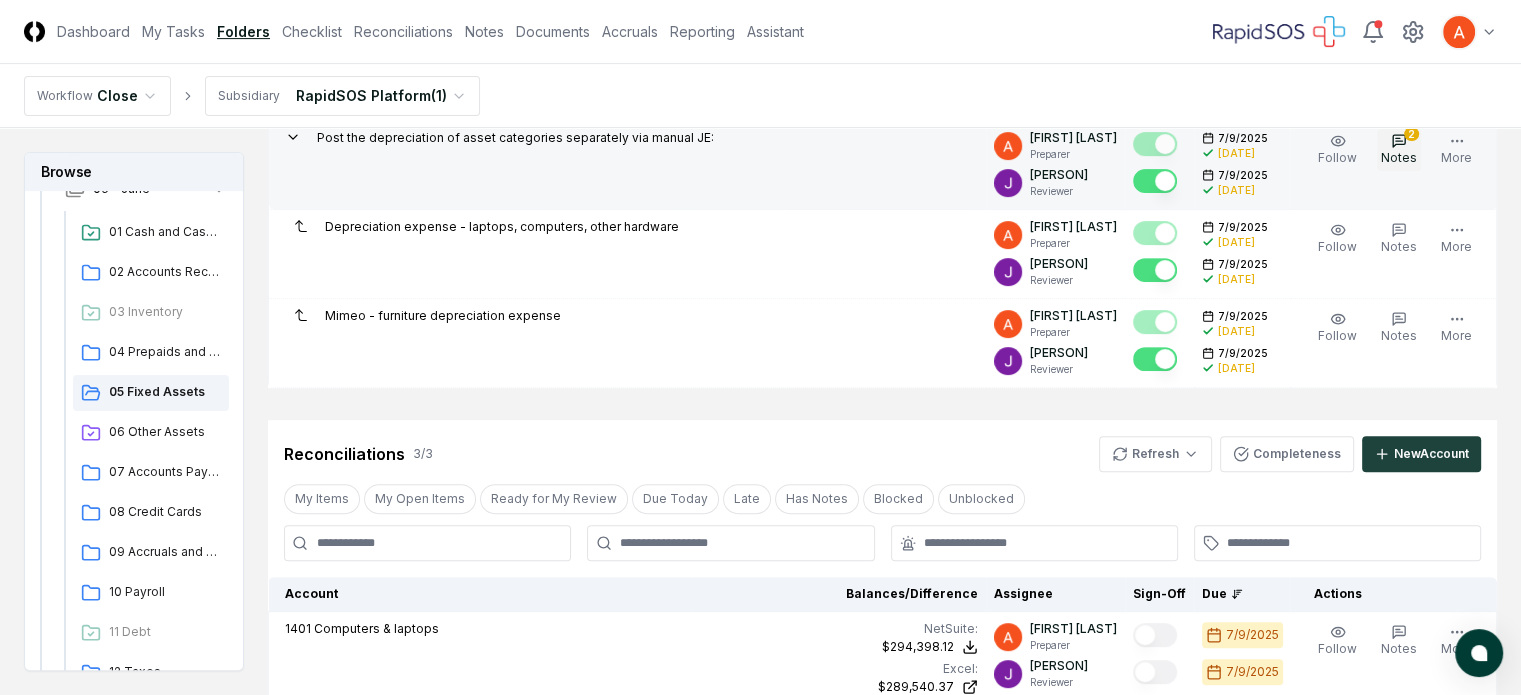 click 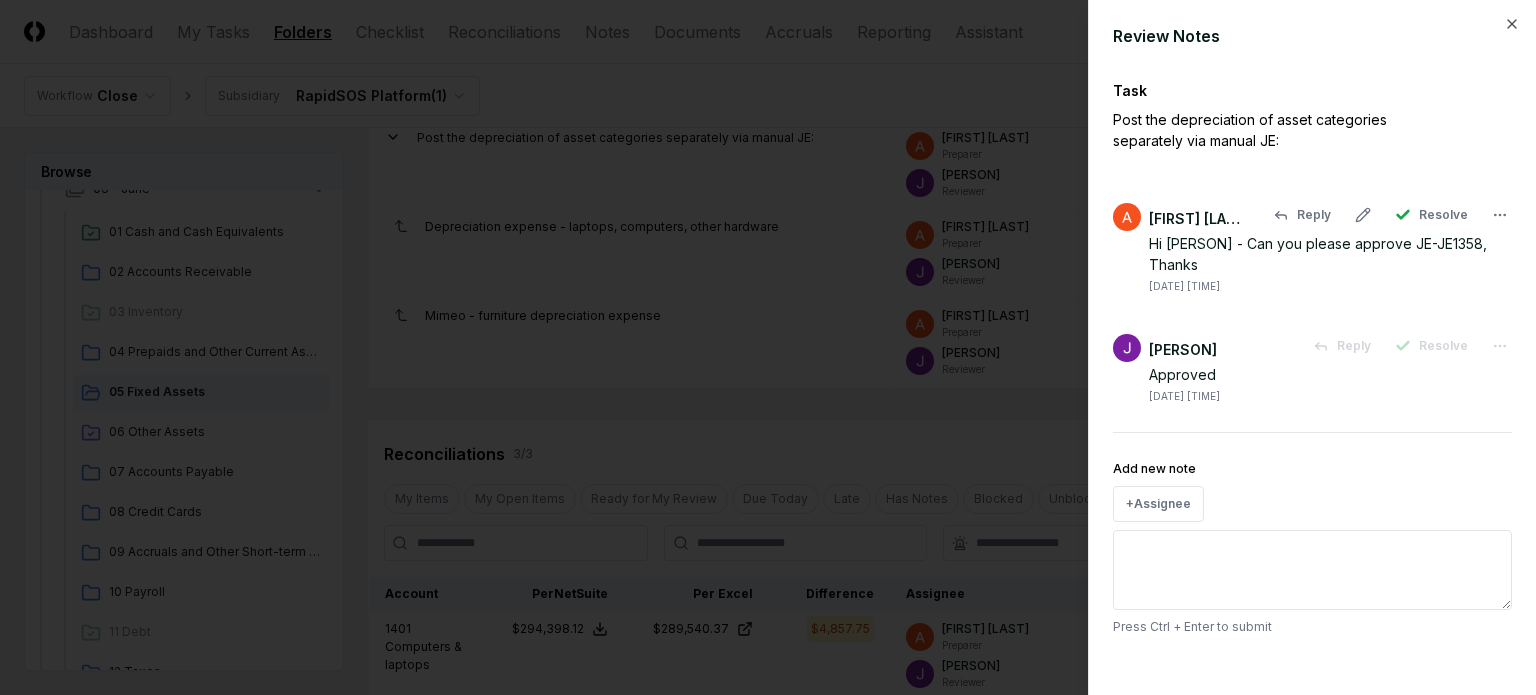 click on "Hi [PERSON] - Can you please approve JE-JE1358, Thanks" at bounding box center (1330, 254) 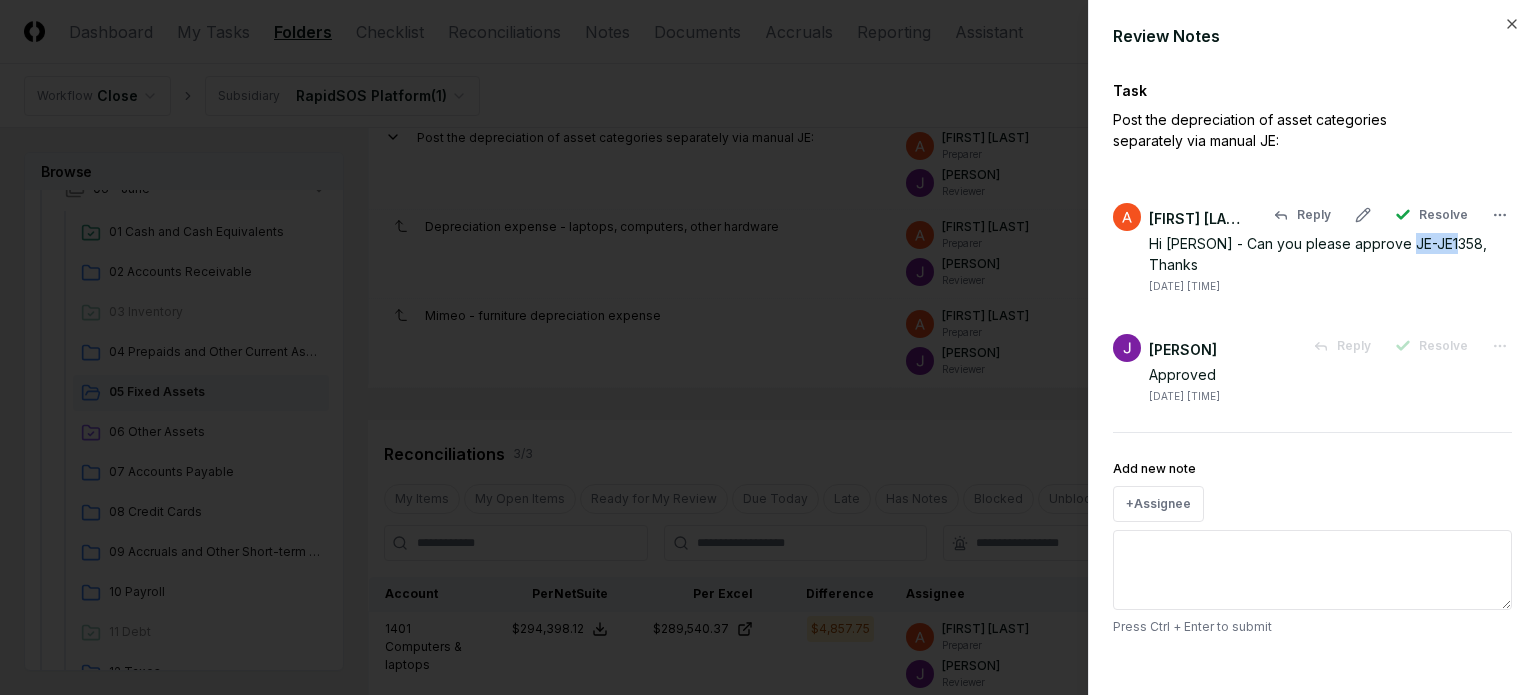 click on "Hi [PERSON] - Can you please approve JE-JE1358, Thanks" at bounding box center (1330, 254) 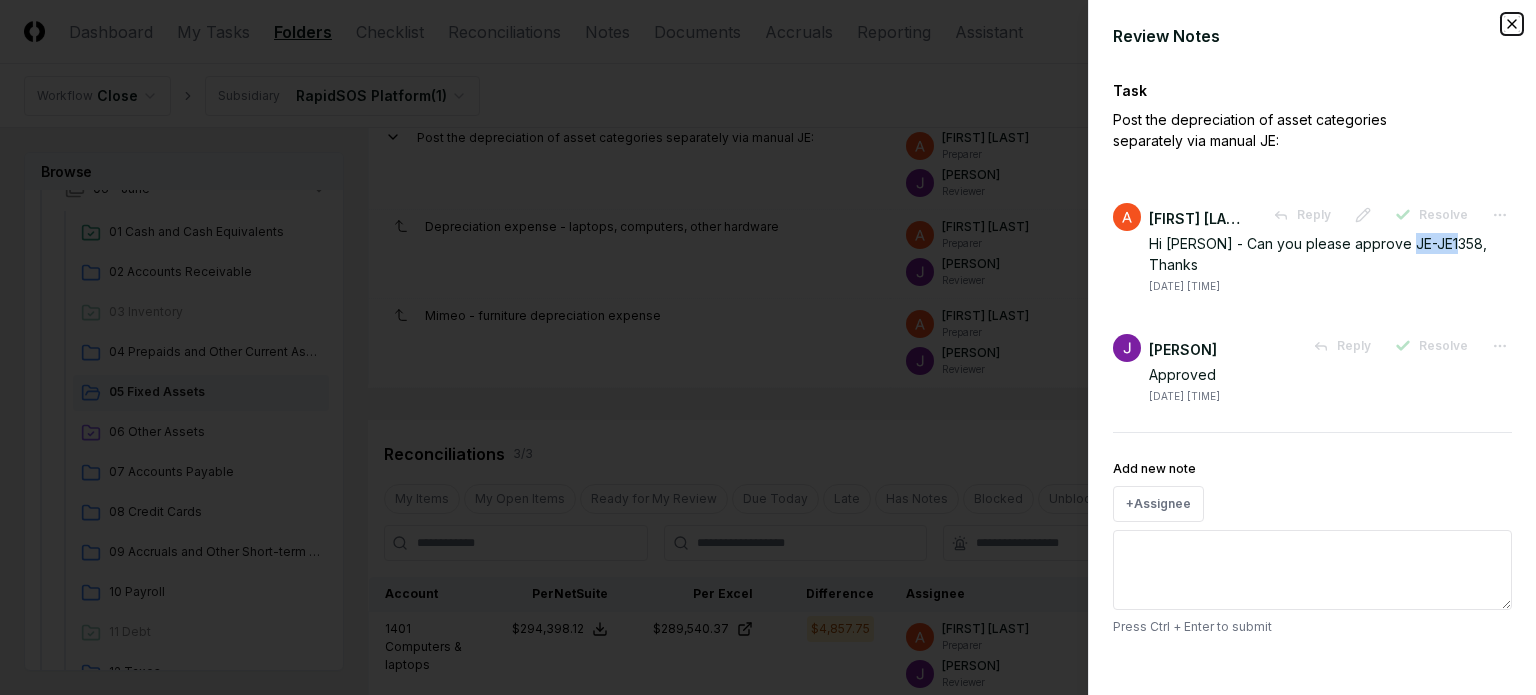 click 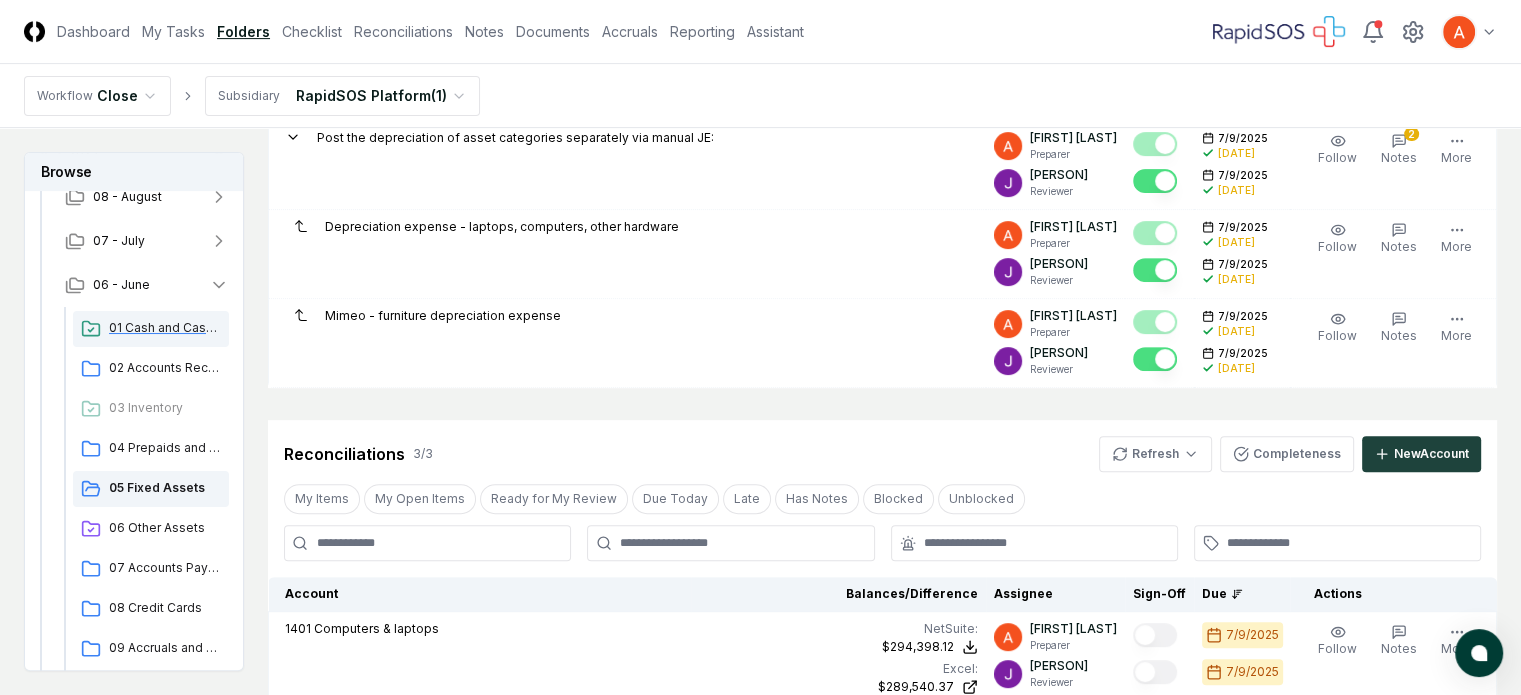scroll, scrollTop: 0, scrollLeft: 0, axis: both 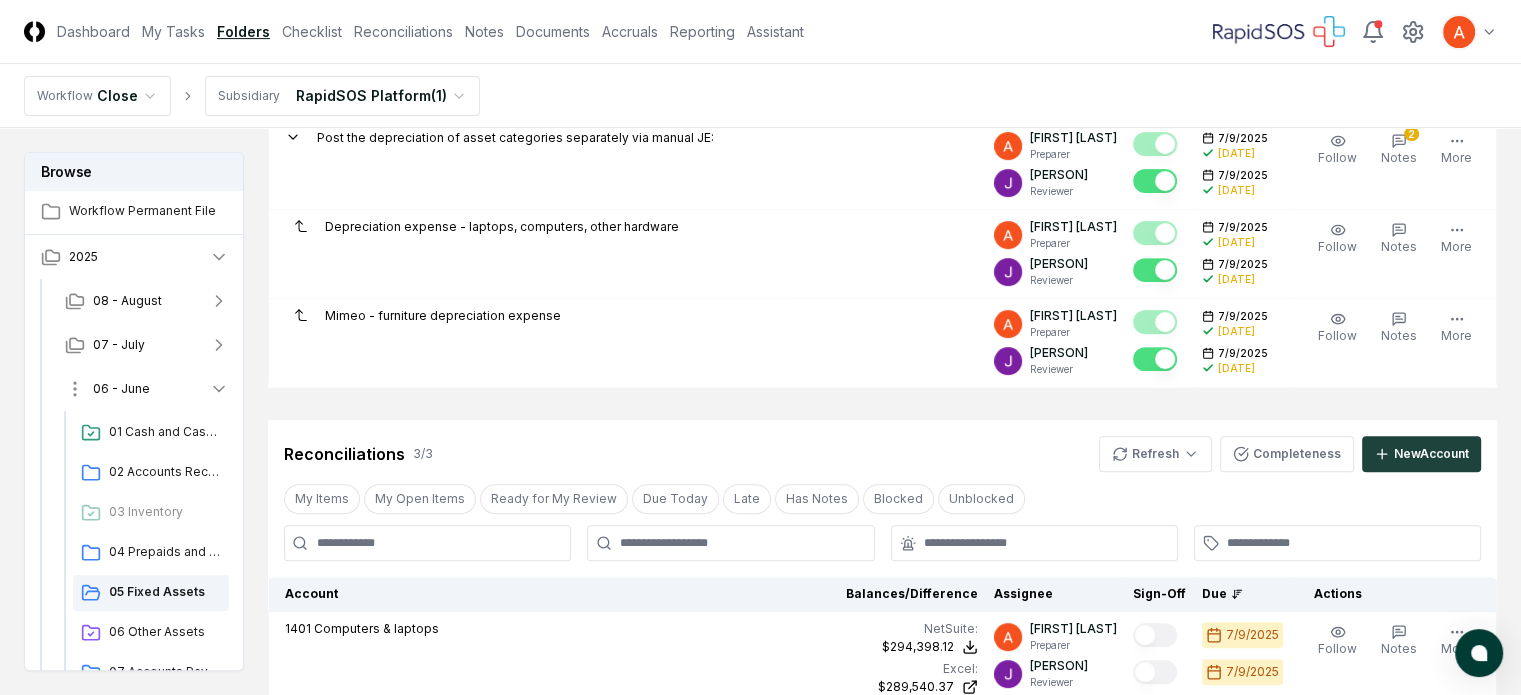 click on "06 - June" at bounding box center (147, 389) 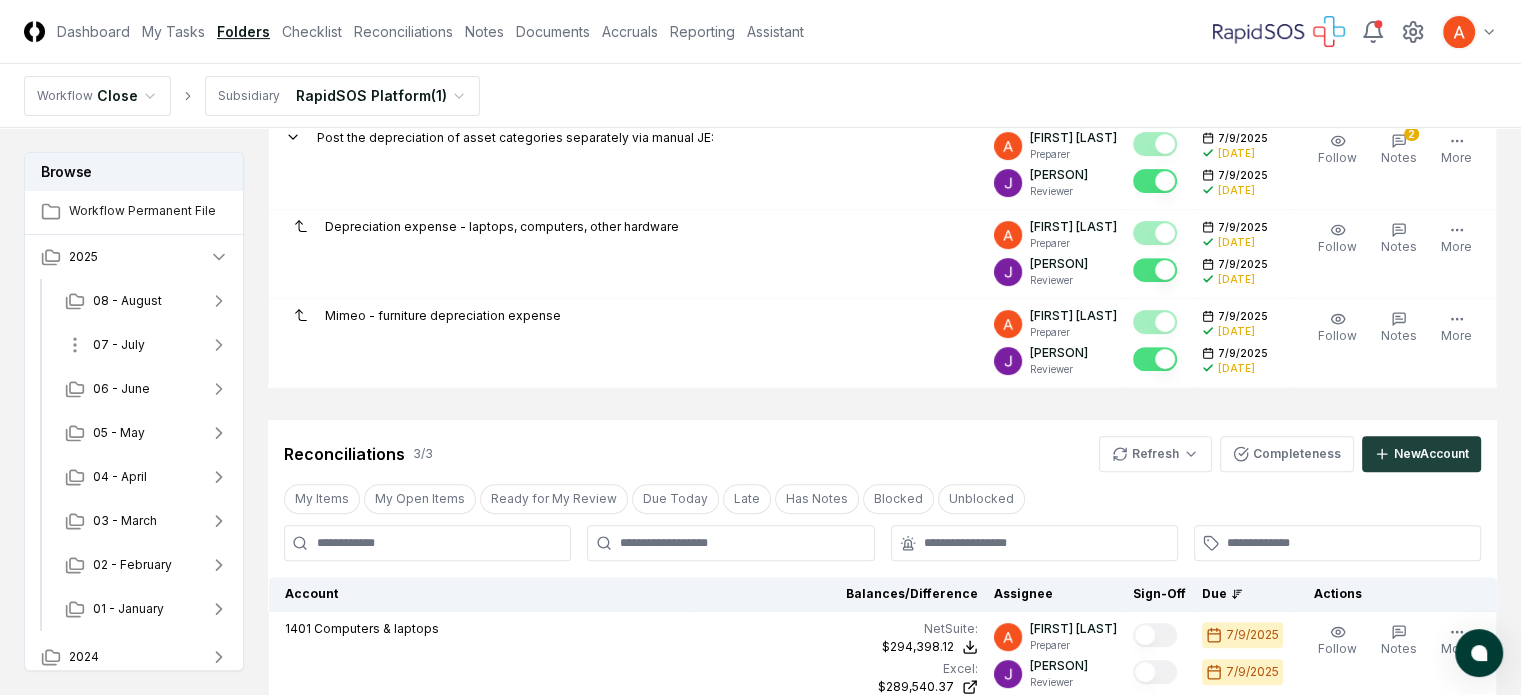 click on "07 - July" at bounding box center [147, 345] 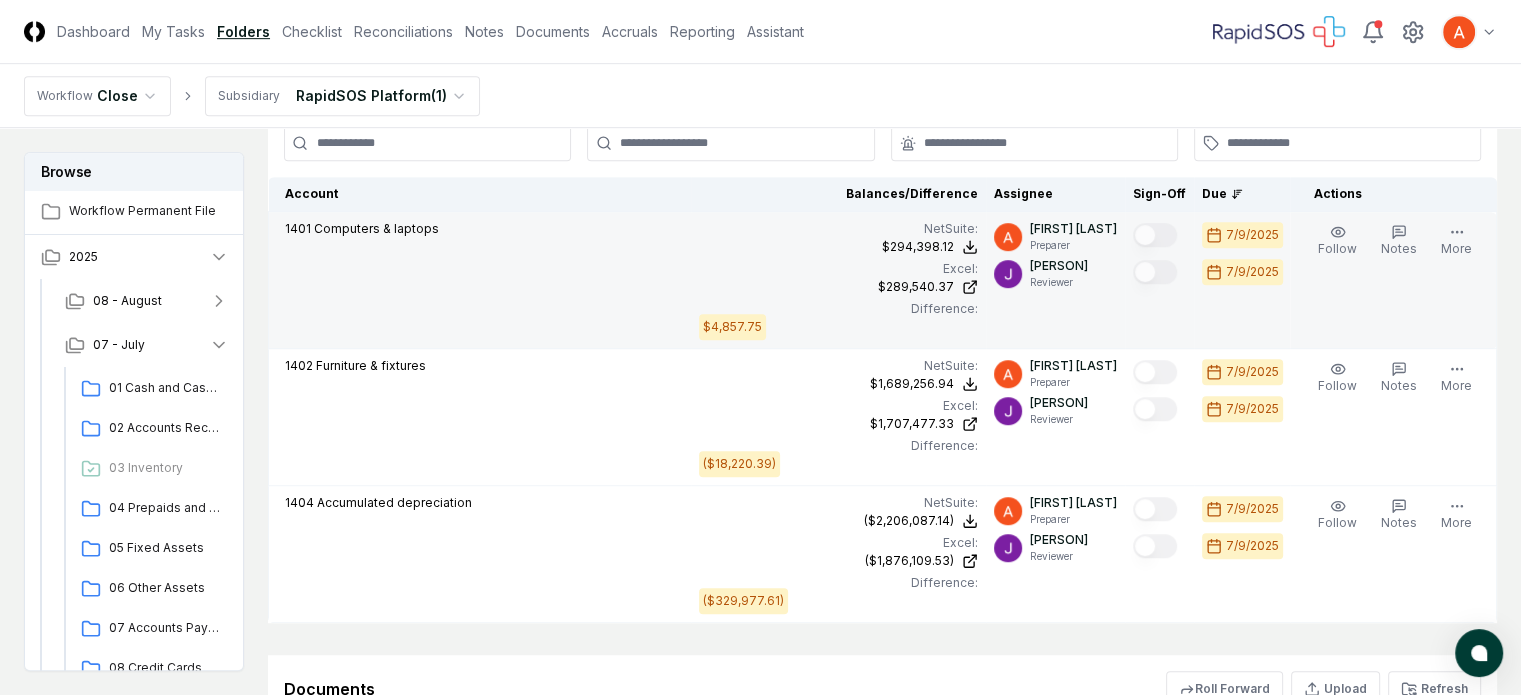 scroll, scrollTop: 1200, scrollLeft: 0, axis: vertical 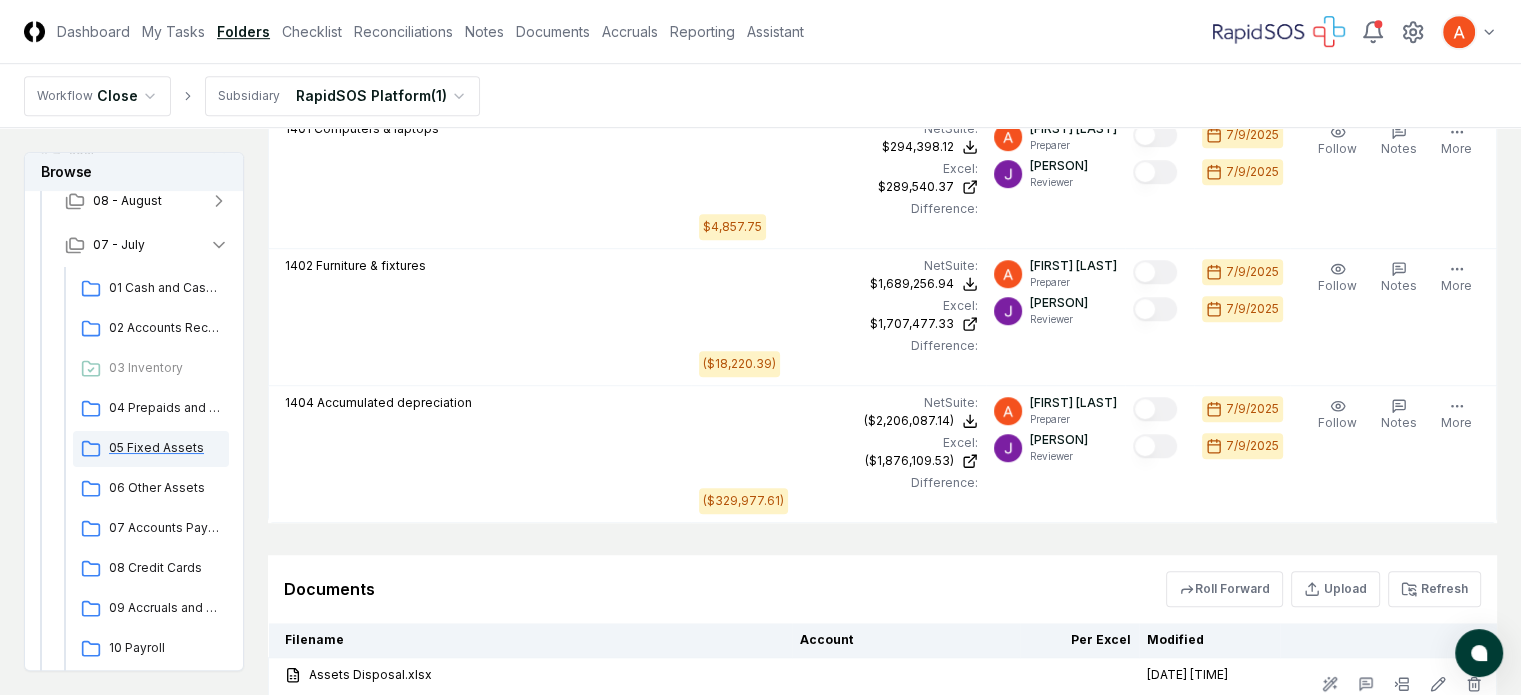 click on "05 Fixed Assets" at bounding box center (165, 448) 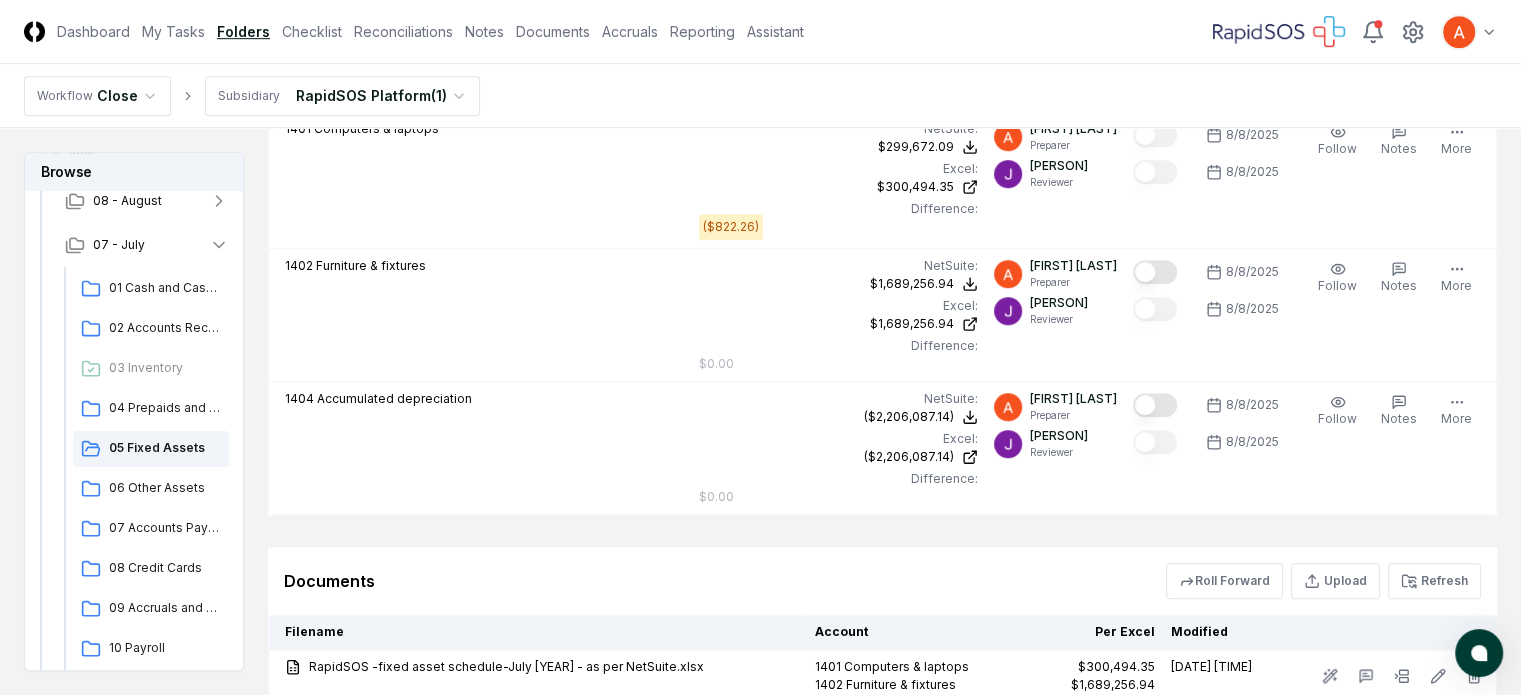 scroll, scrollTop: 0, scrollLeft: 0, axis: both 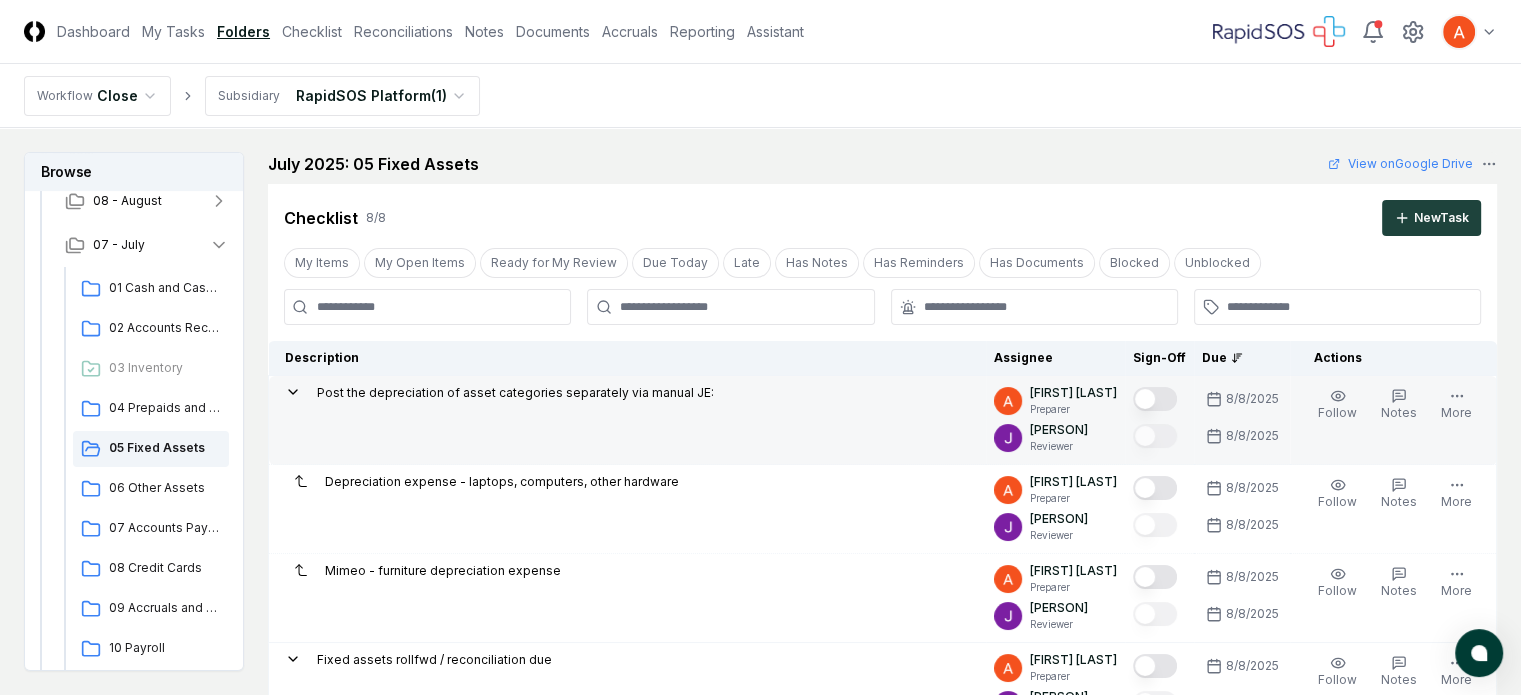 click at bounding box center [1155, 399] 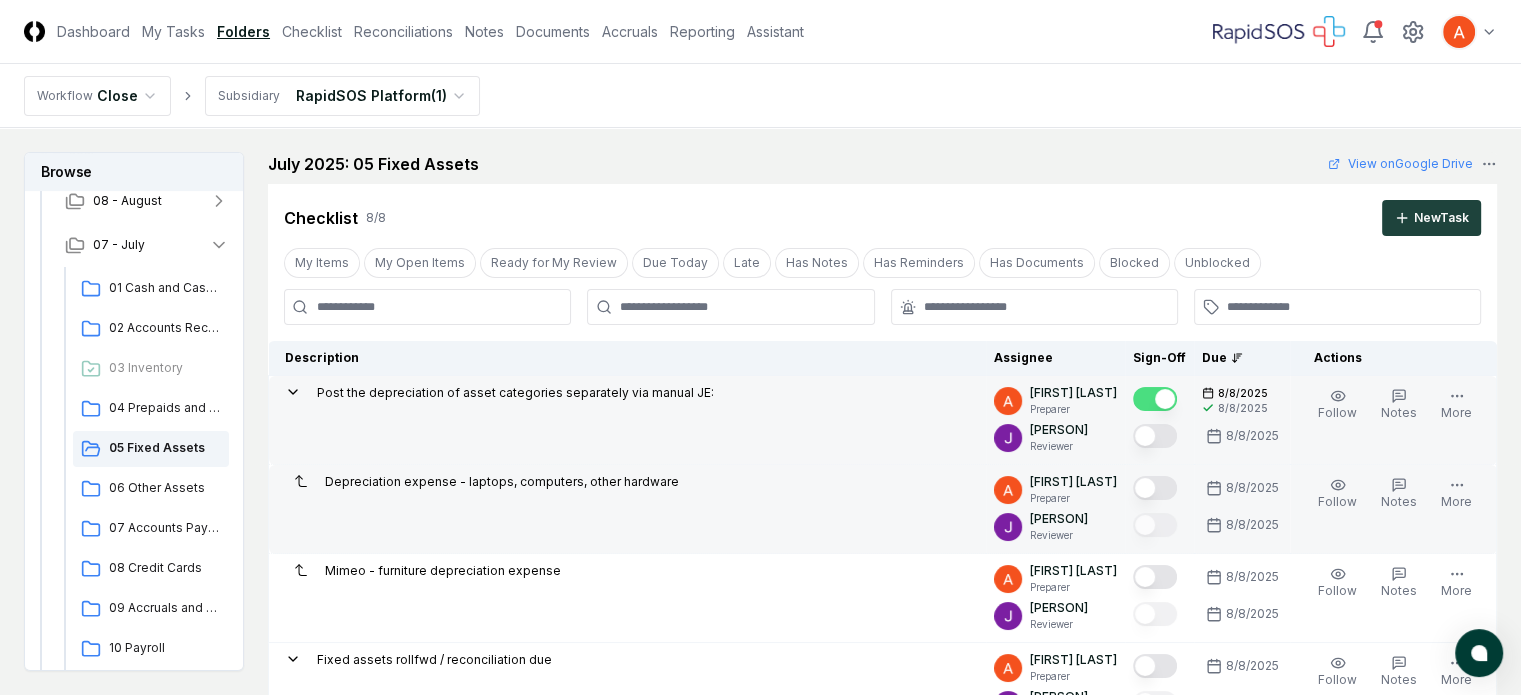 click at bounding box center [1155, 488] 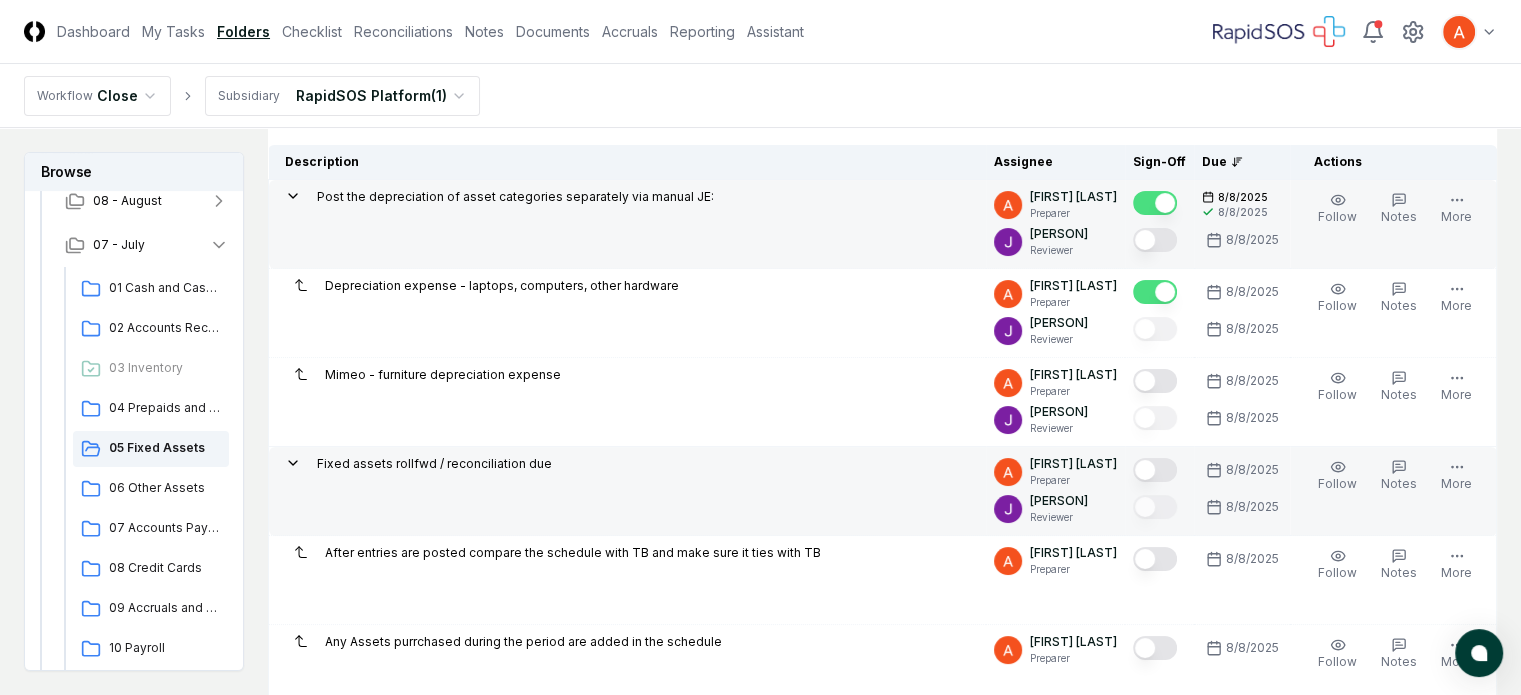 scroll, scrollTop: 200, scrollLeft: 0, axis: vertical 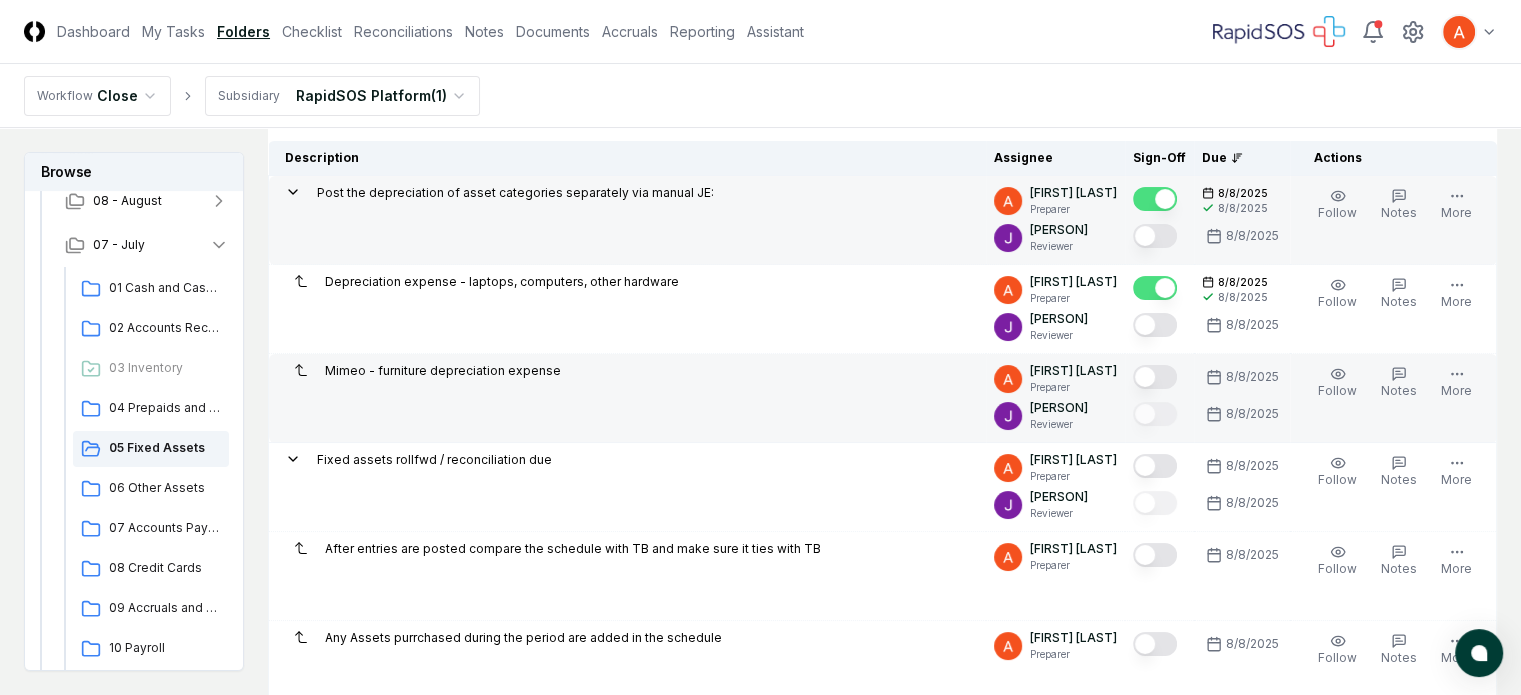 click at bounding box center [1155, 377] 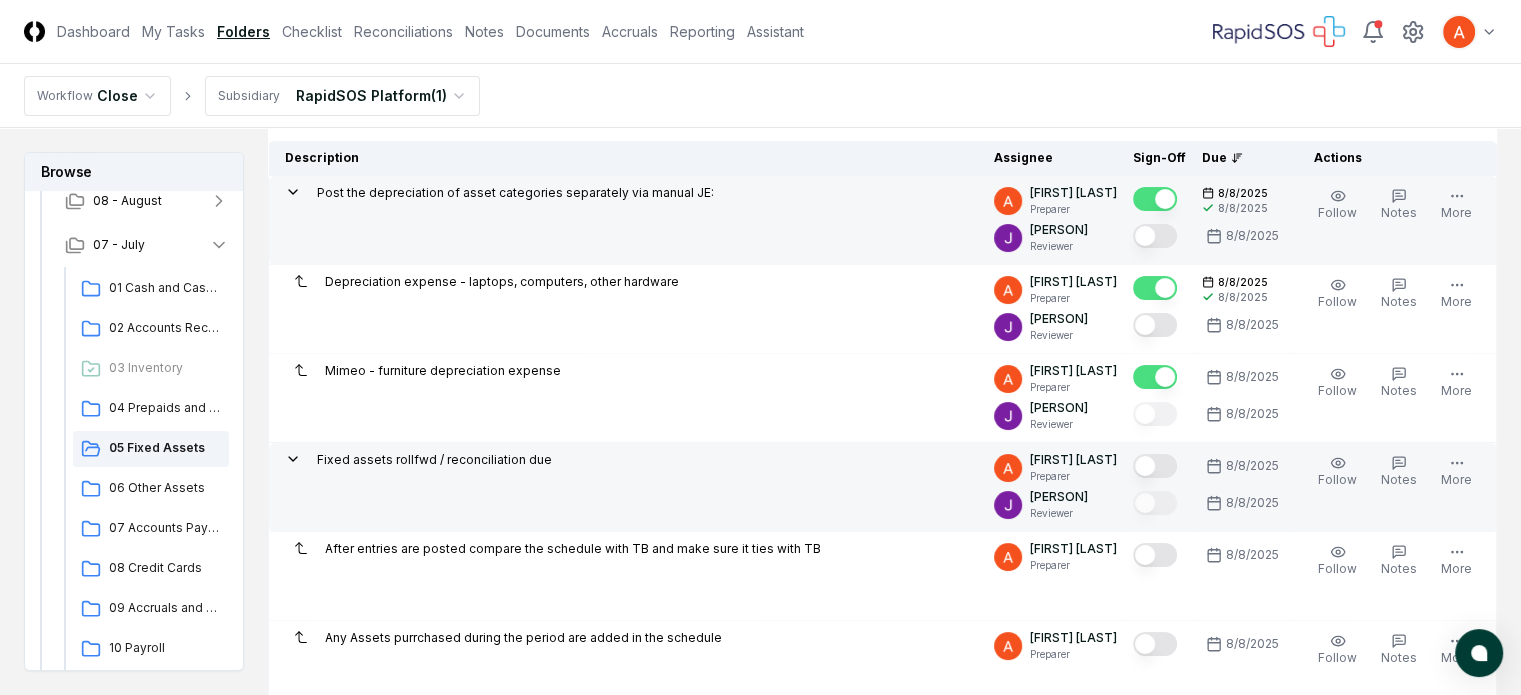 type on "on" 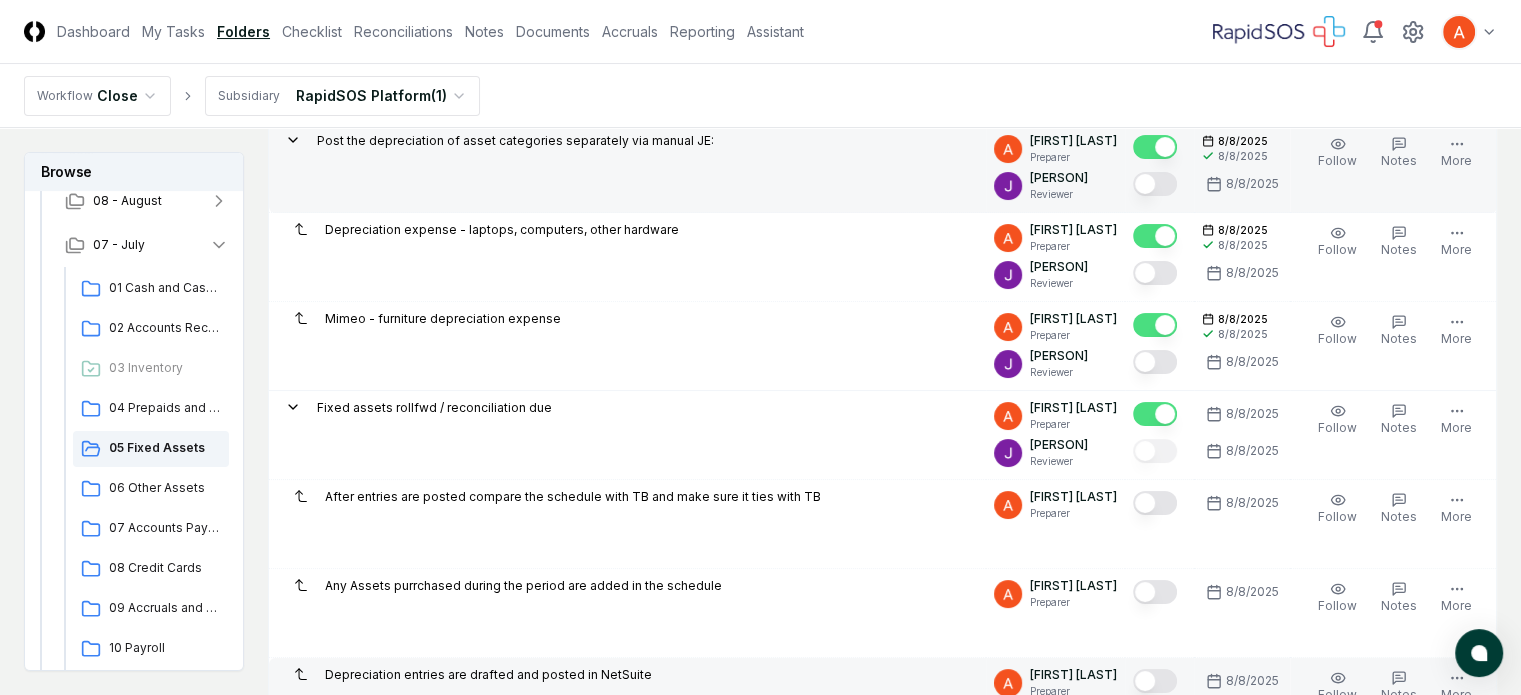 scroll, scrollTop: 400, scrollLeft: 0, axis: vertical 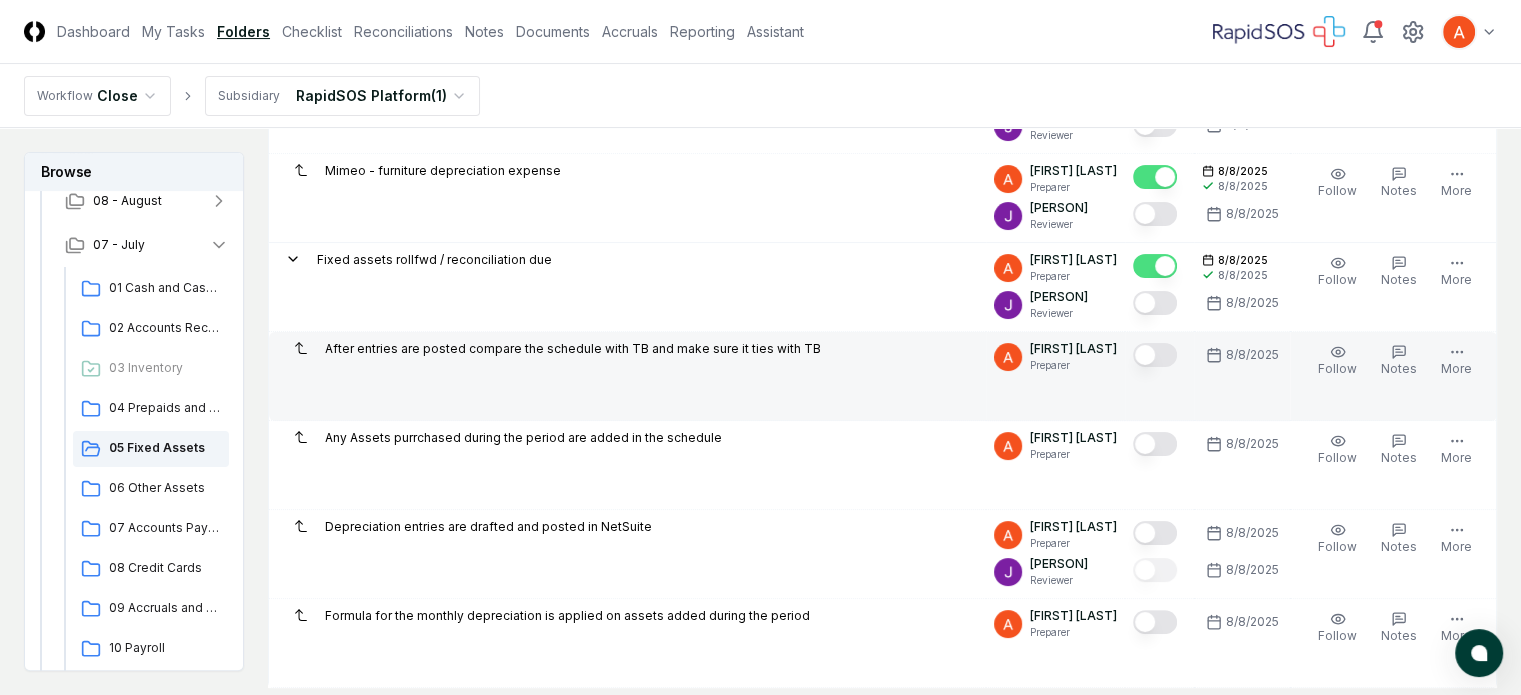 click at bounding box center (1155, 355) 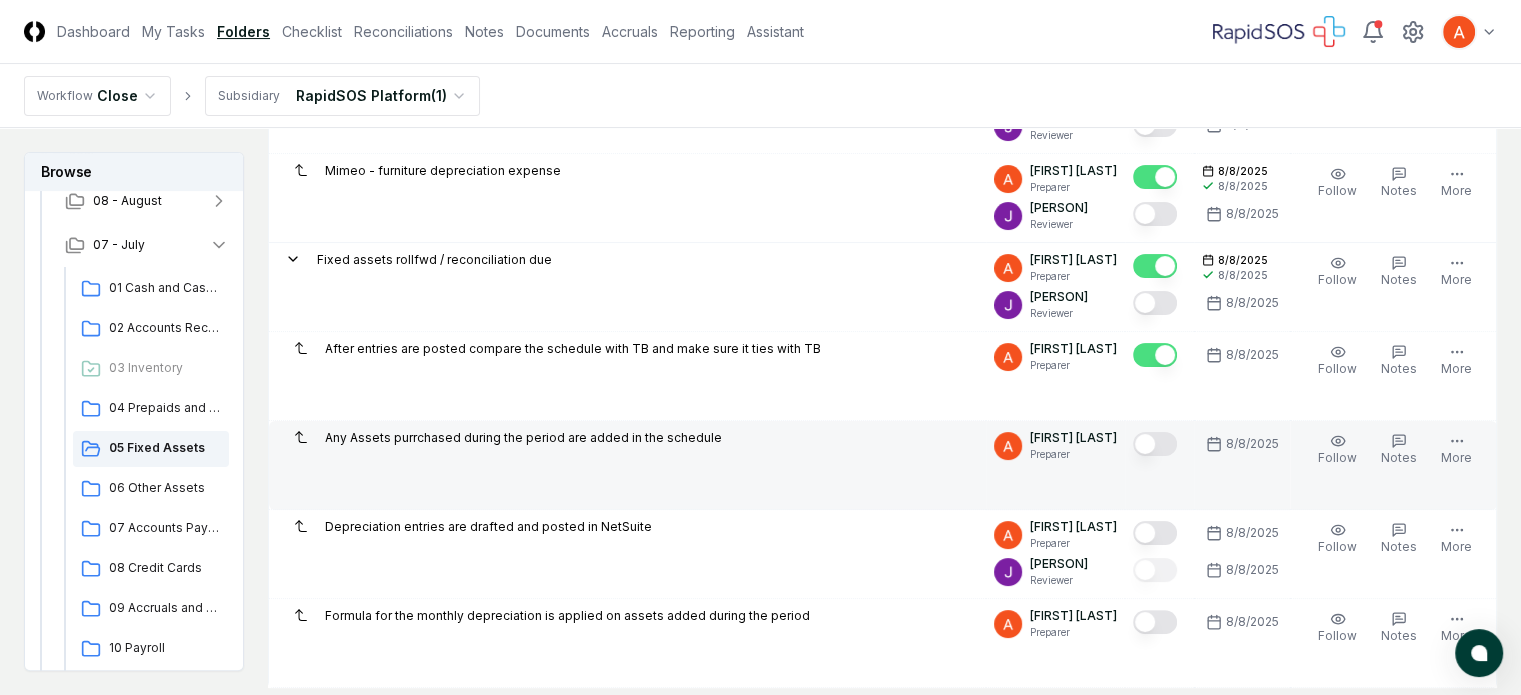 click at bounding box center [1155, 444] 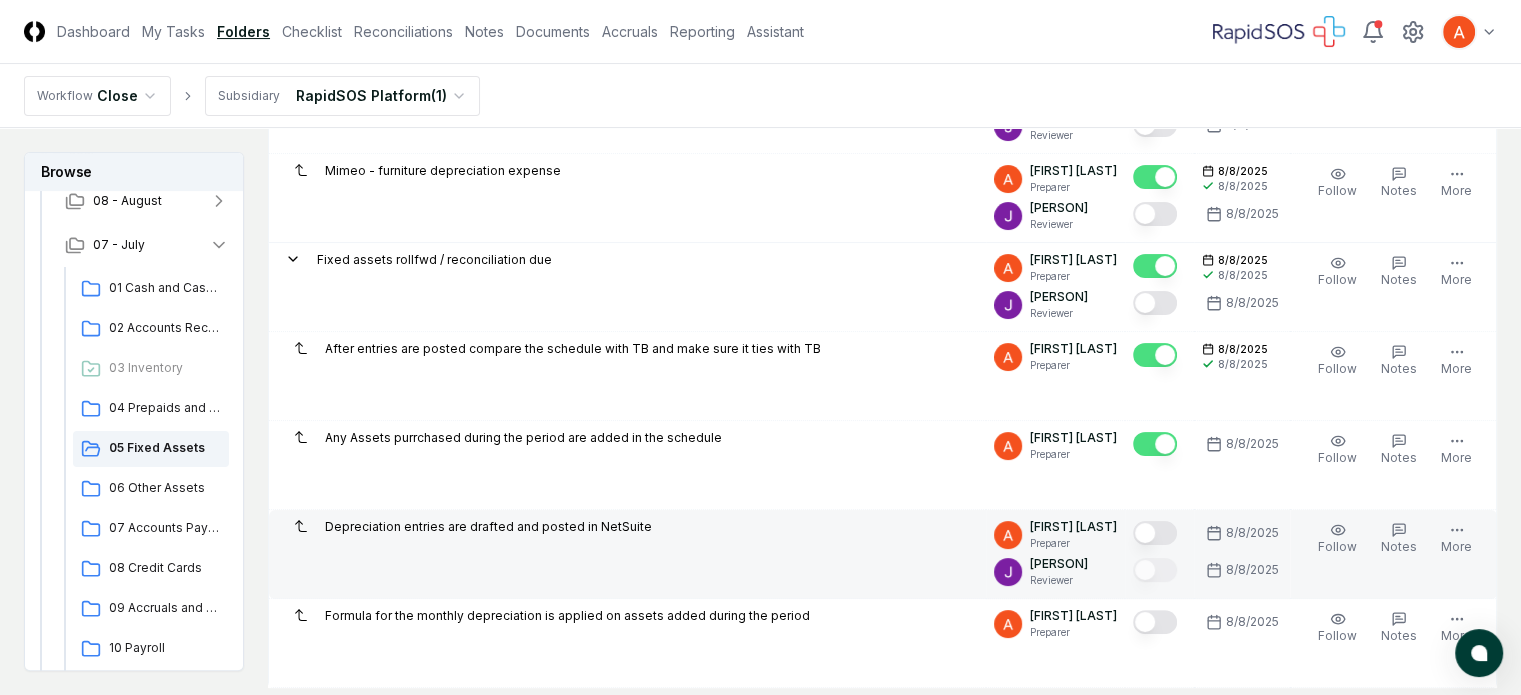 type on "on" 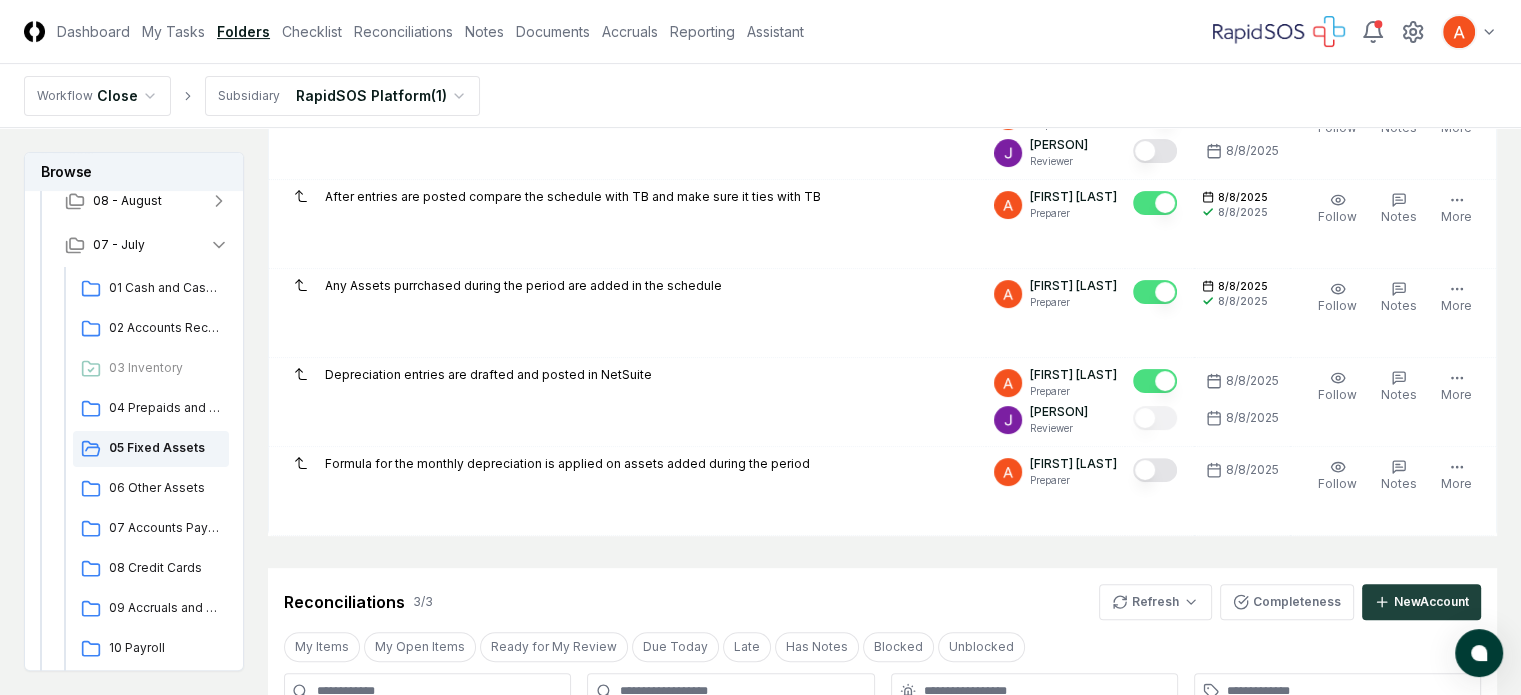 scroll, scrollTop: 600, scrollLeft: 0, axis: vertical 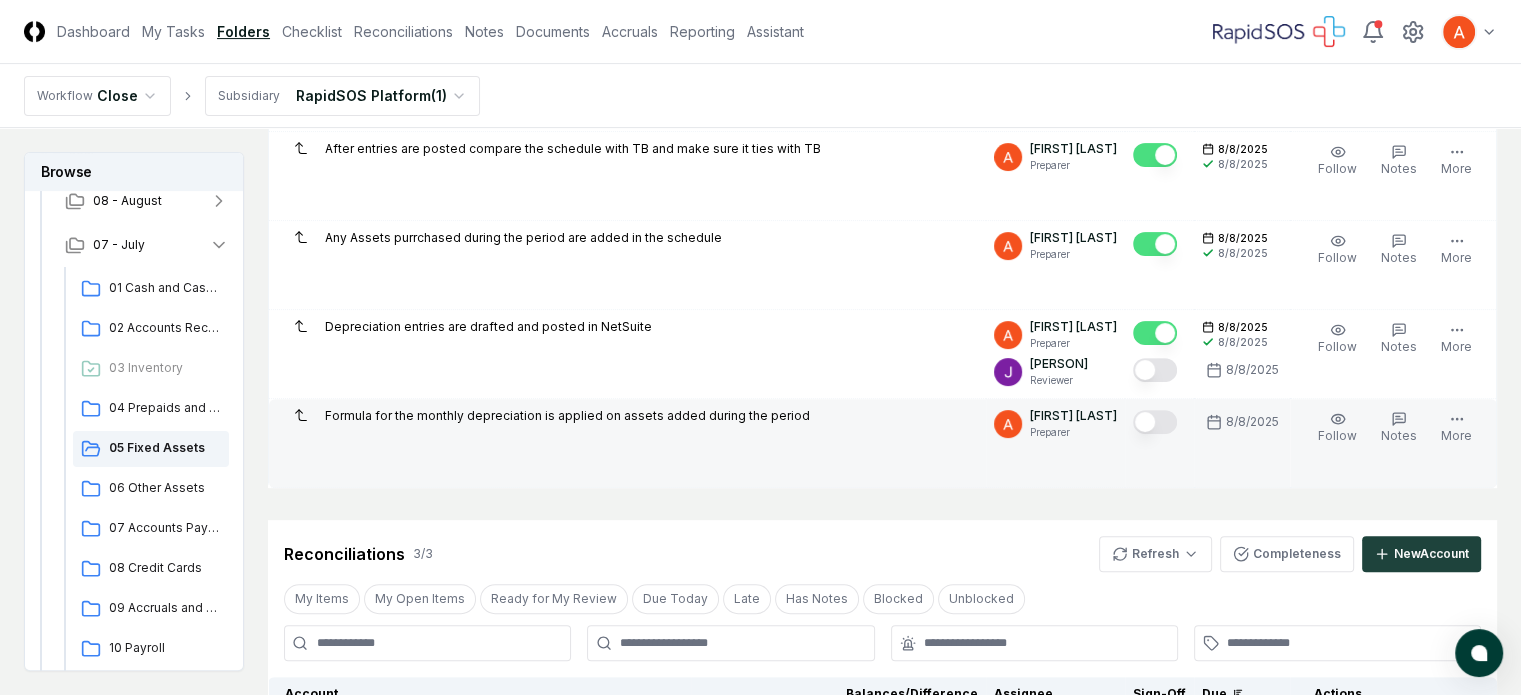 click at bounding box center [1155, 422] 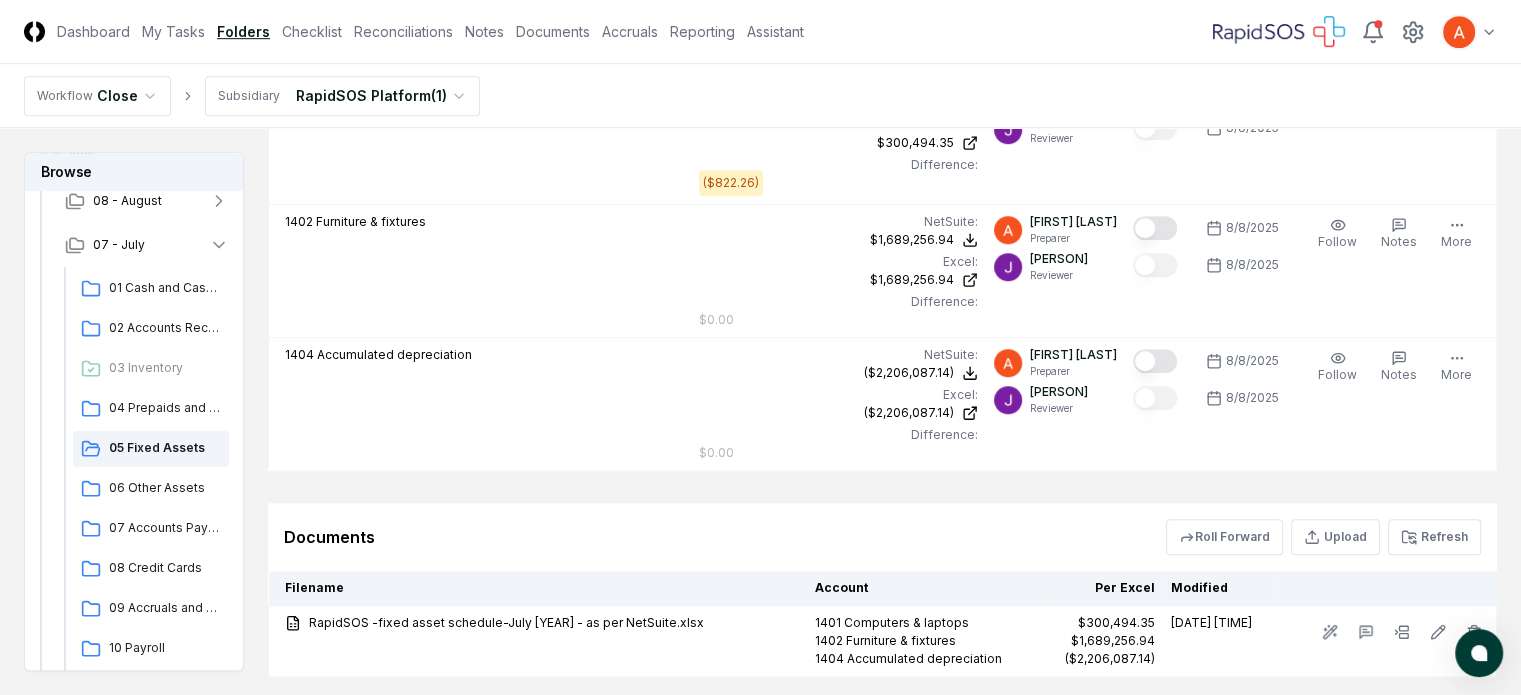 scroll, scrollTop: 1248, scrollLeft: 0, axis: vertical 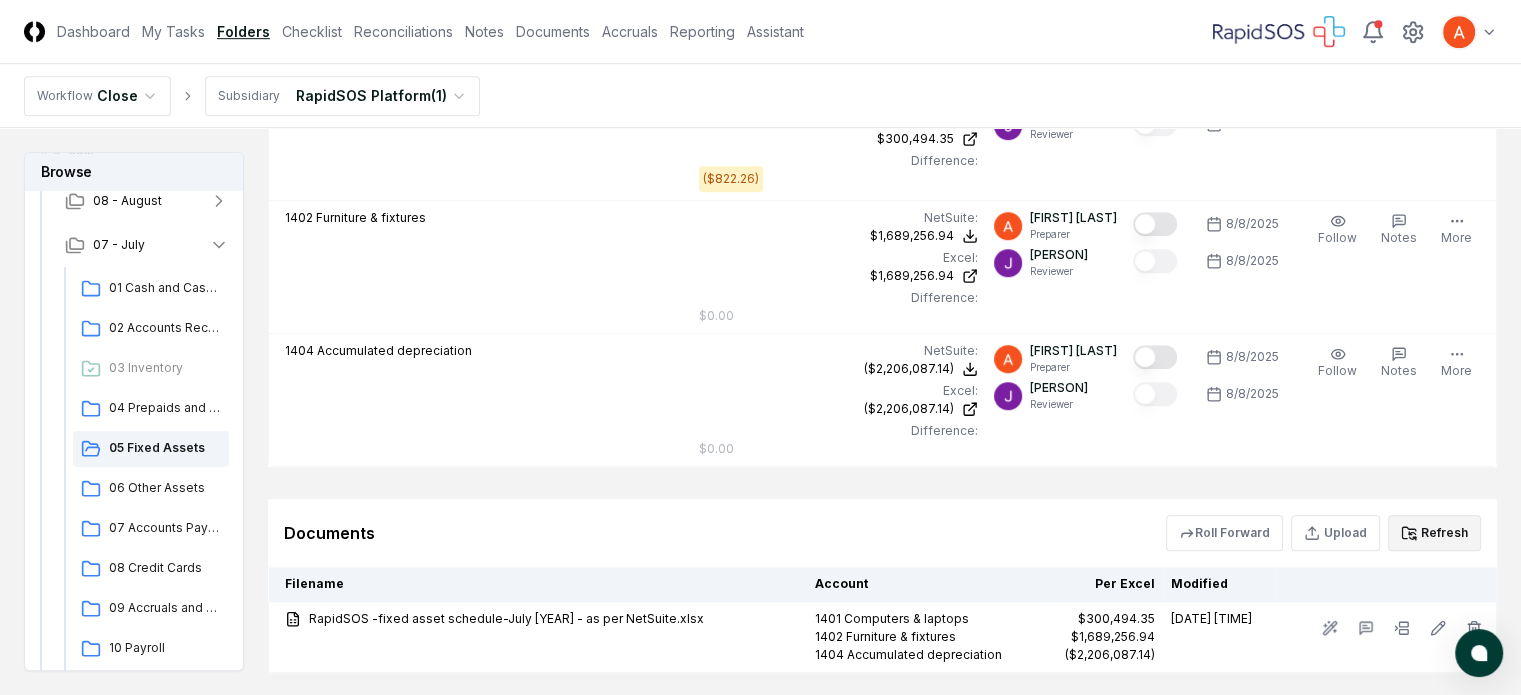 click on "Refresh" at bounding box center [1434, 533] 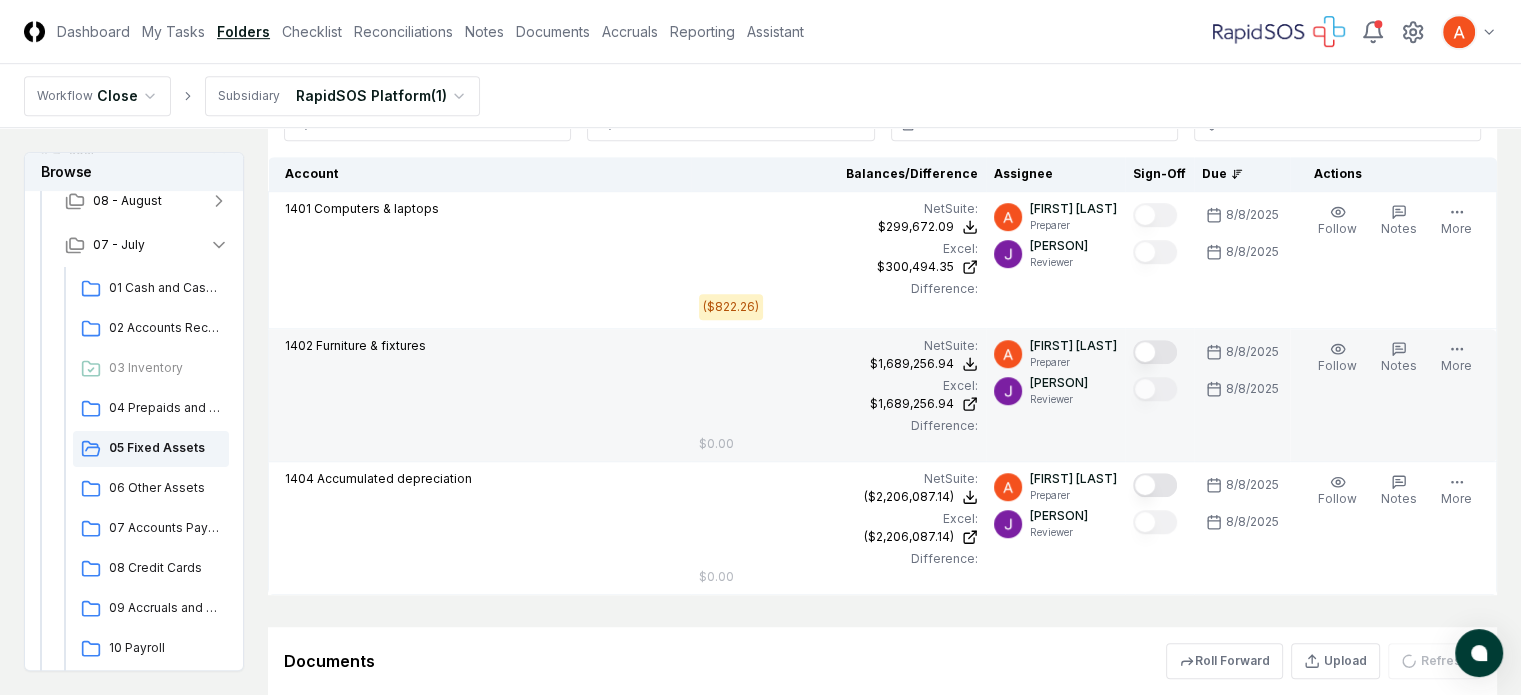 scroll, scrollTop: 948, scrollLeft: 0, axis: vertical 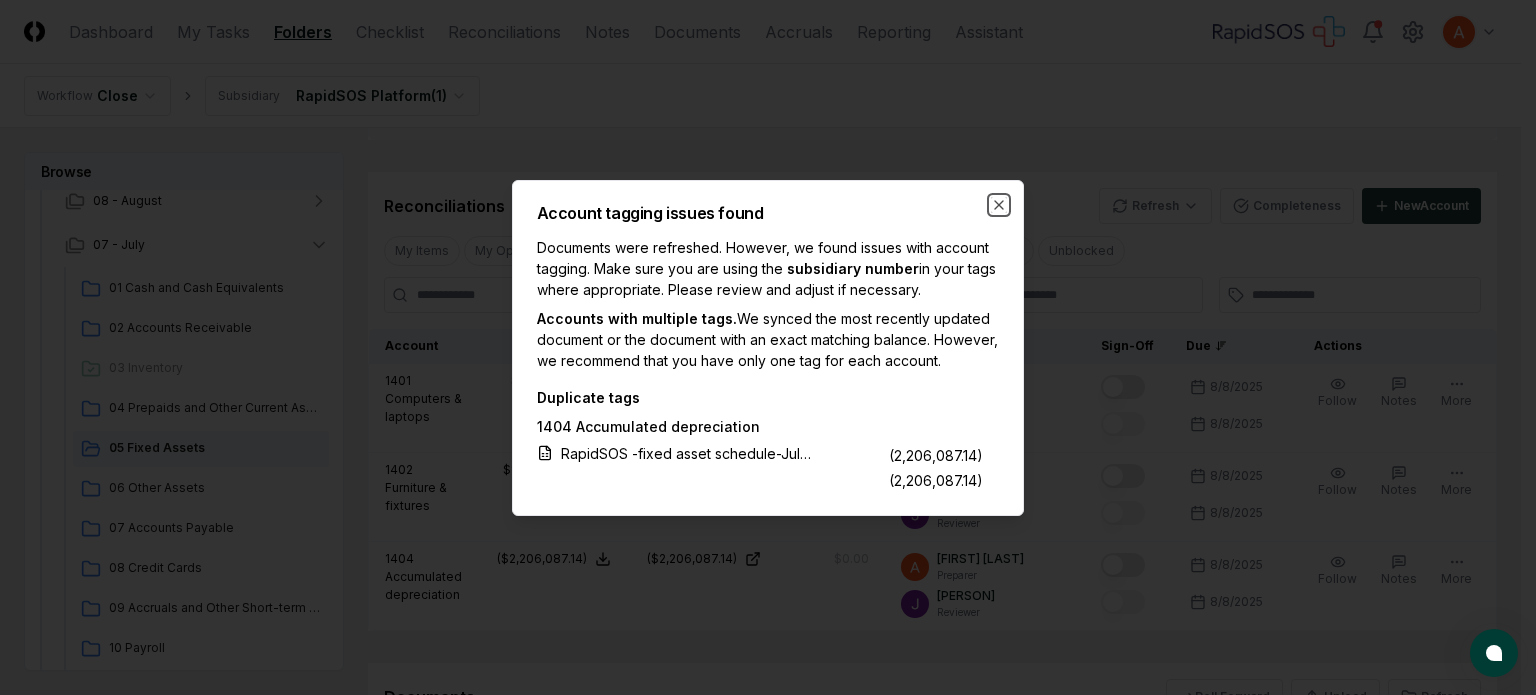 type 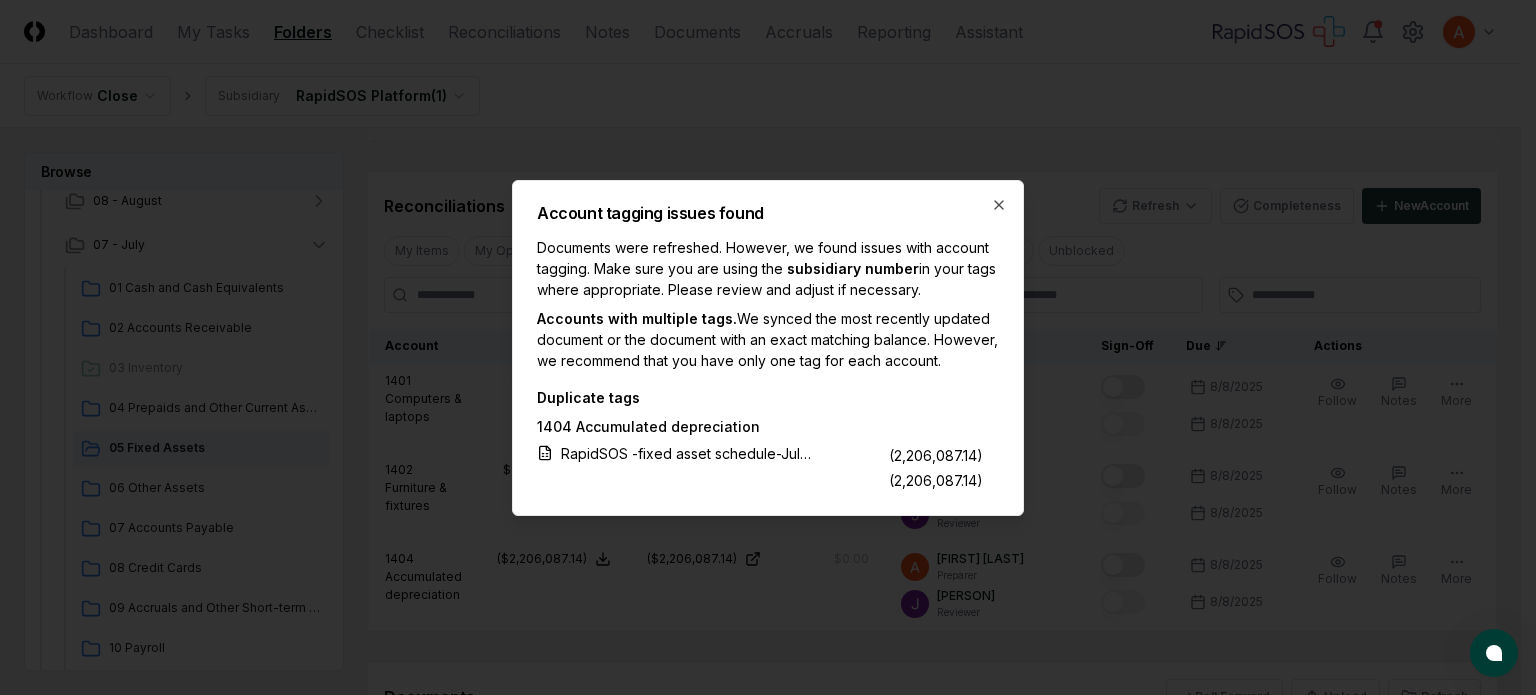 click on "Account tagging issues found Documents were refreshed. However, we found issues with account tagging. Make sure you are using the subsidiary number in your tags where appropriate. Please review and adjust if necessary. Accounts with multiple tags. We synced the most recently updated document or the document with an exact matching balance. However, we recommend that you have only one tag for each account. Duplicate tags 1404 Accumulated depreciation RapidSOS -fixed asset schedule-Jul [YEAR] - as per NetSuite.xlsx ([AMOUNT]) RapidSOS -fixed asset schedule-Jul [YEAR] - as per NetSuite.xlsx ([AMOUNT]) Close" at bounding box center (768, 348) 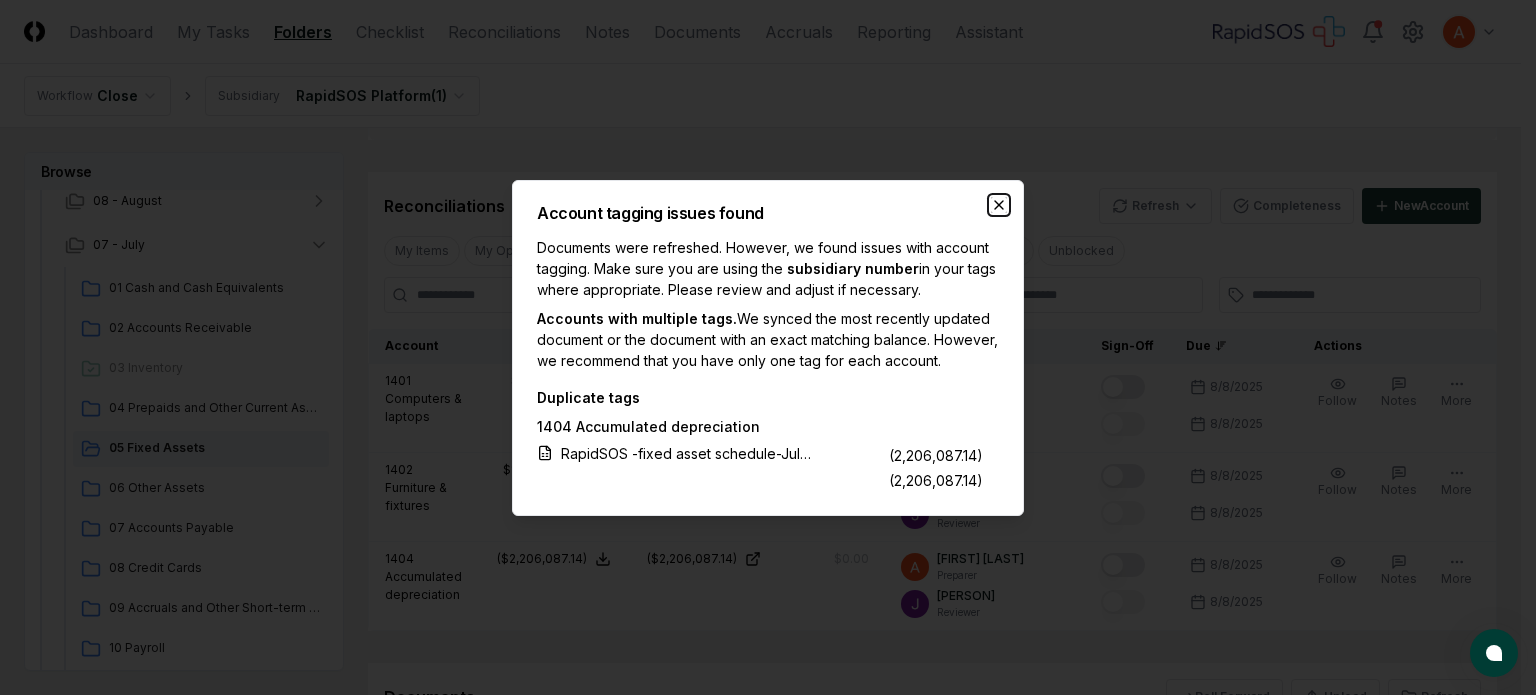 click 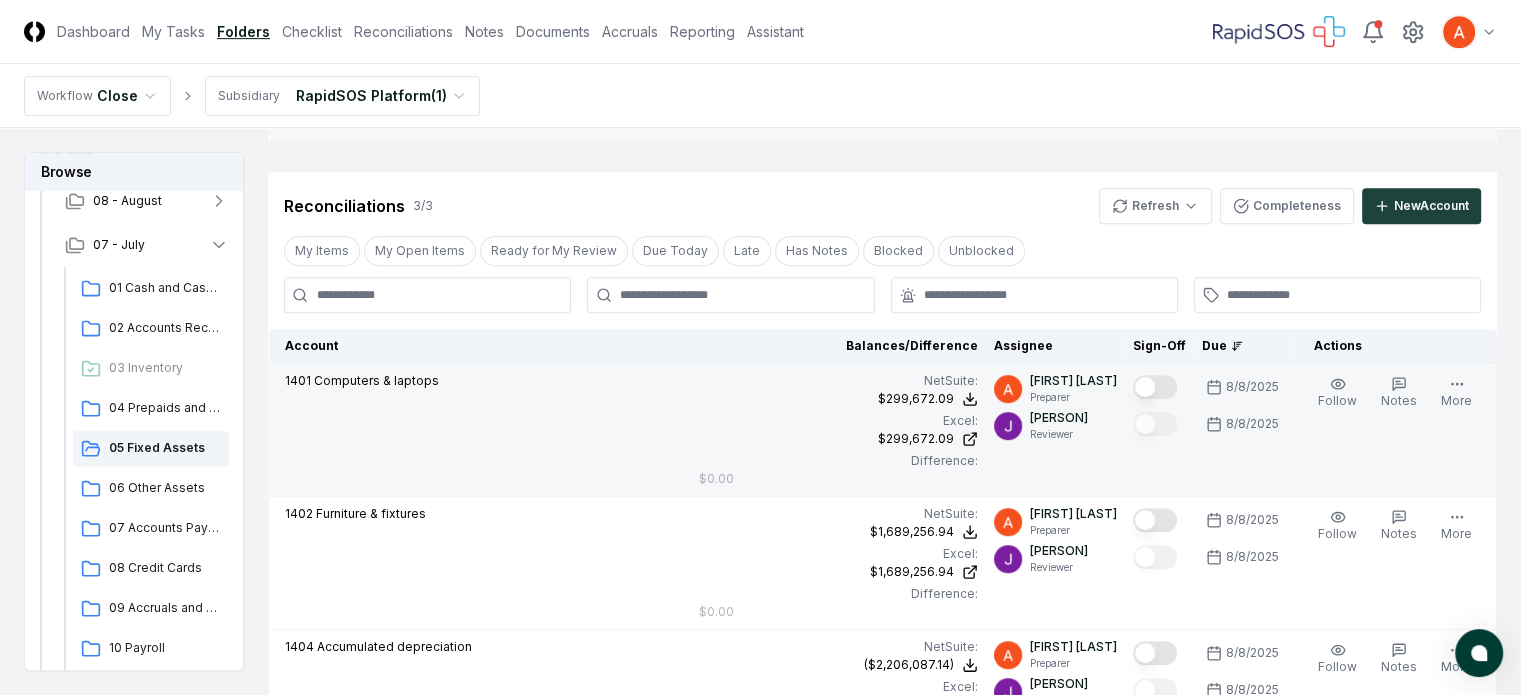 click at bounding box center [1155, 387] 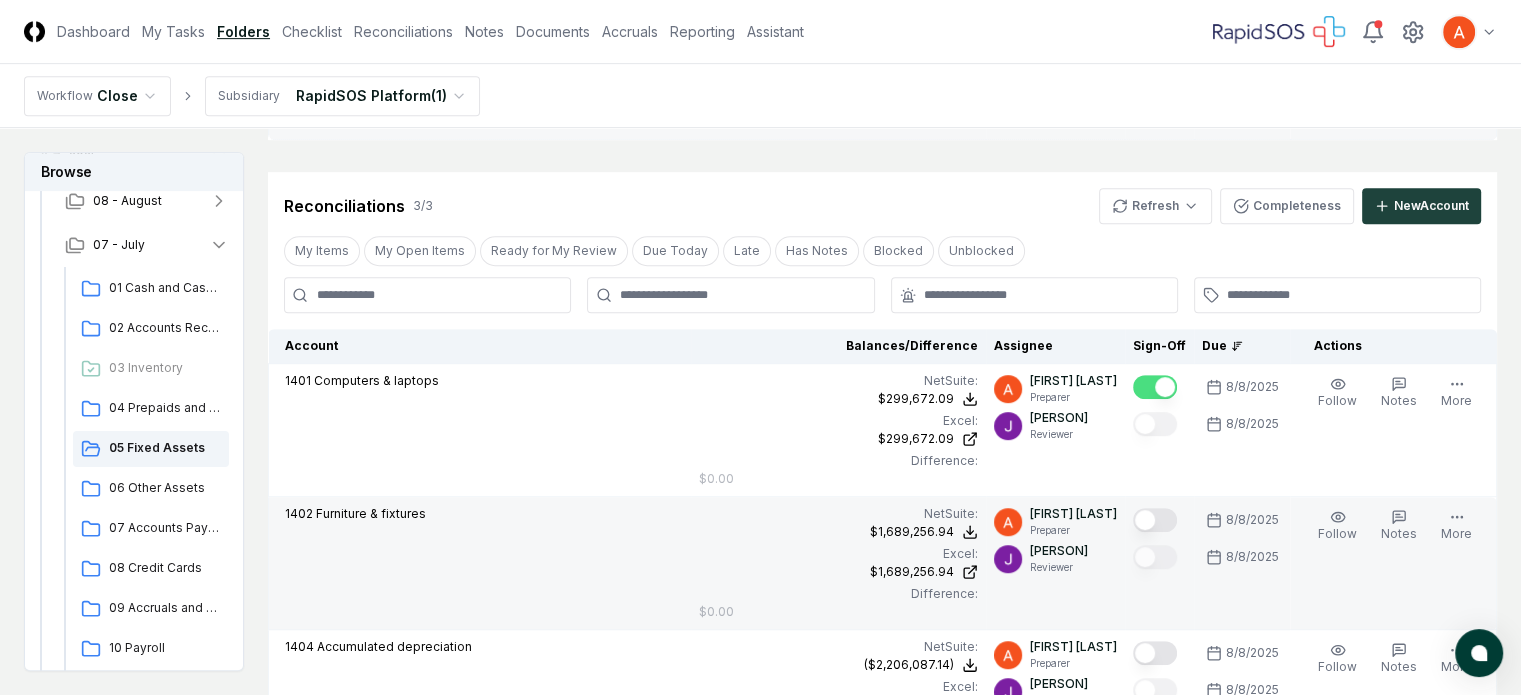type on "on" 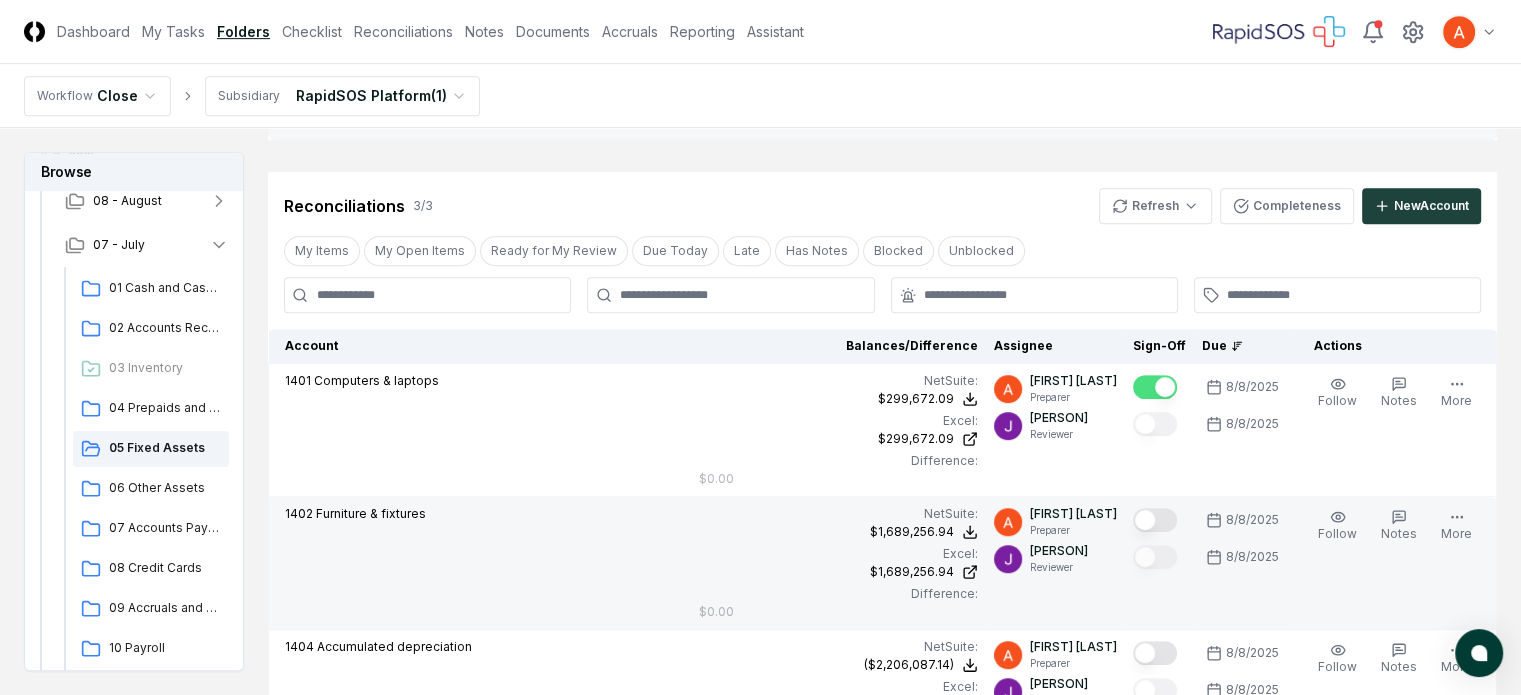 click at bounding box center [1155, 520] 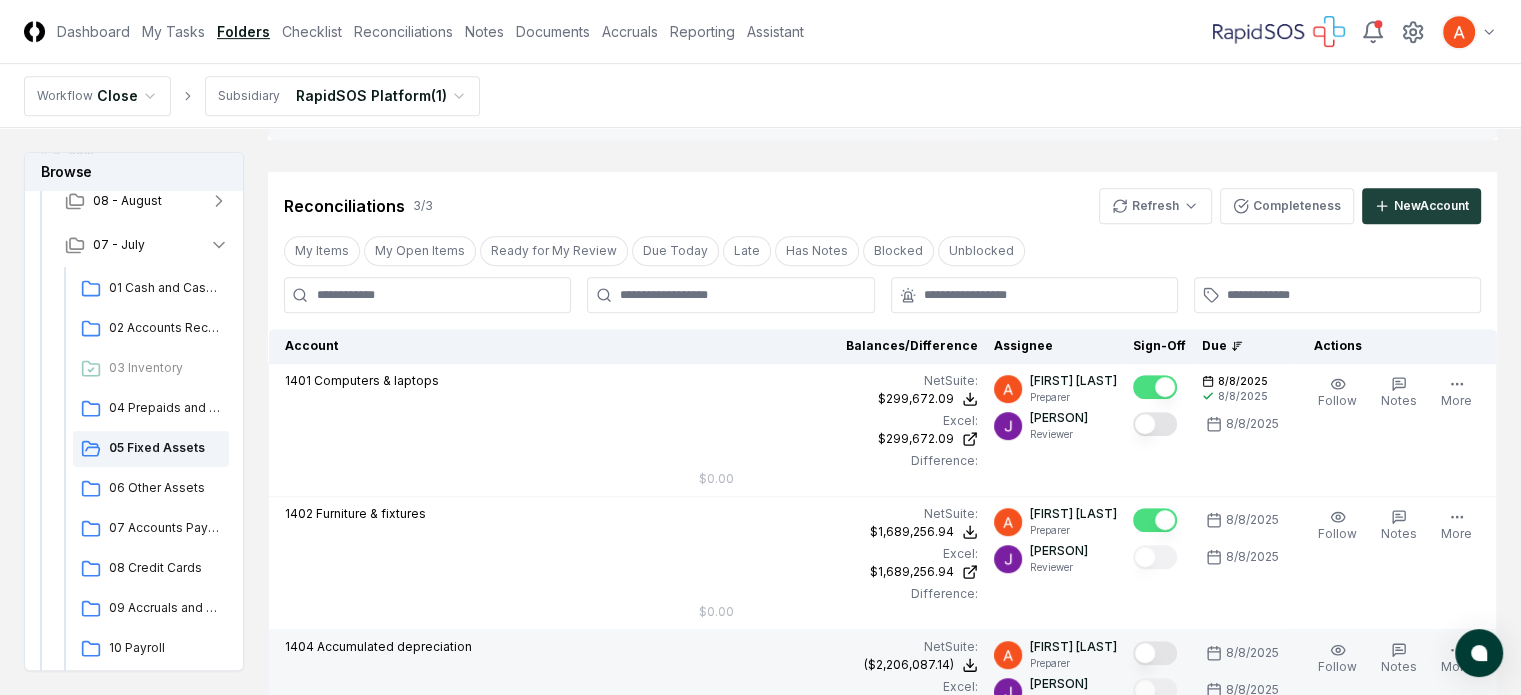 click at bounding box center (1155, 653) 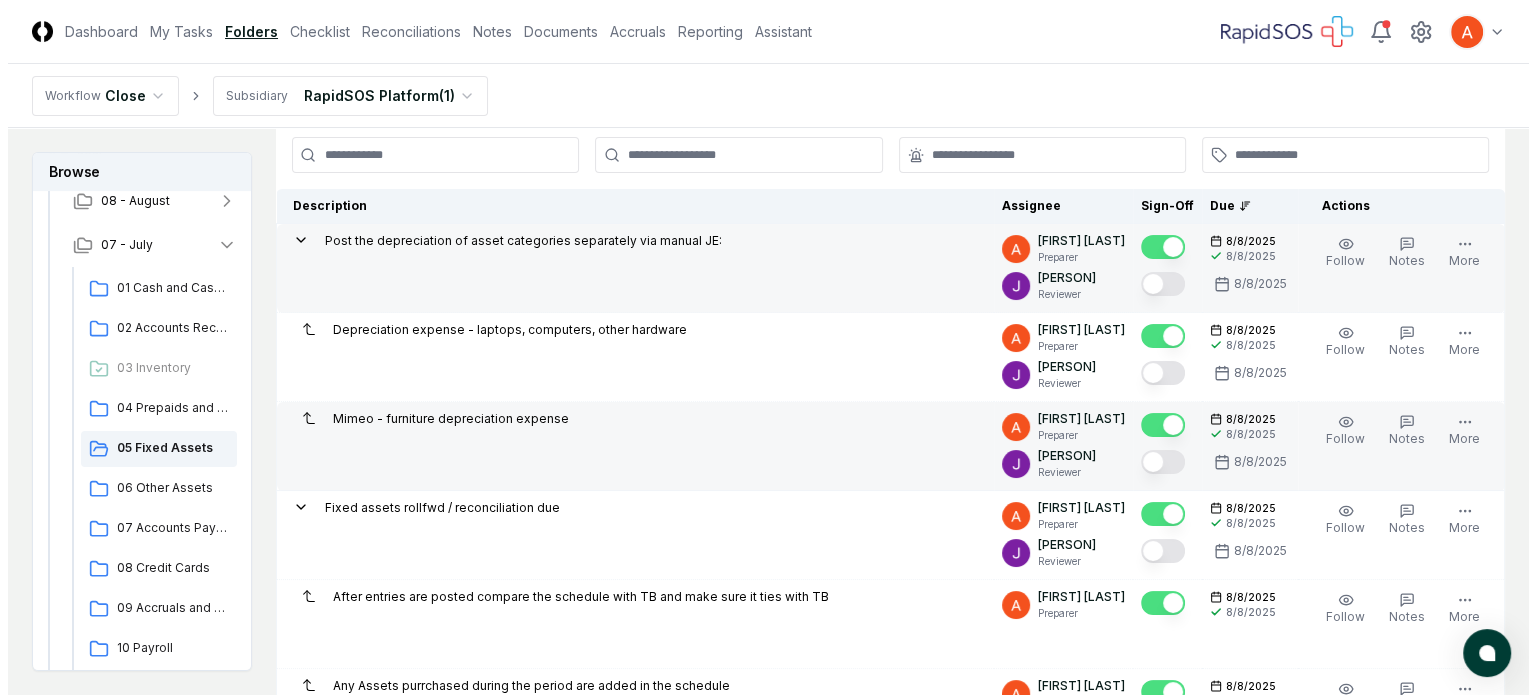 scroll, scrollTop: 148, scrollLeft: 0, axis: vertical 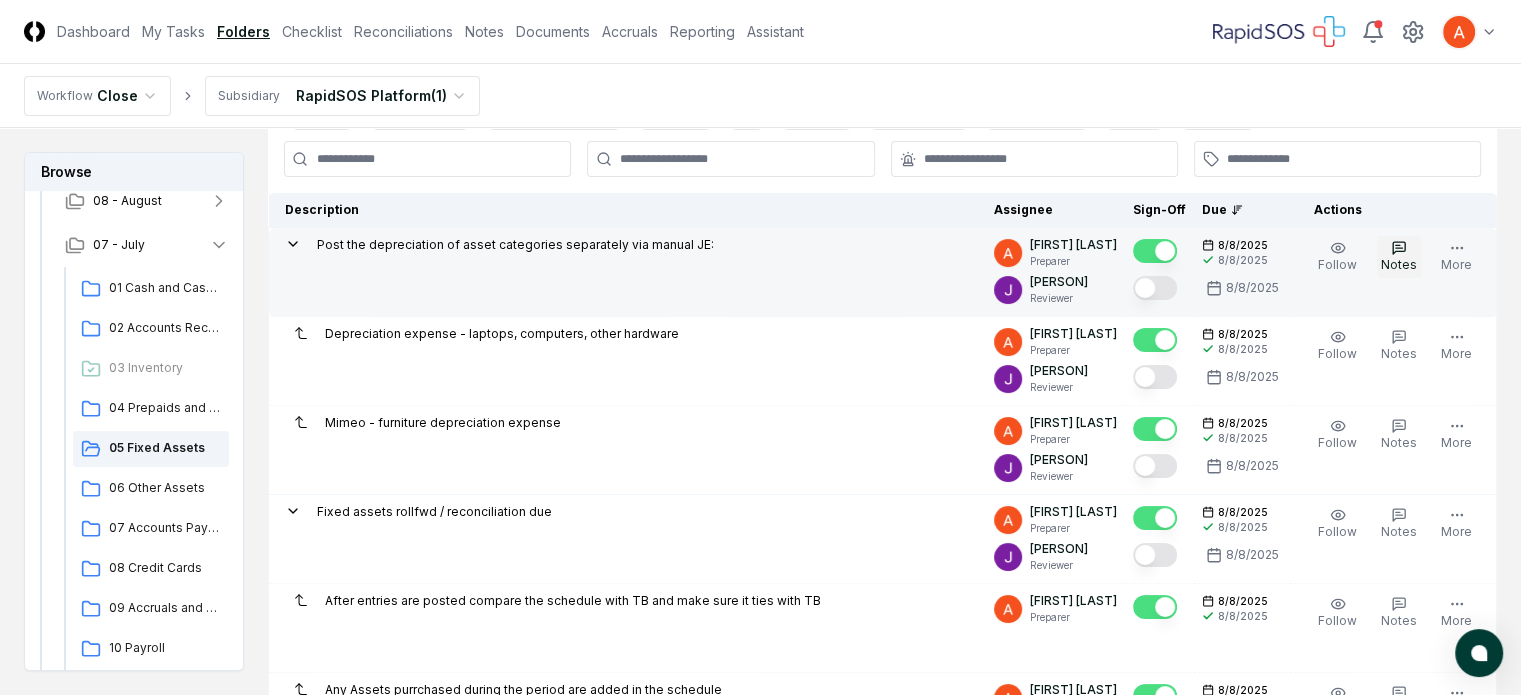 click 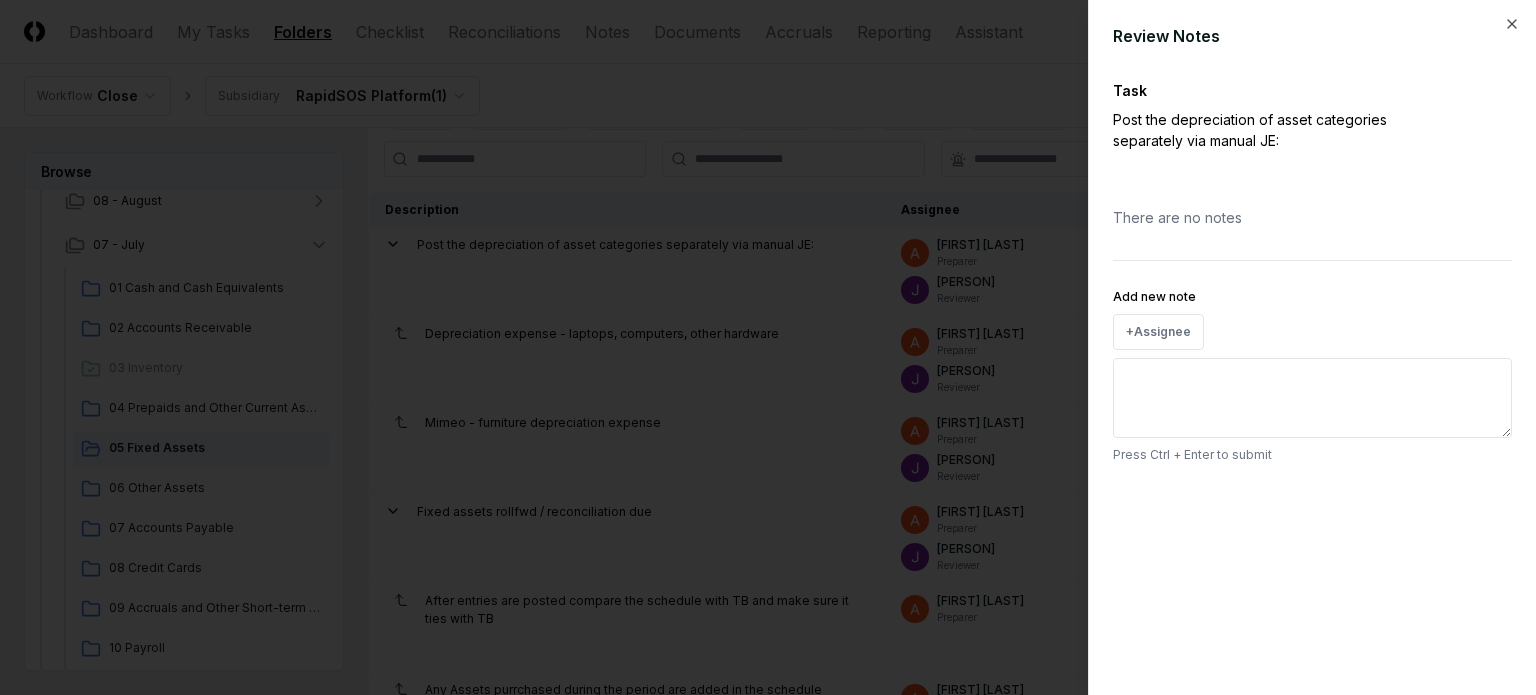 click on "Add new note" at bounding box center (1312, 398) 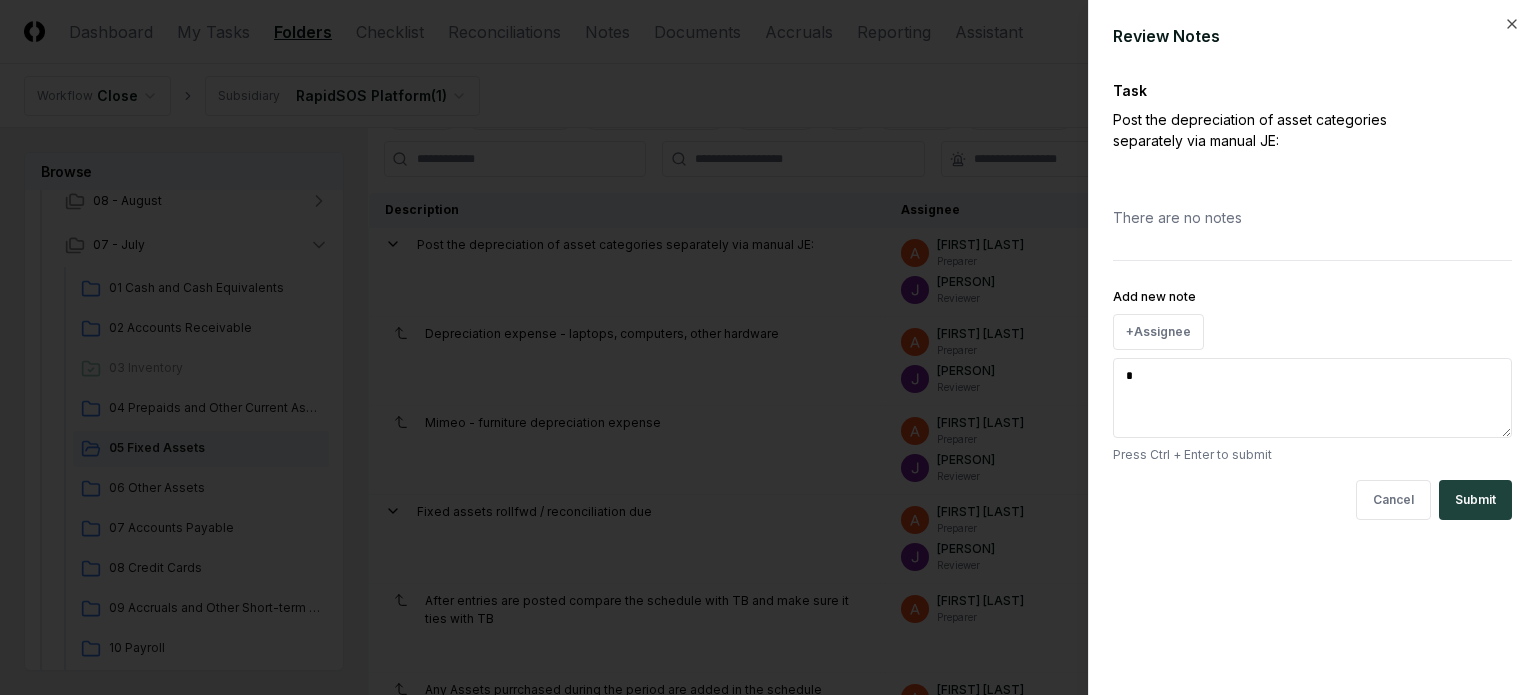 type on "*" 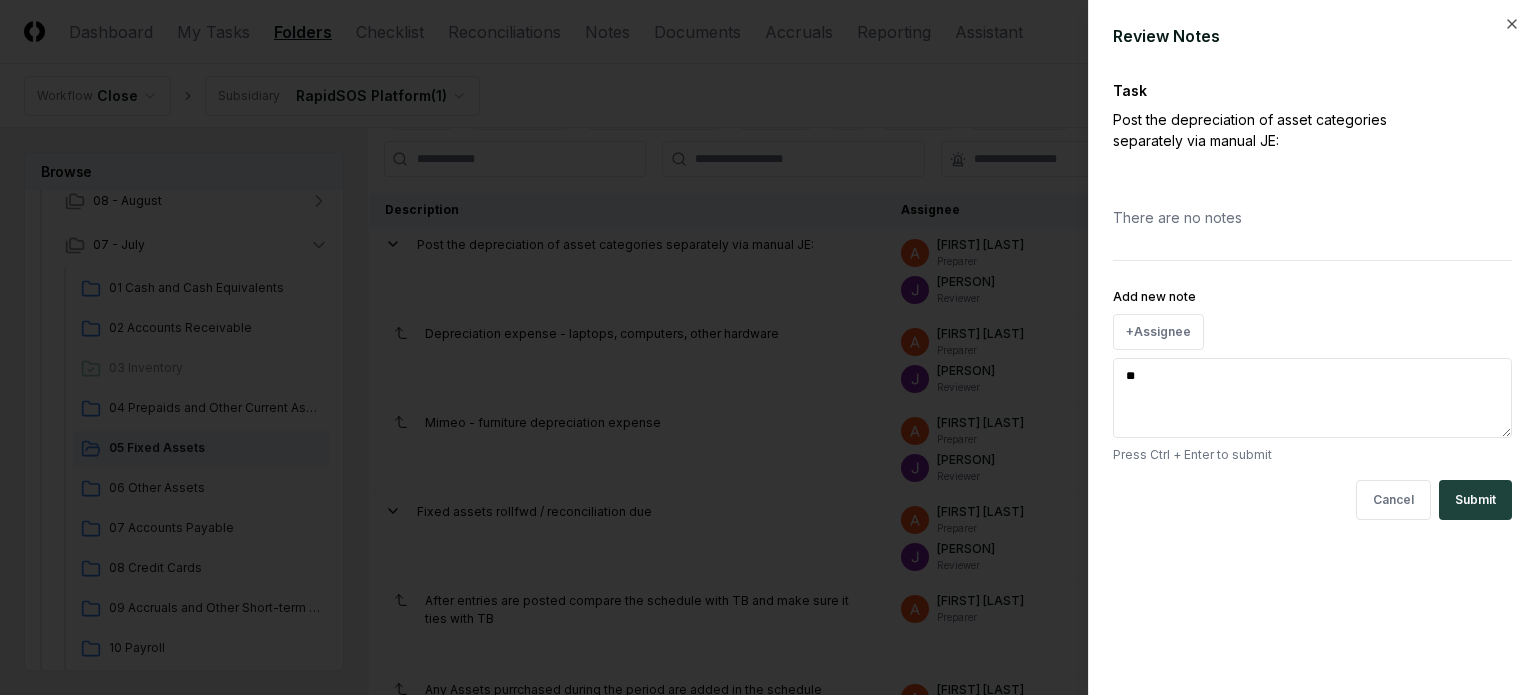 type on "*" 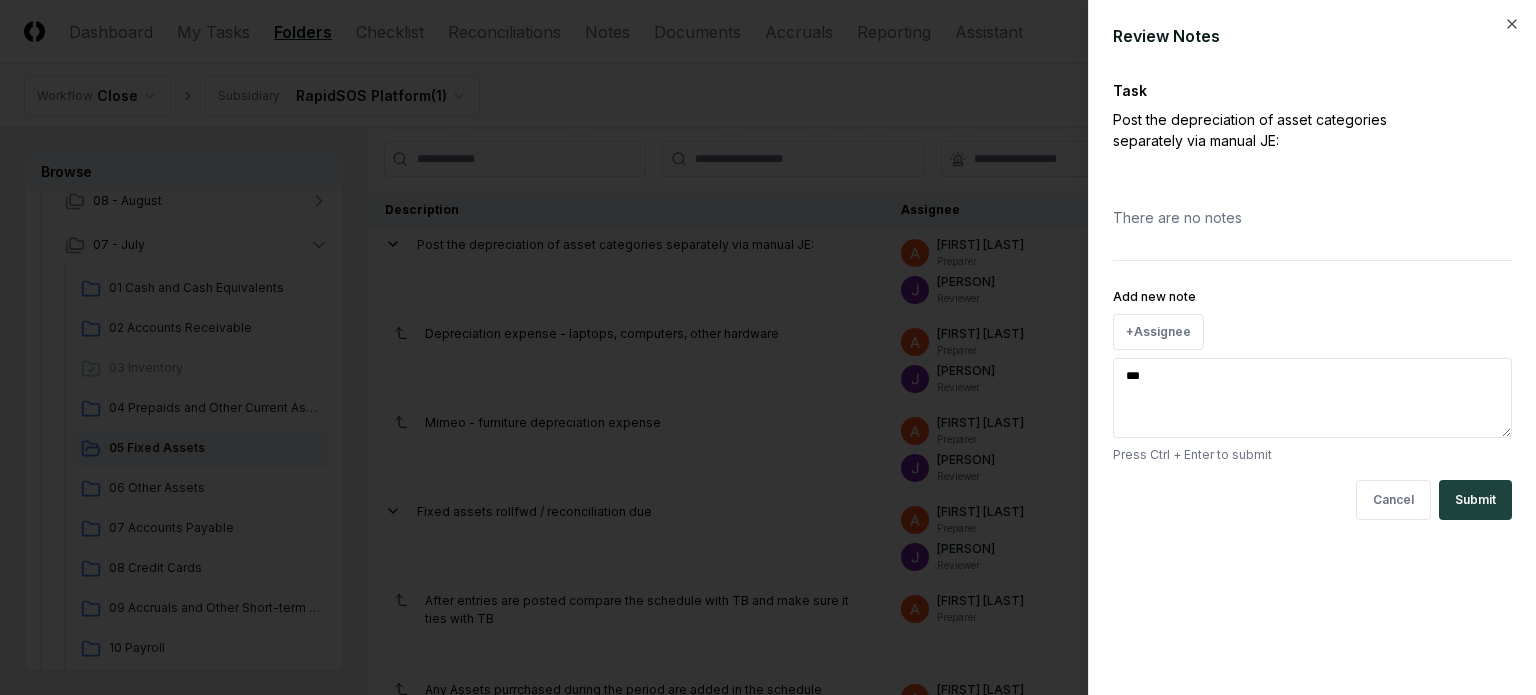 type on "*" 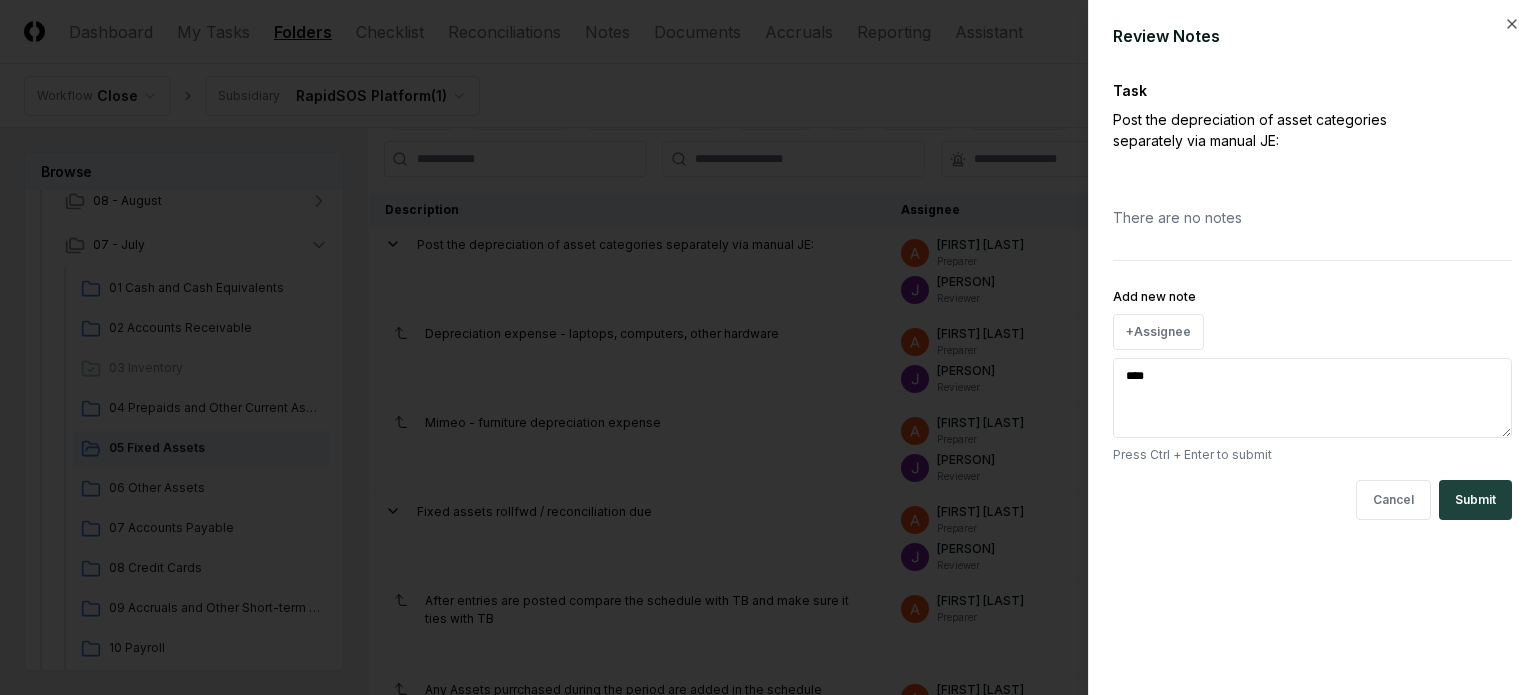 type on "*" 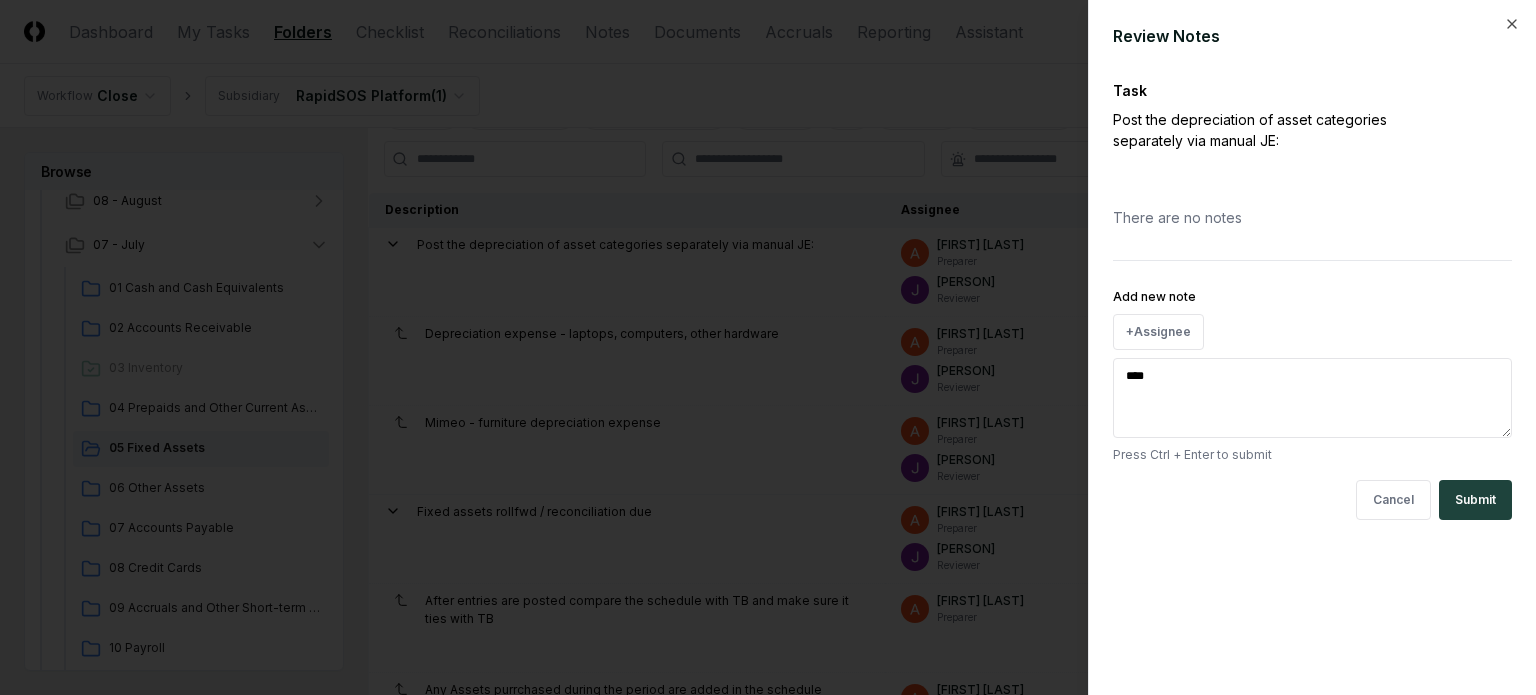 type on "*****" 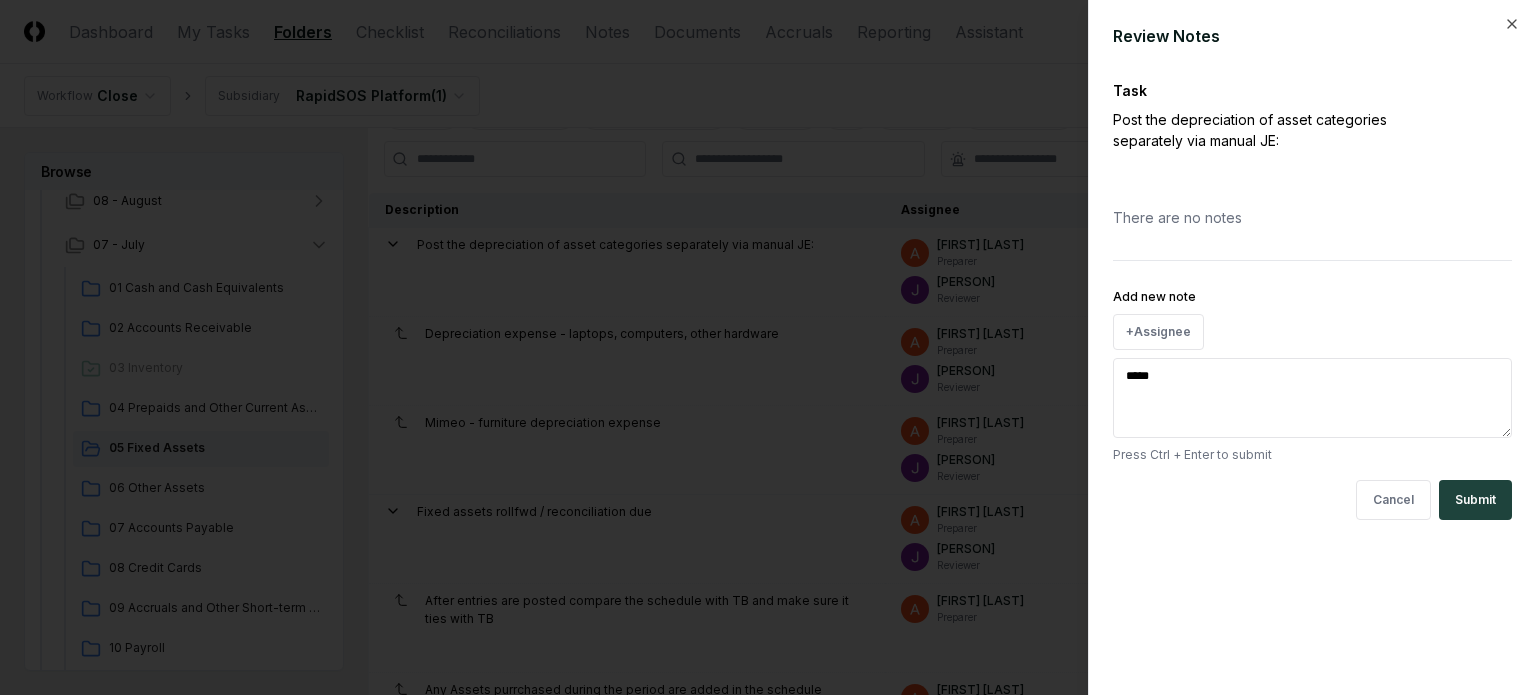 type on "*" 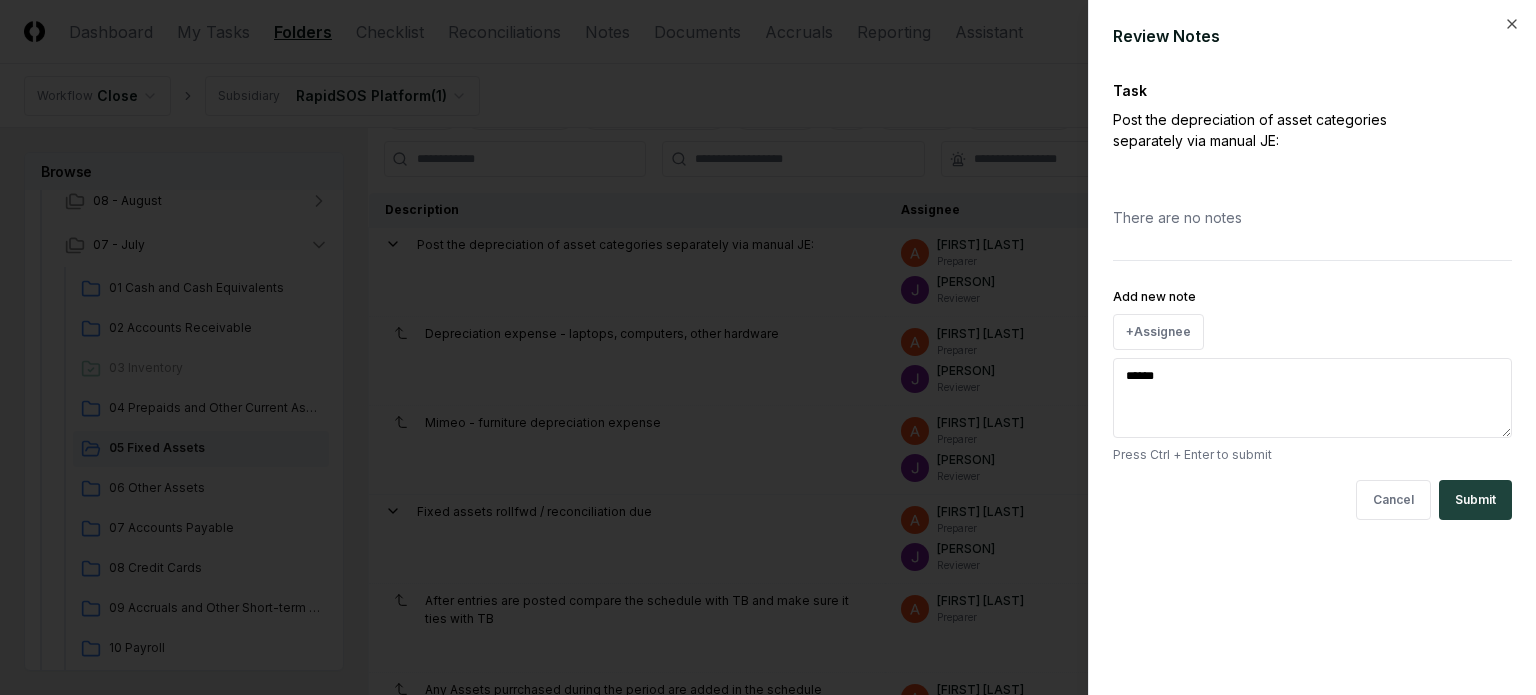 type on "*" 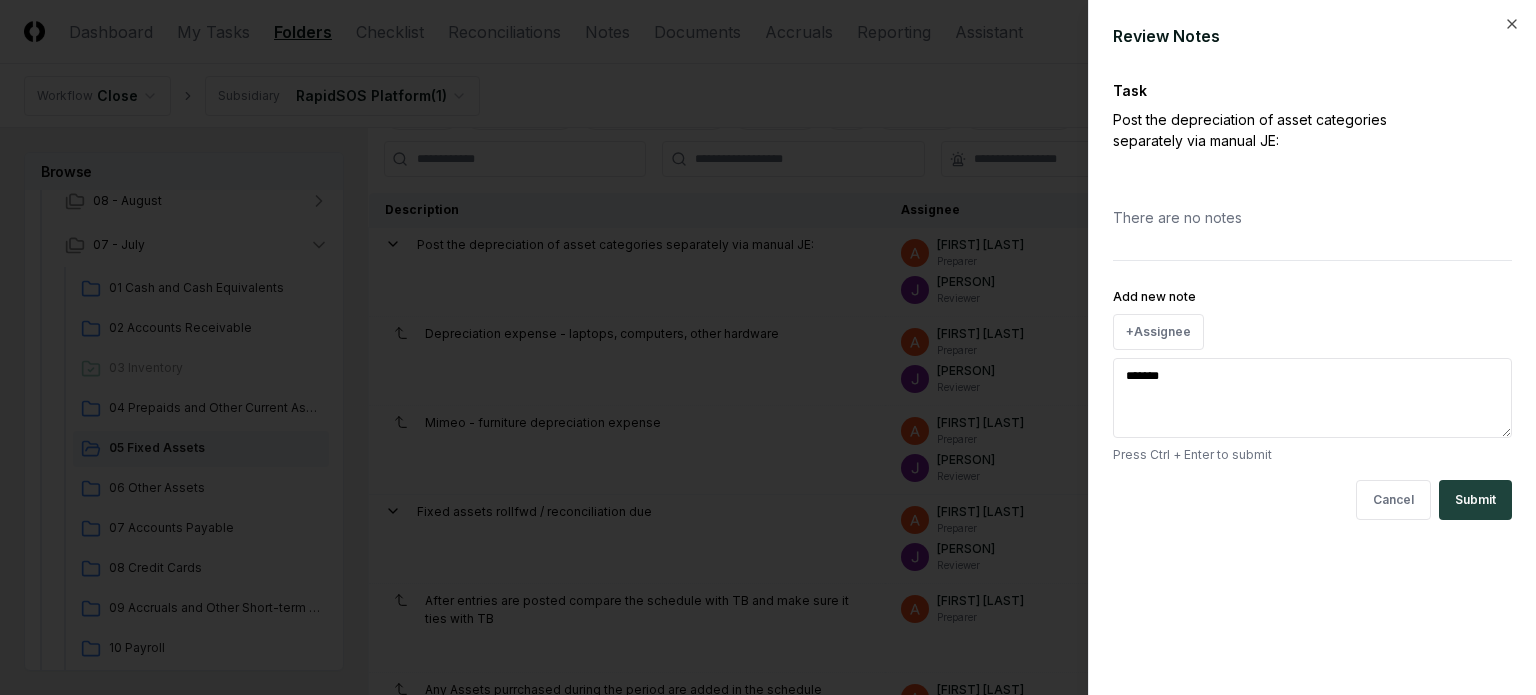 type on "*" 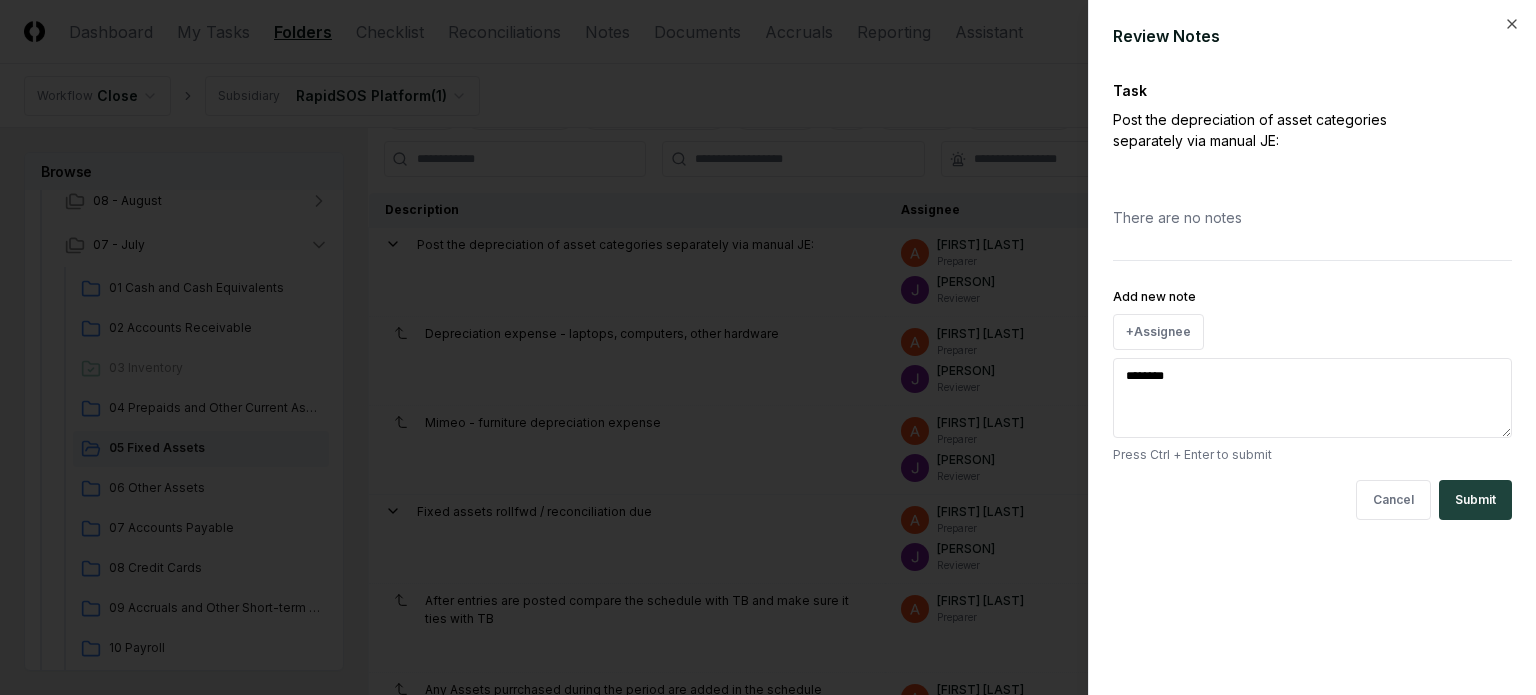 type on "*" 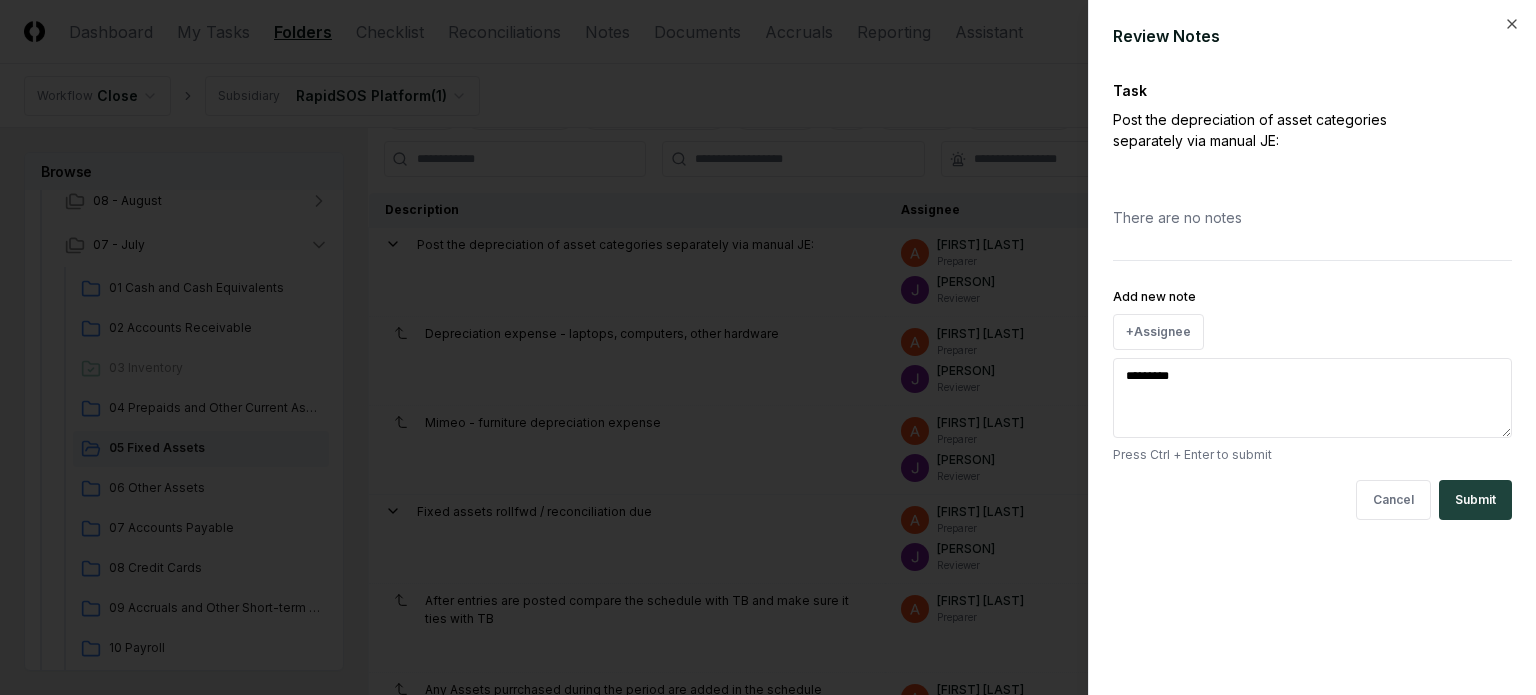 type on "*" 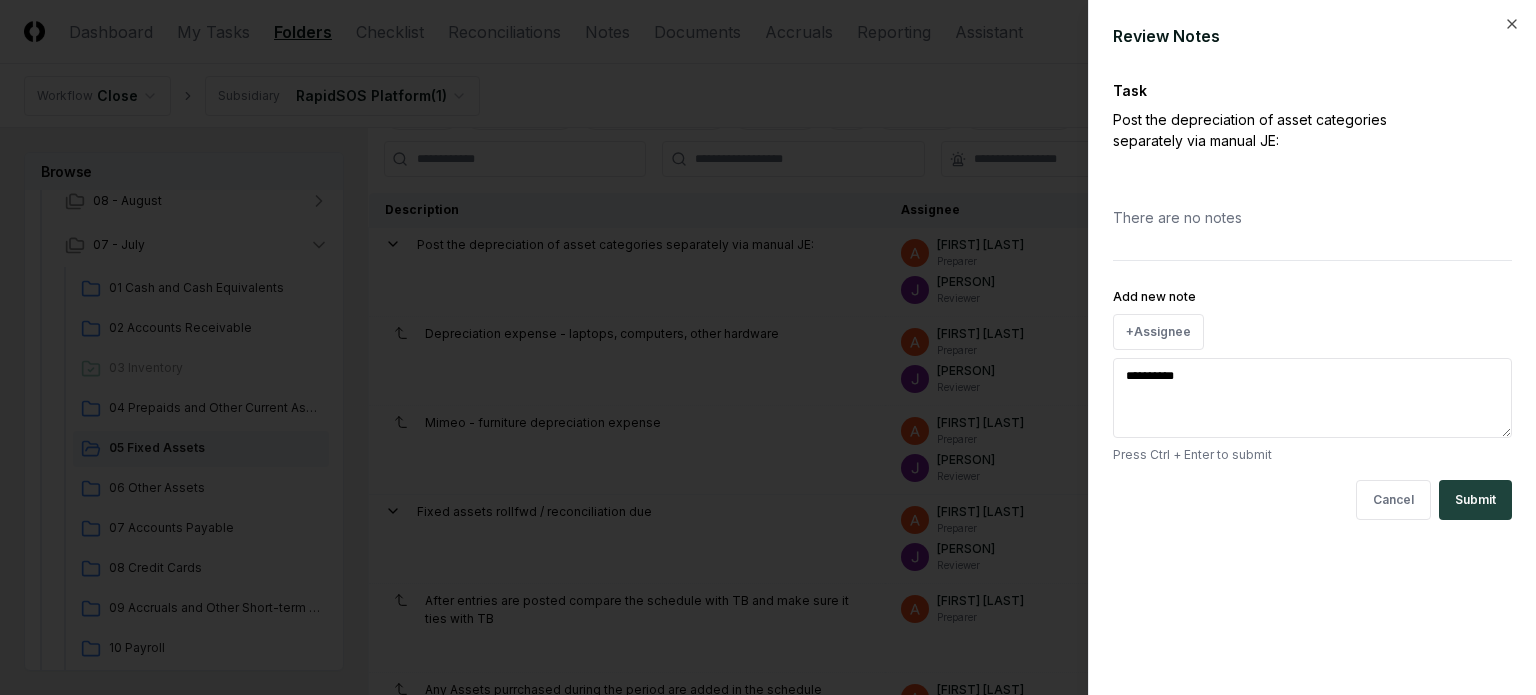 type on "*" 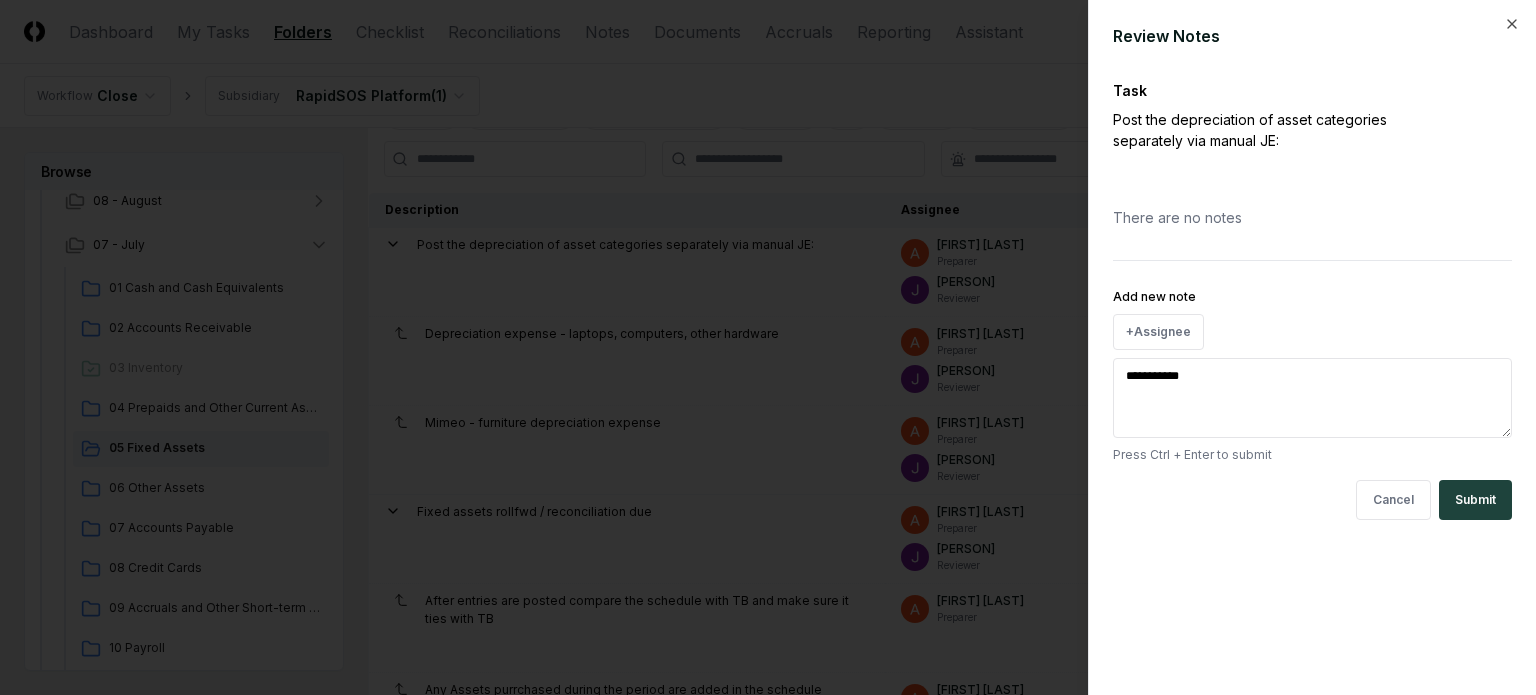 type on "*" 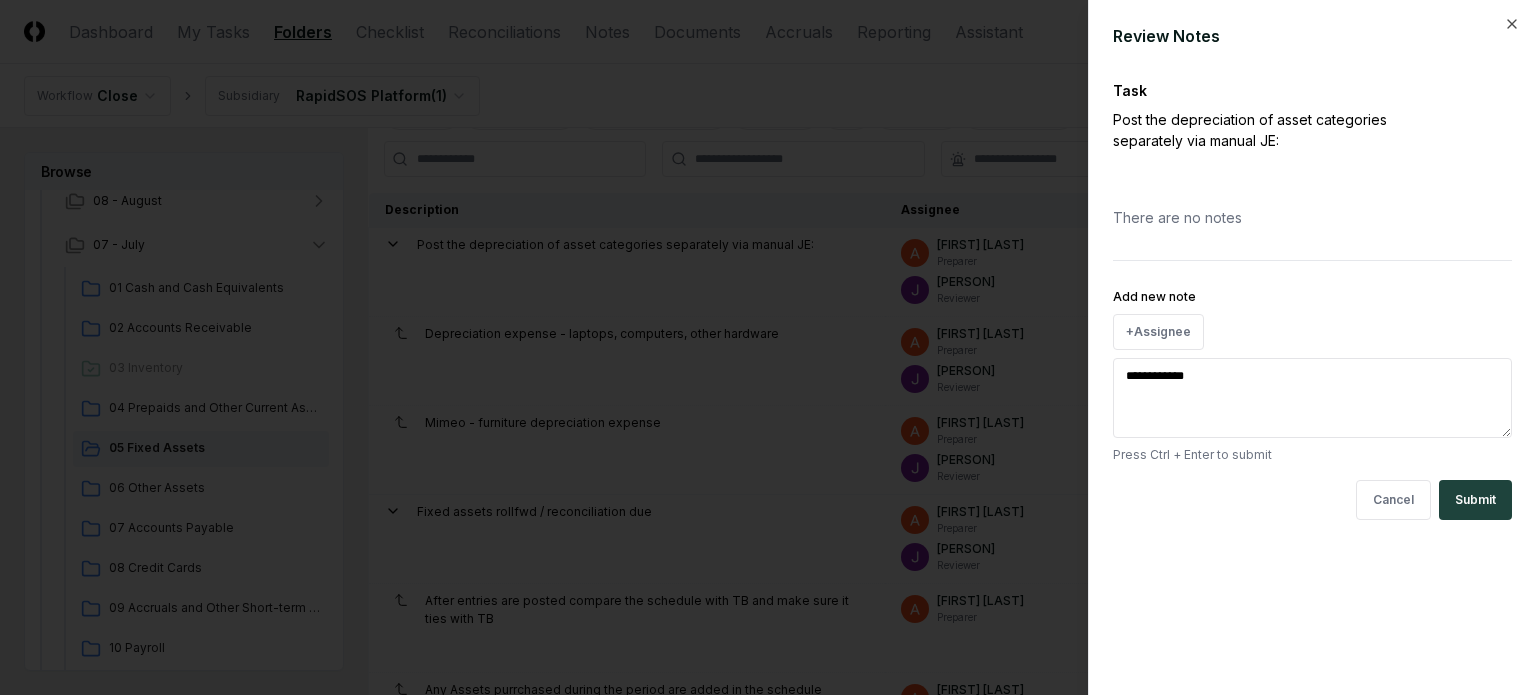 type on "*" 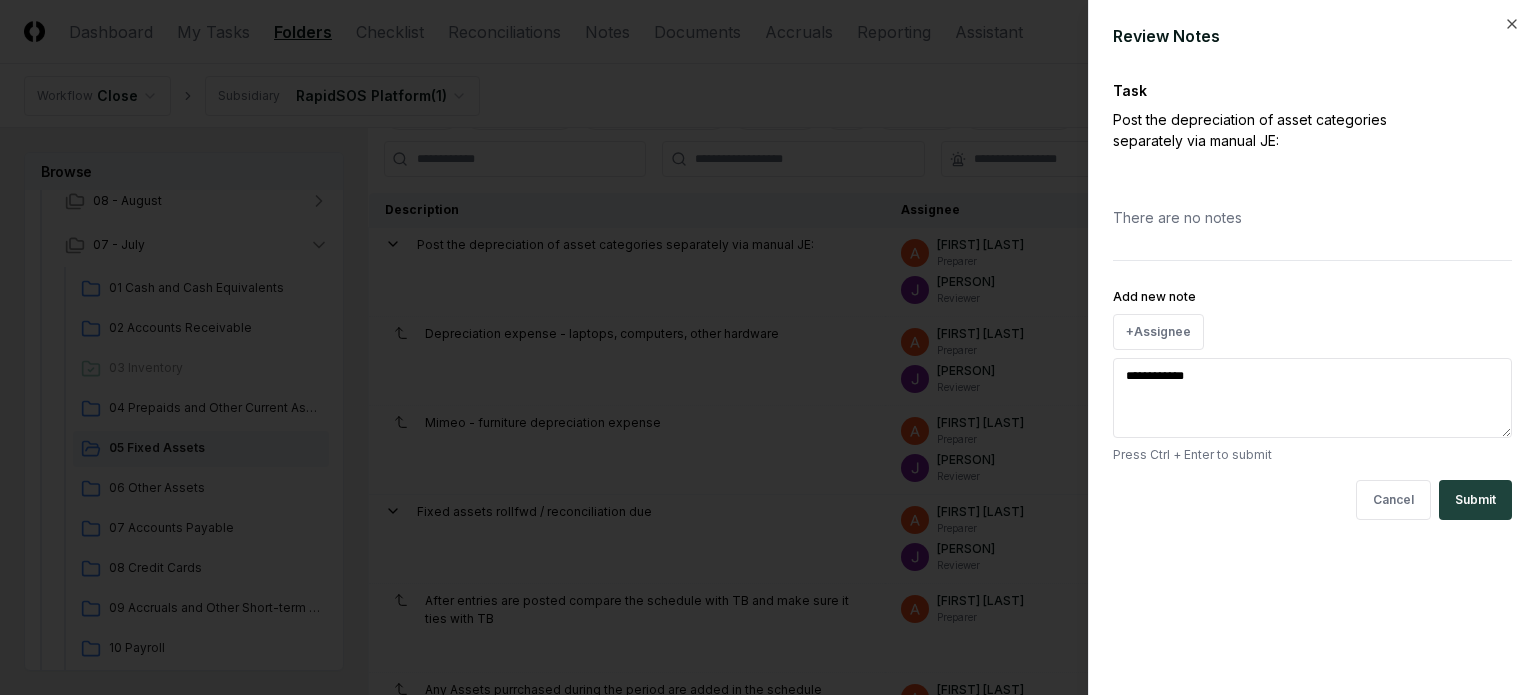 type on "**********" 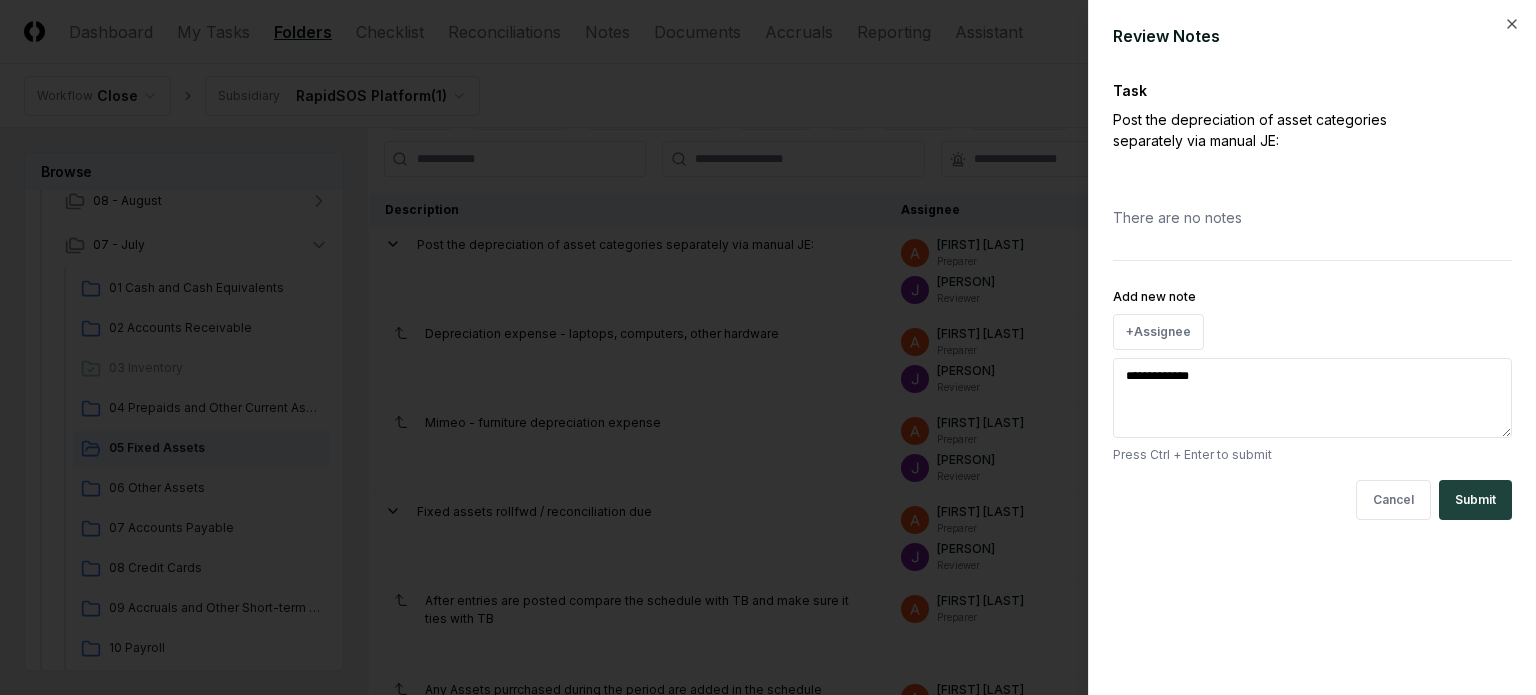 type on "*" 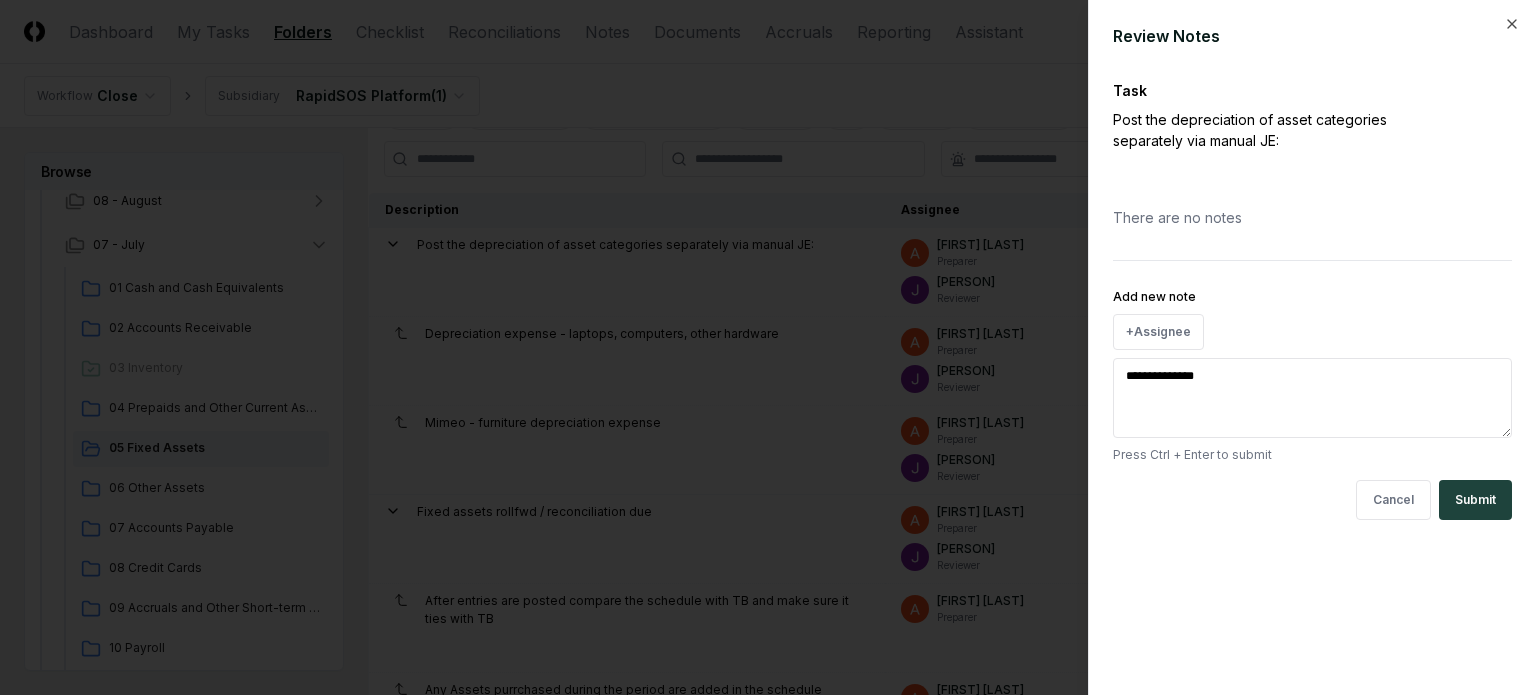 type on "*" 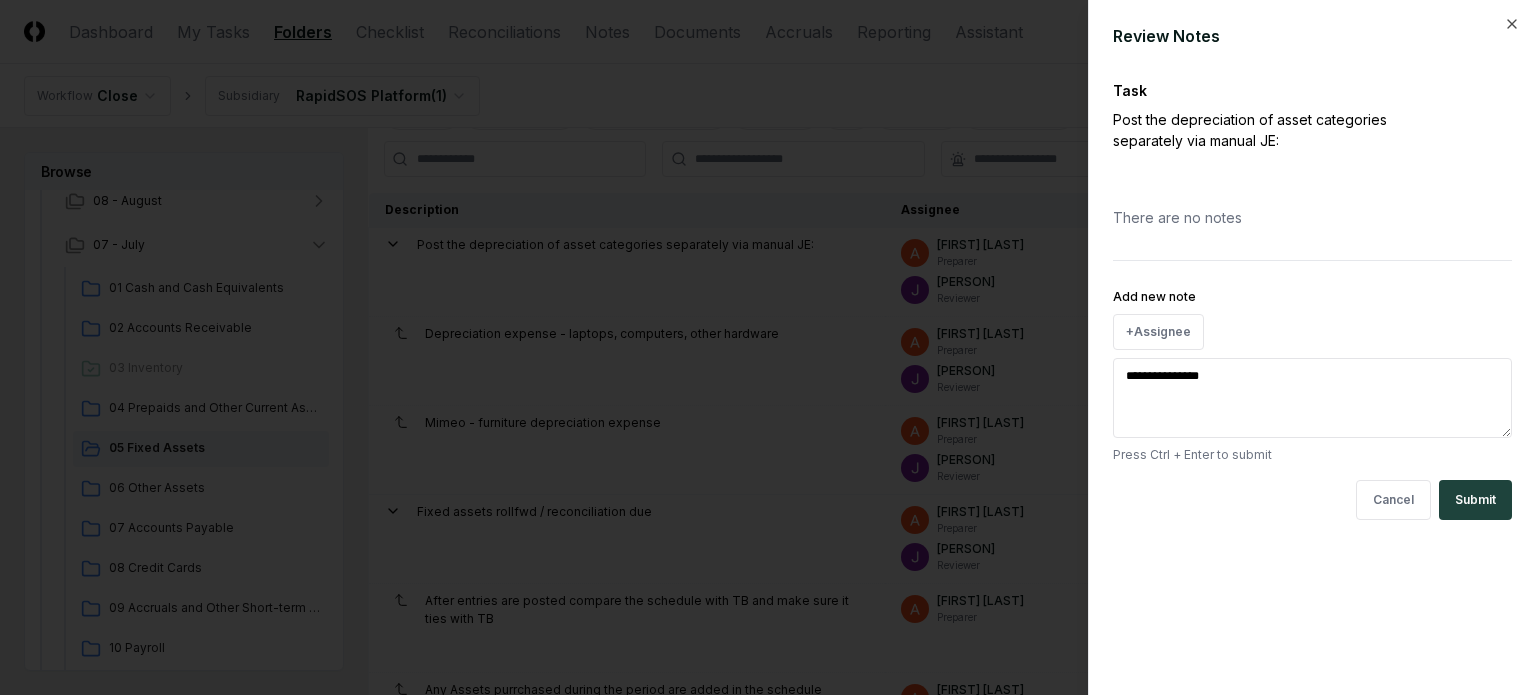 type on "*" 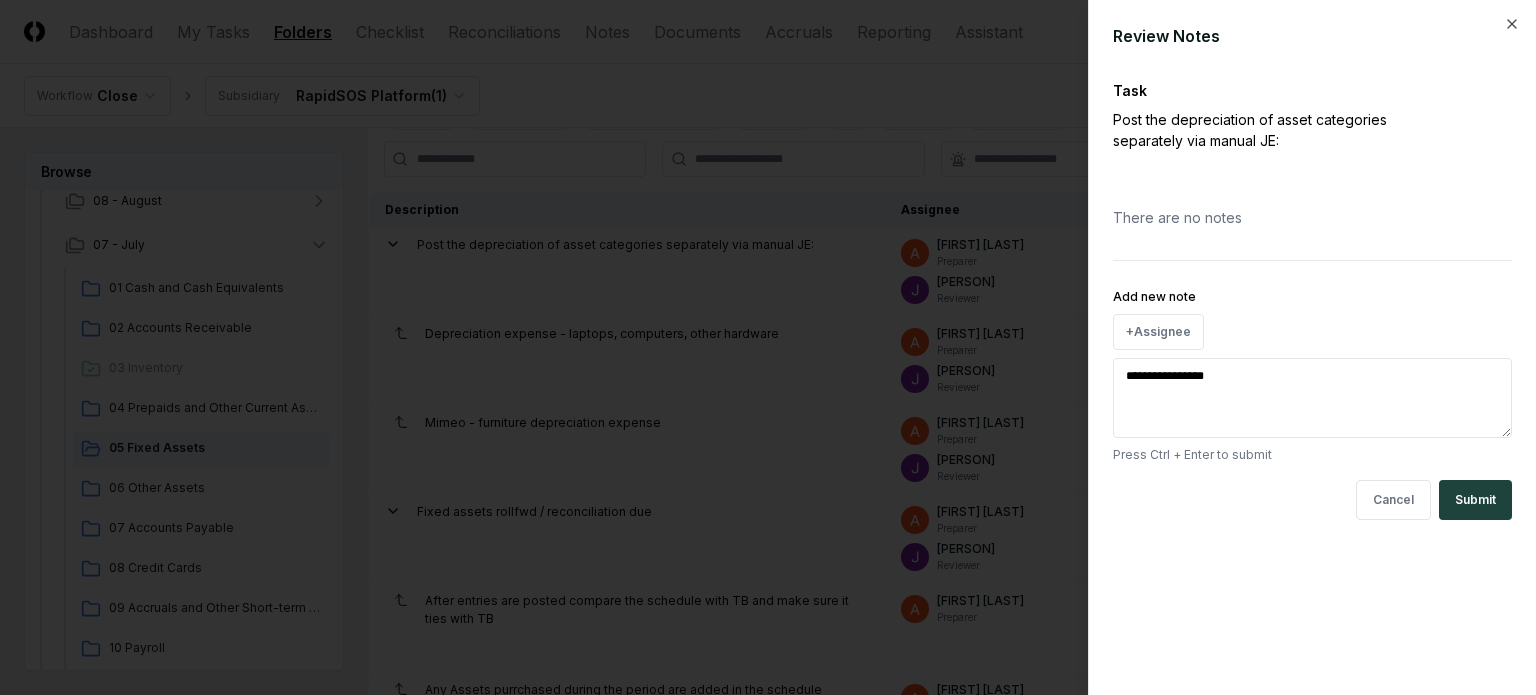 type on "*" 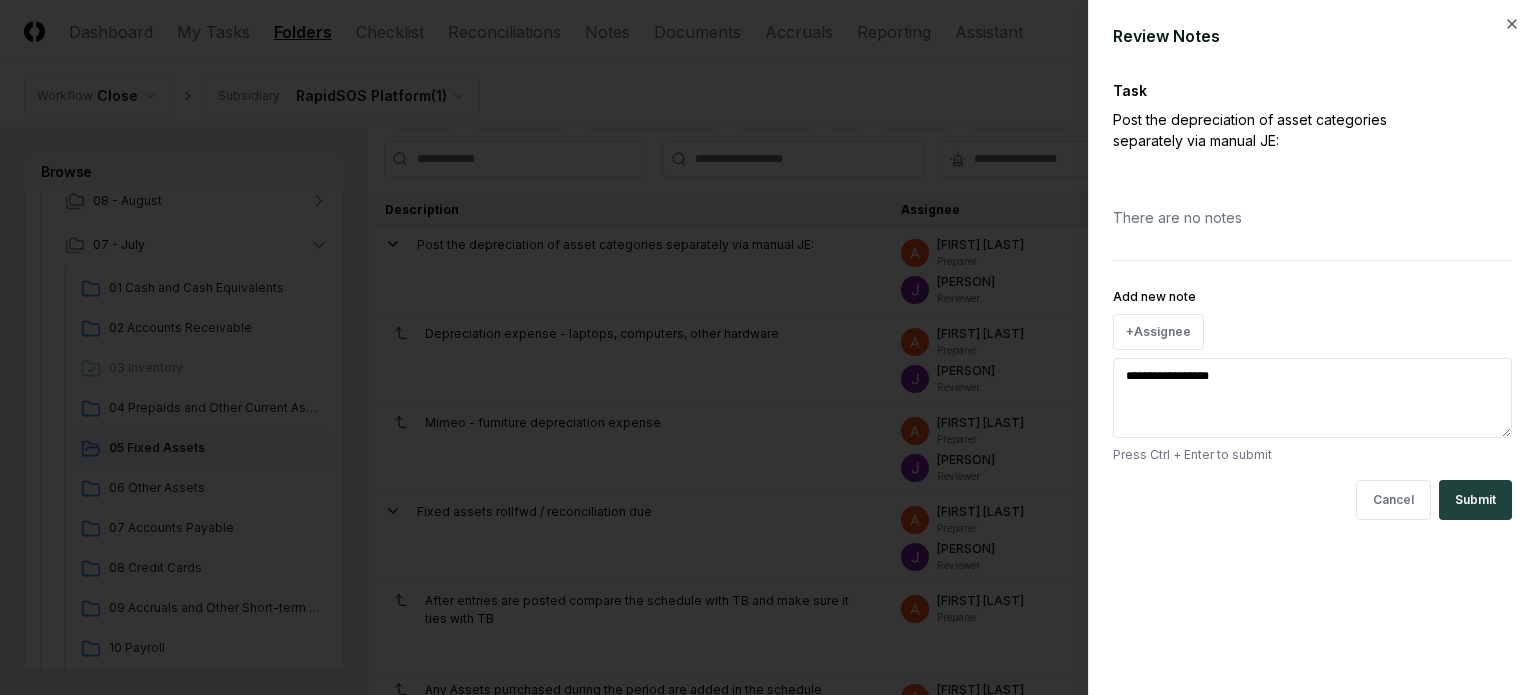 type on "*" 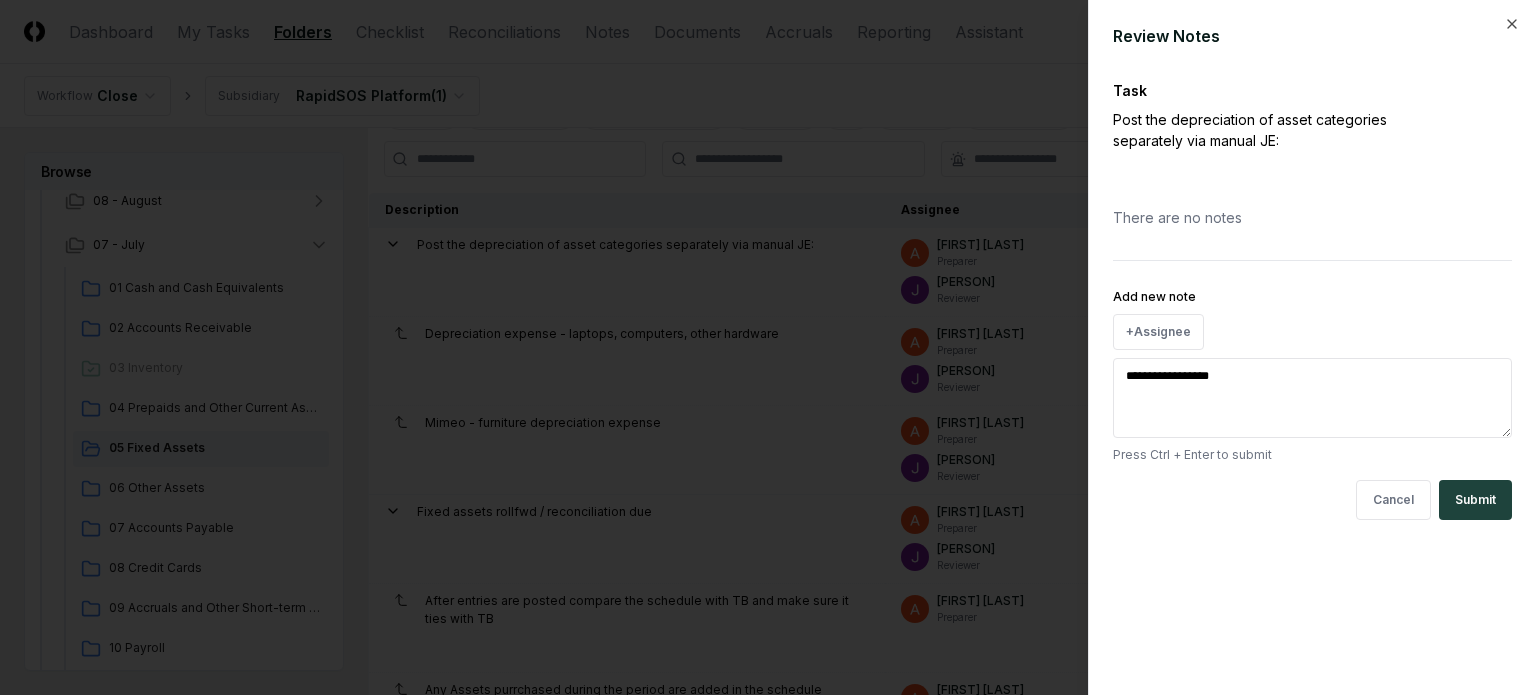 type on "**********" 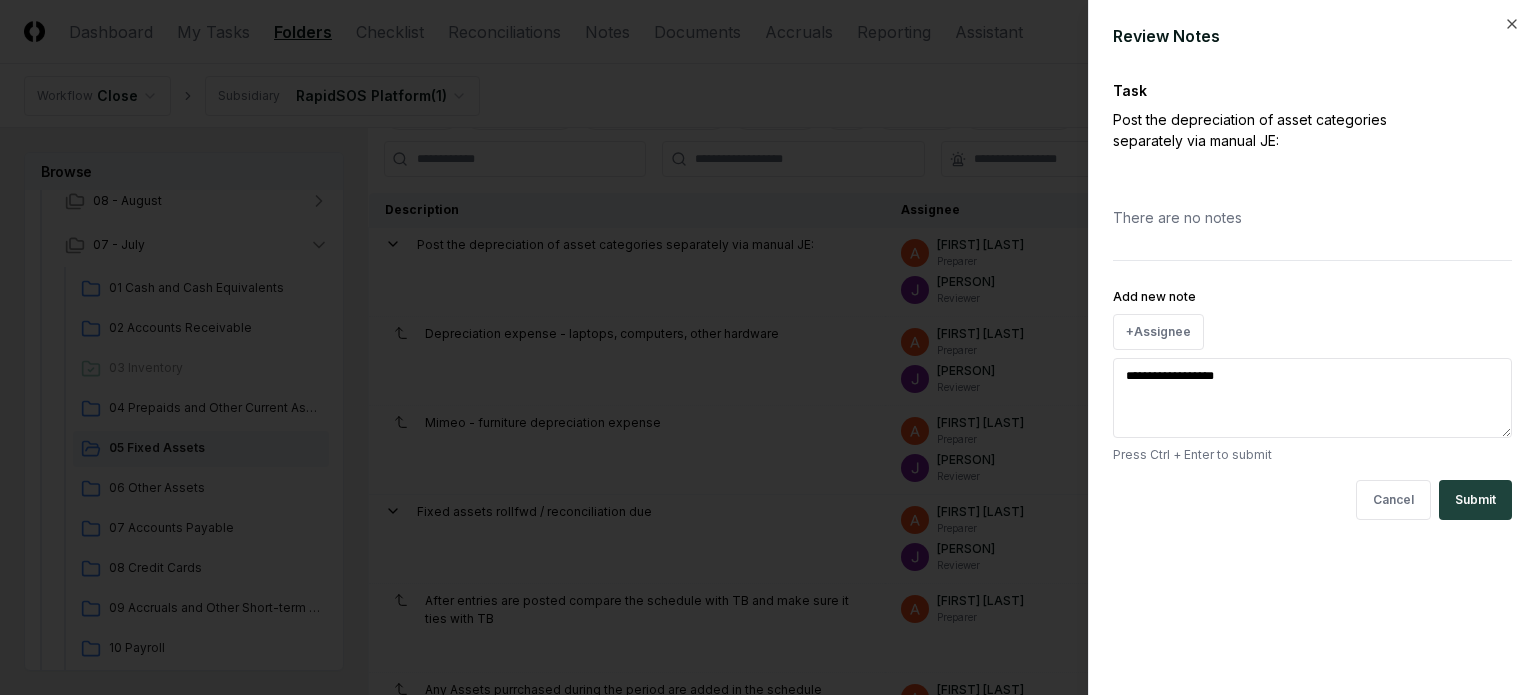 type on "*" 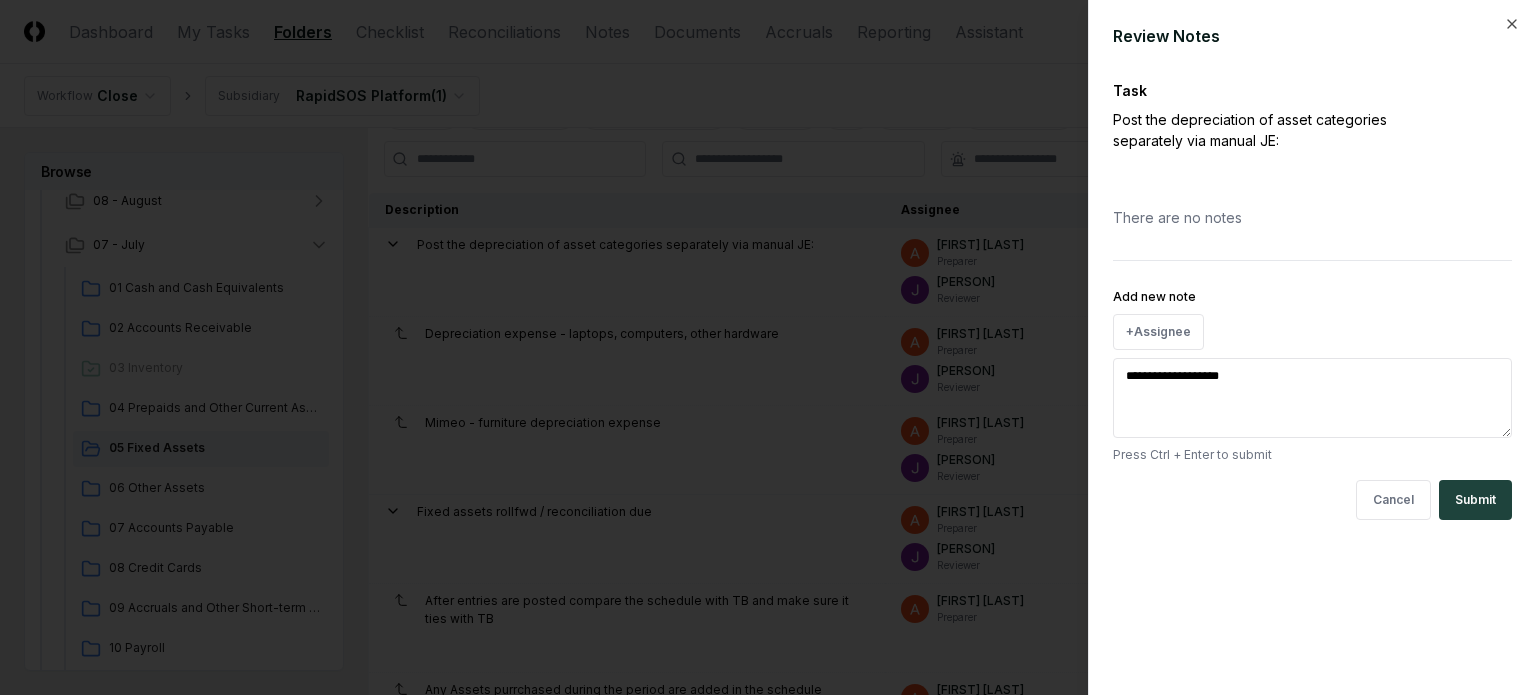 type on "*" 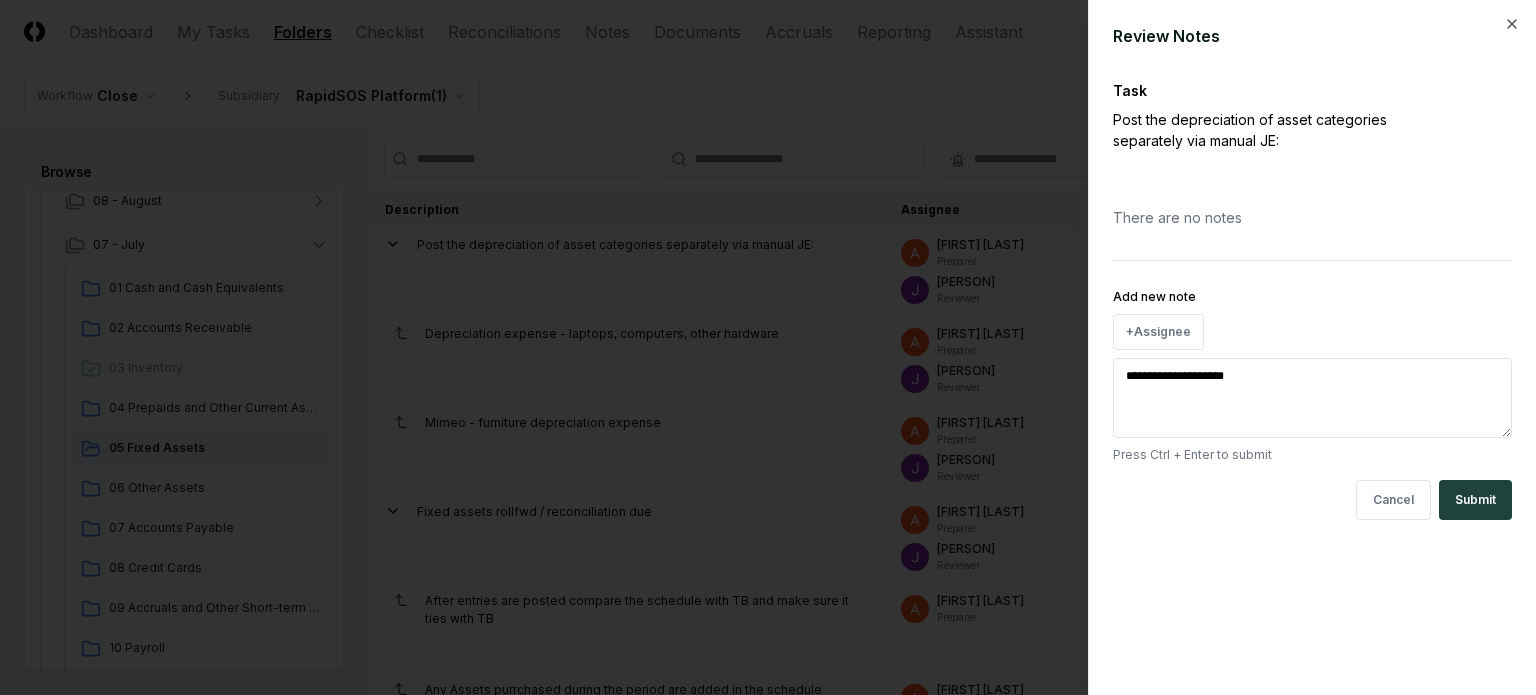 type on "**********" 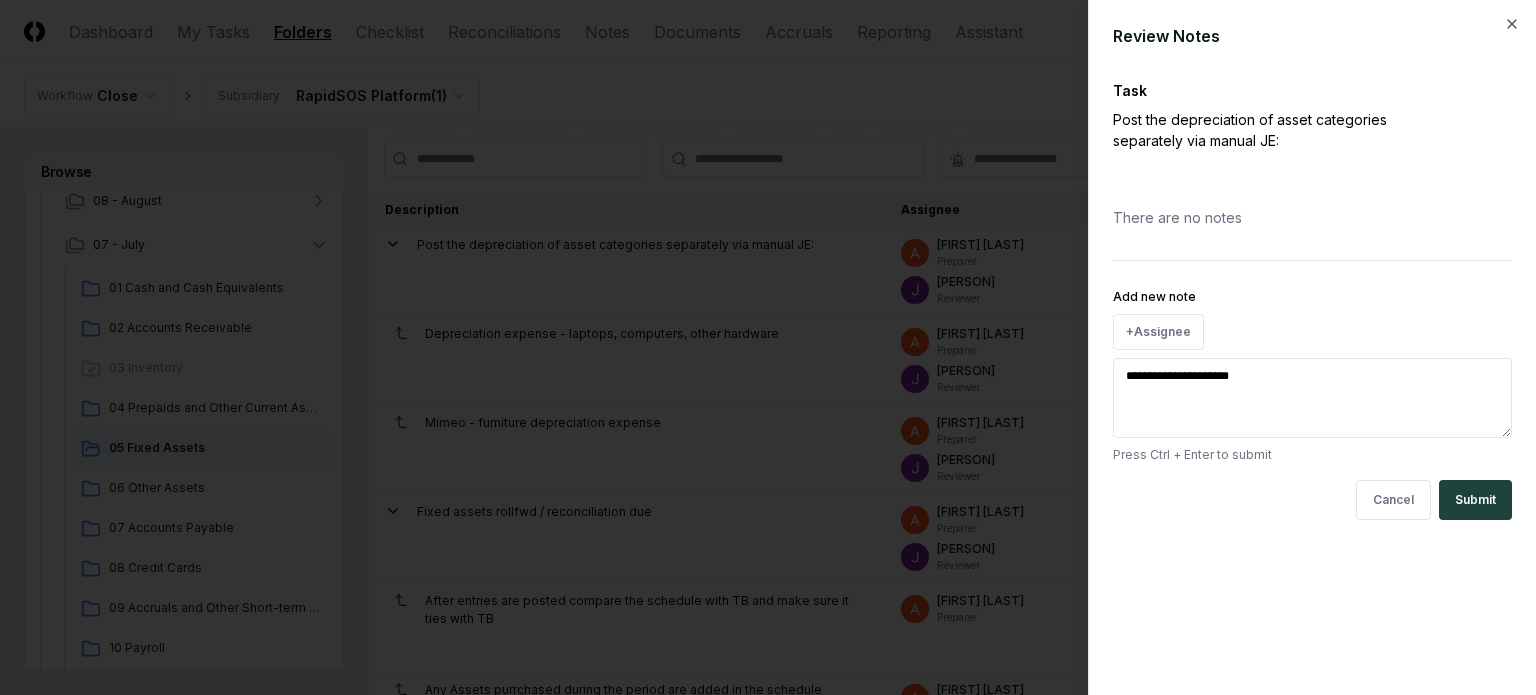 type on "*" 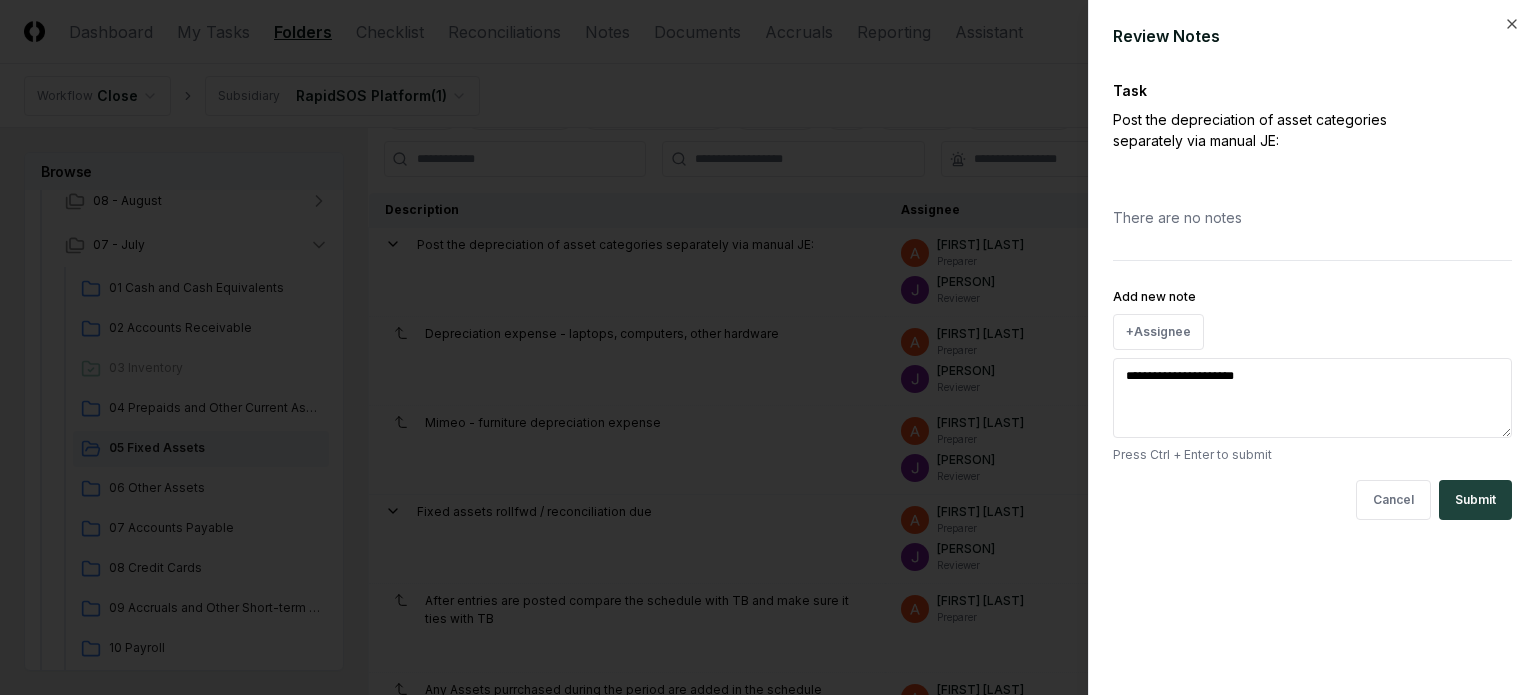 type on "*" 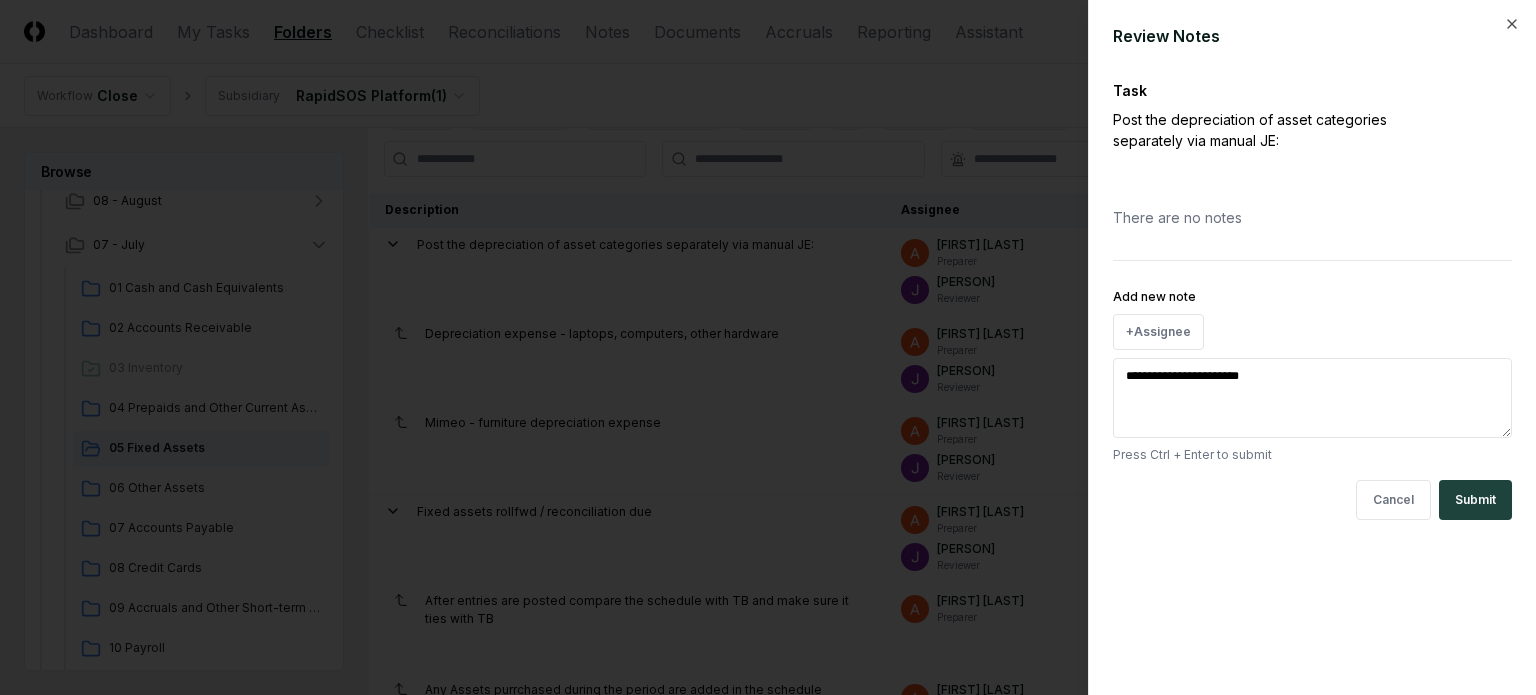 type on "*" 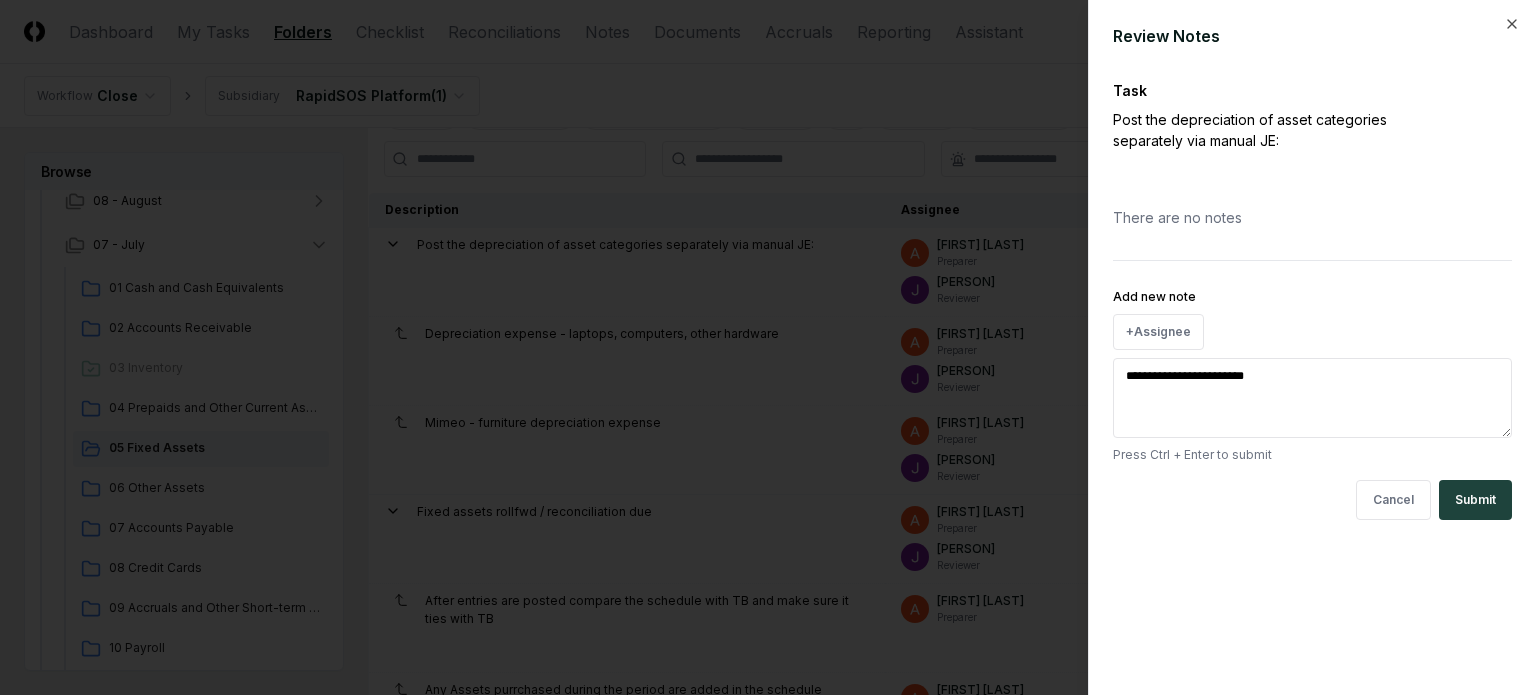 type on "*" 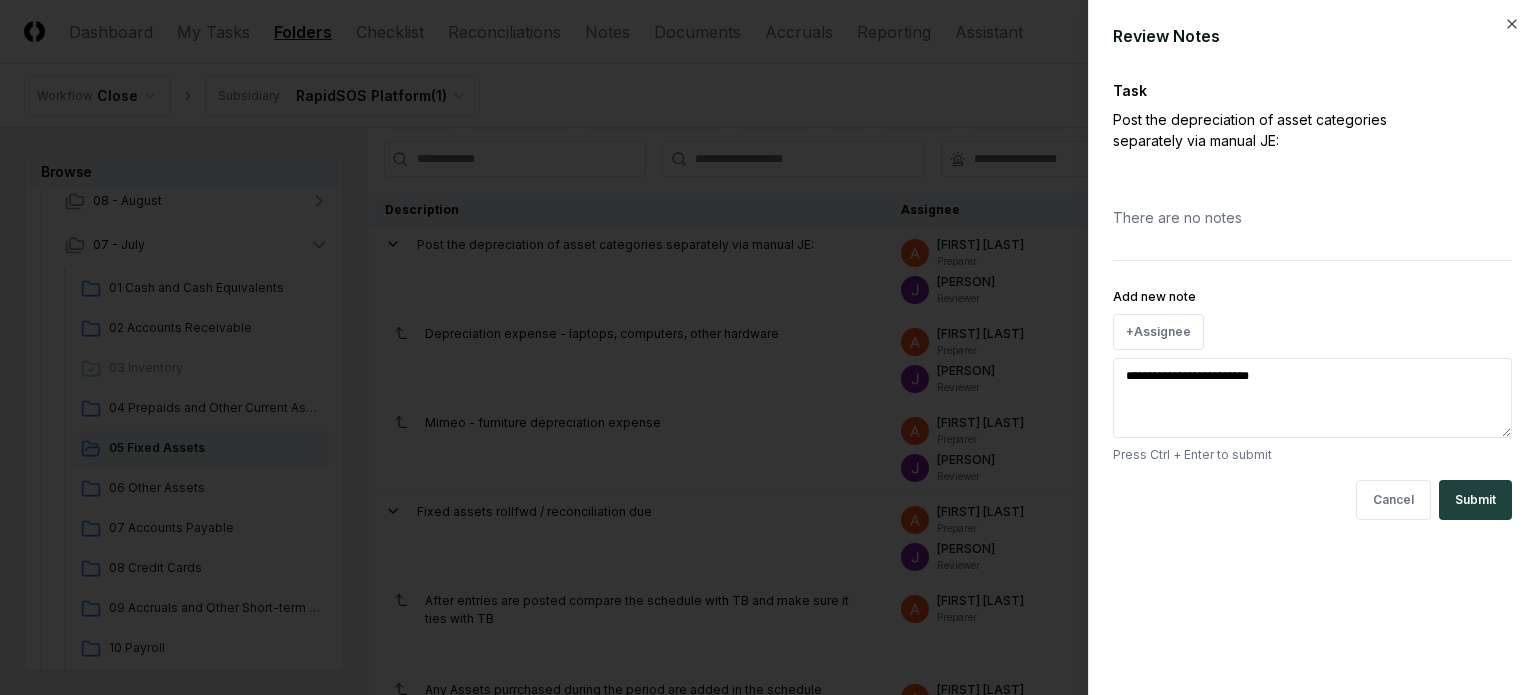 type on "*" 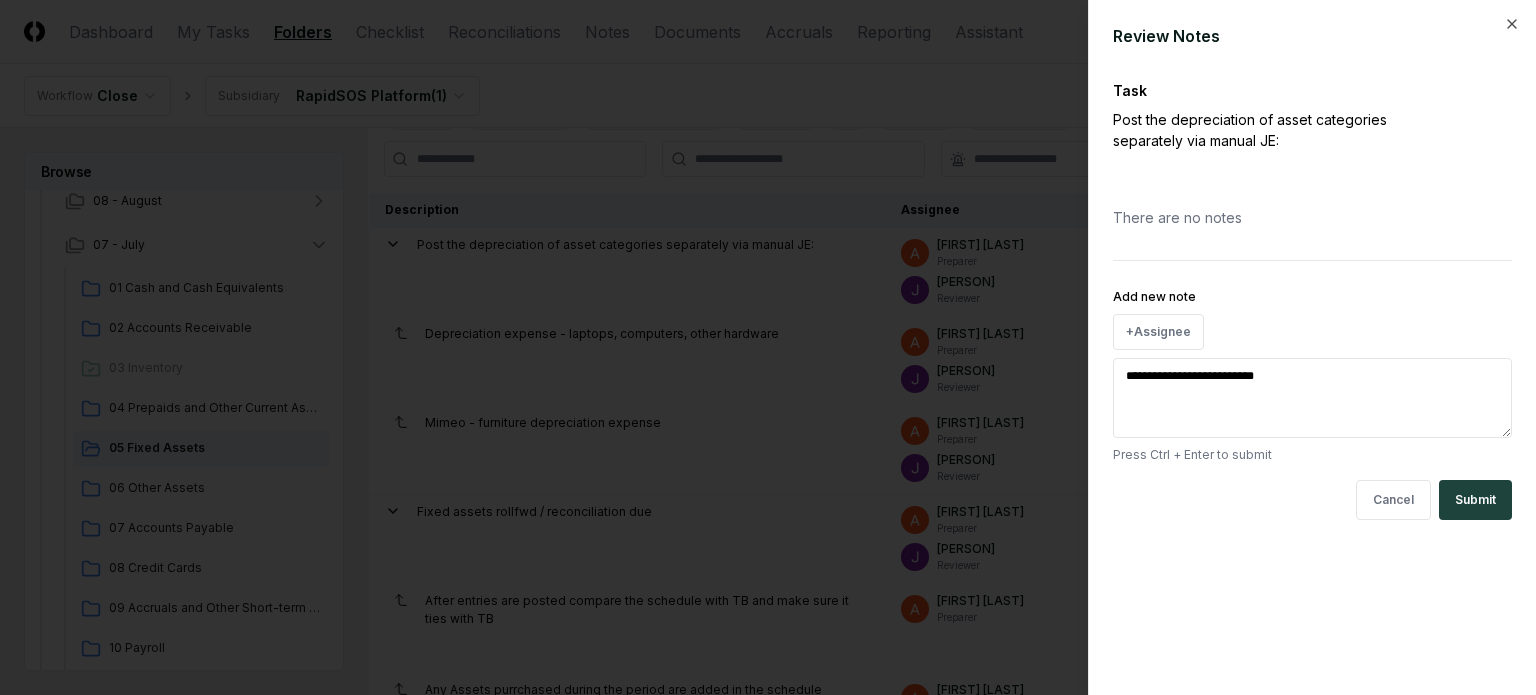type on "*" 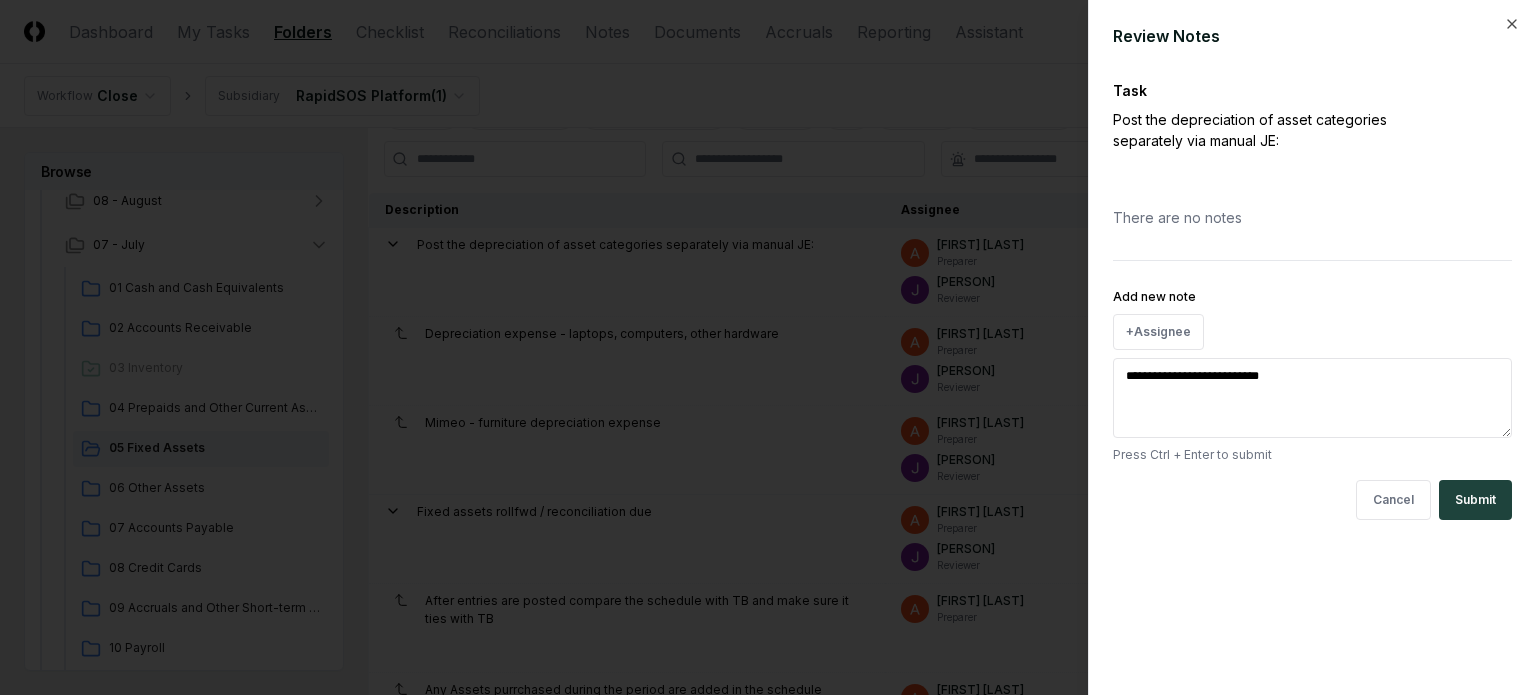type on "*" 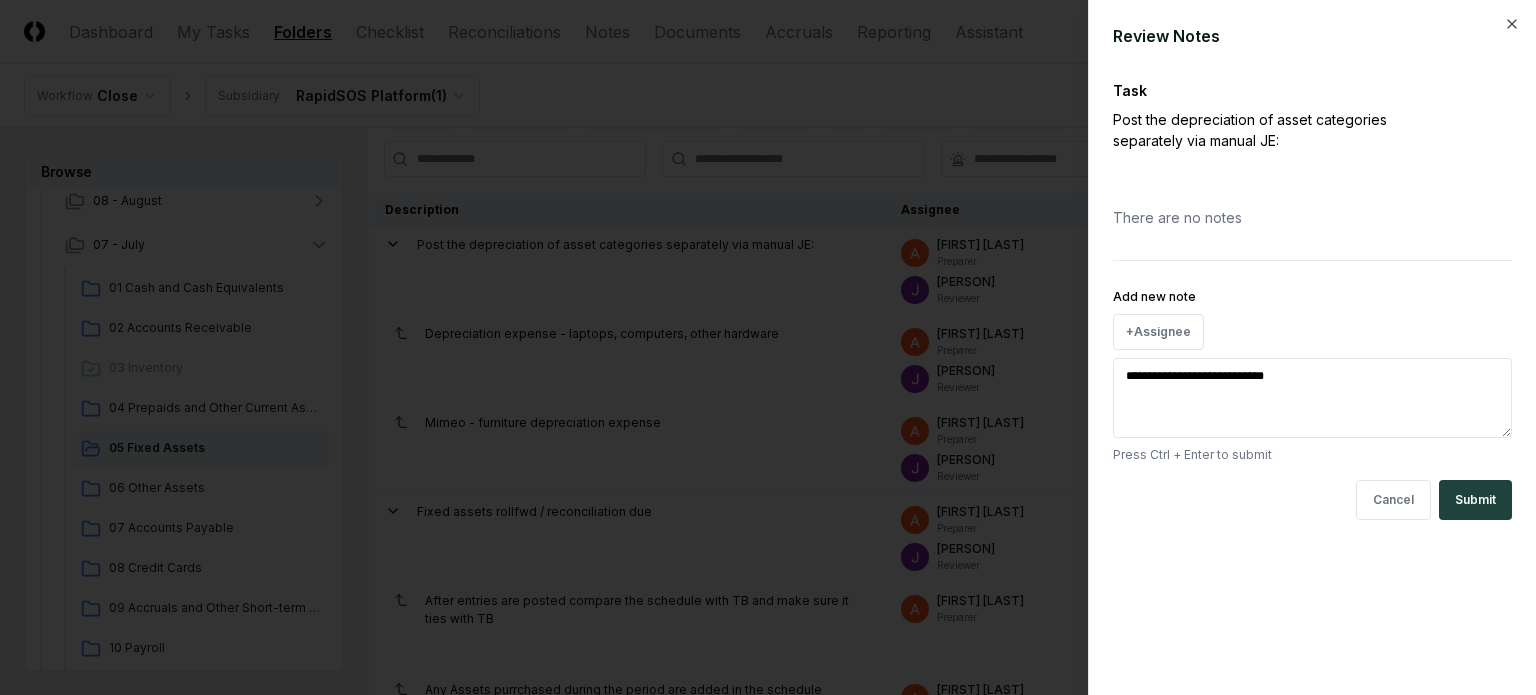 type on "*" 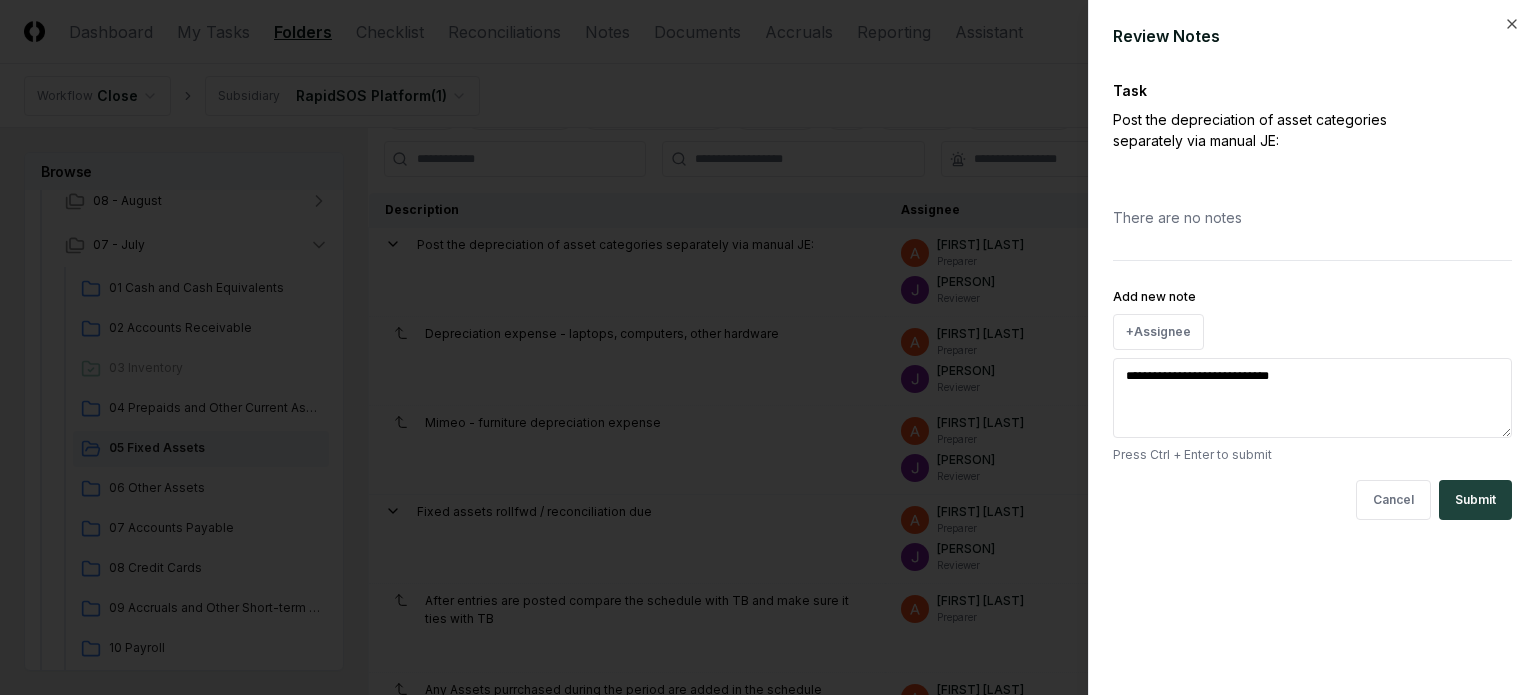 type on "*" 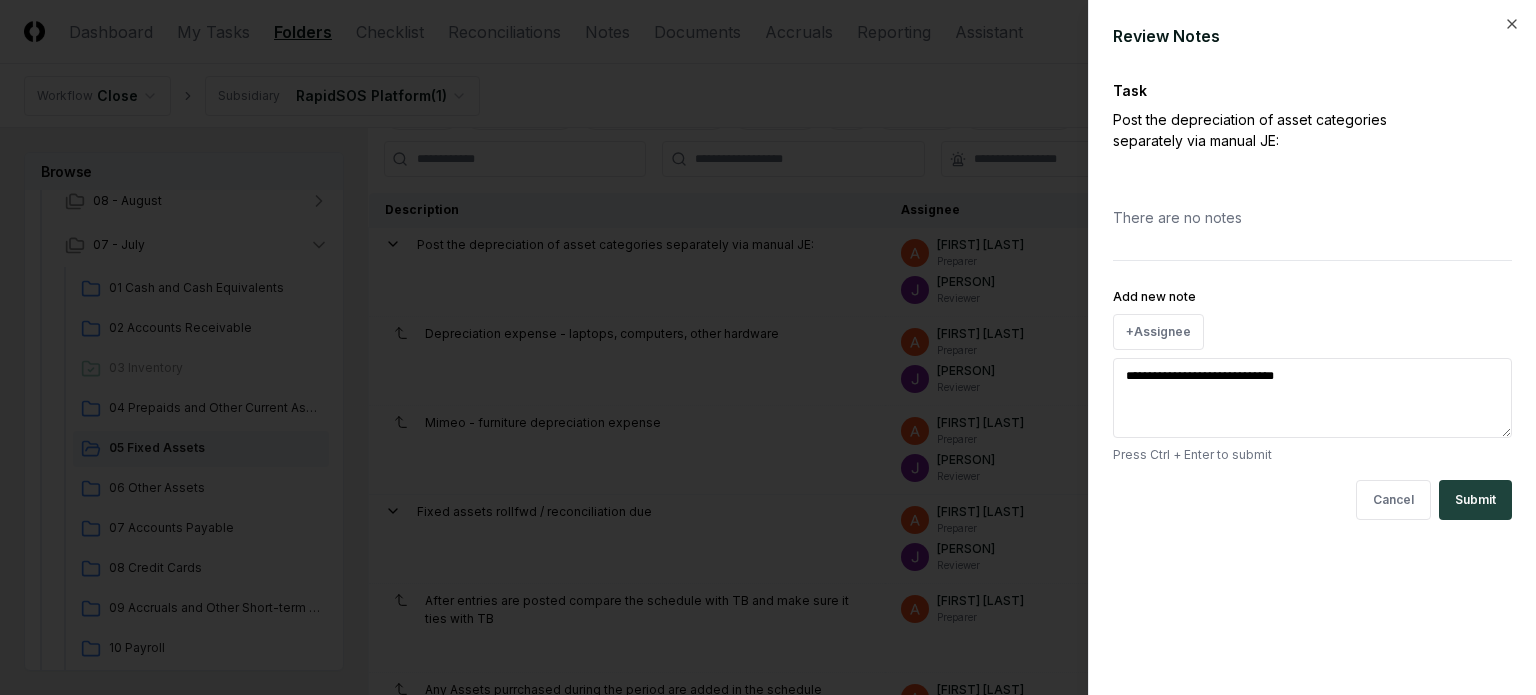 type on "*" 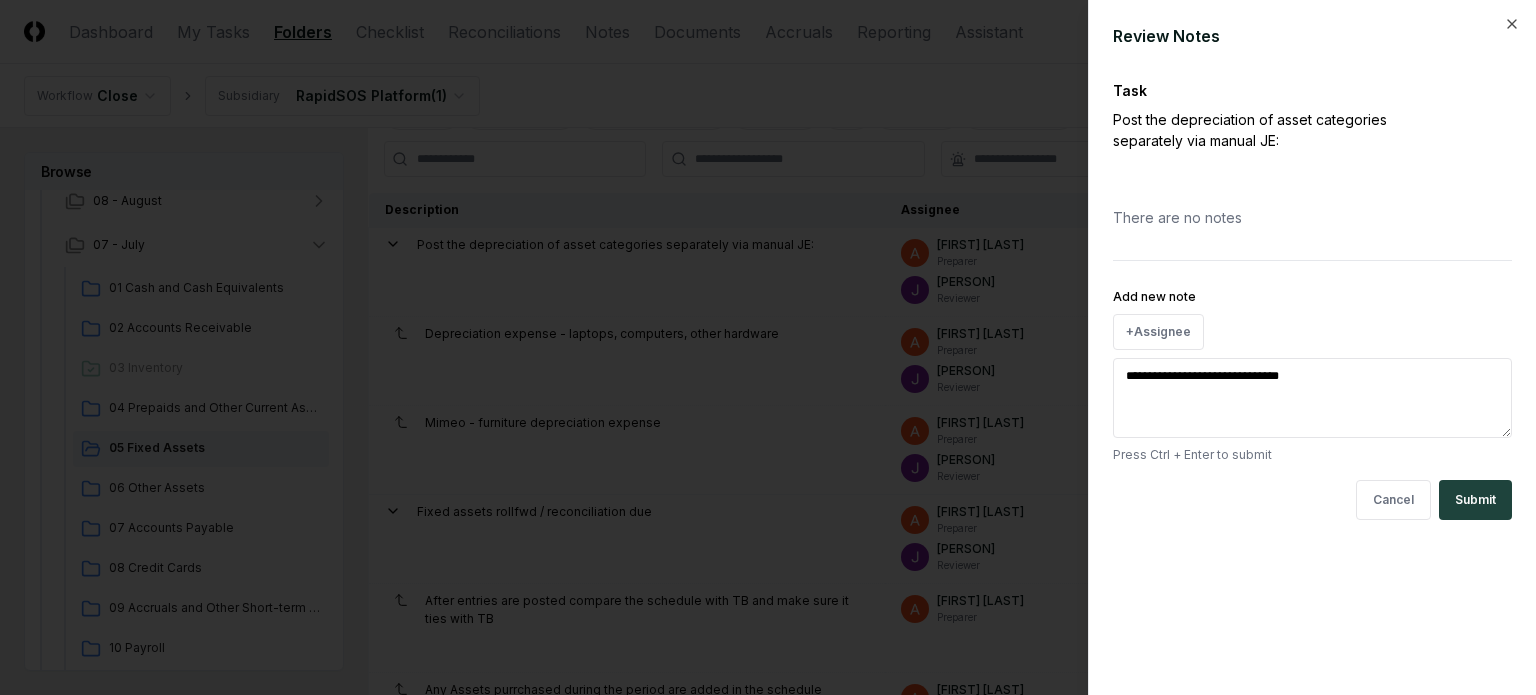 type on "*" 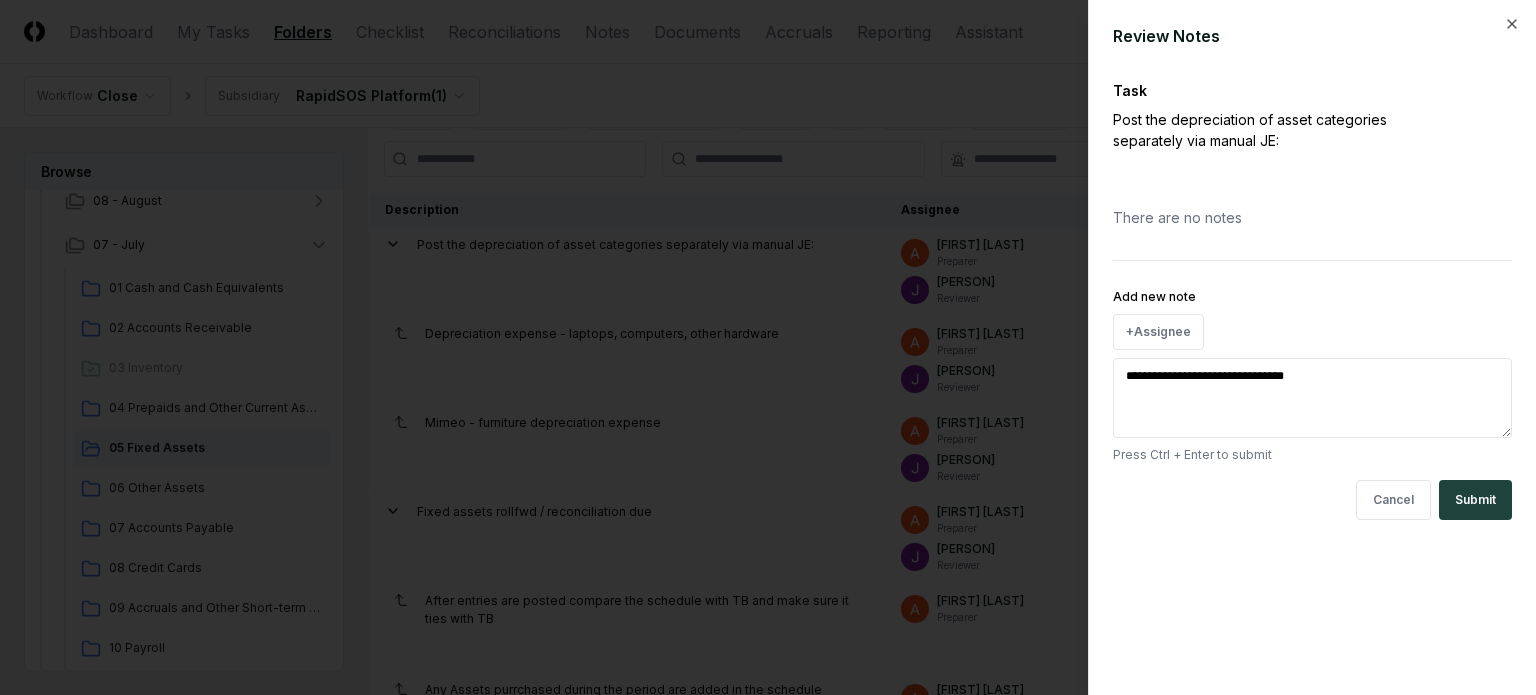 type on "**********" 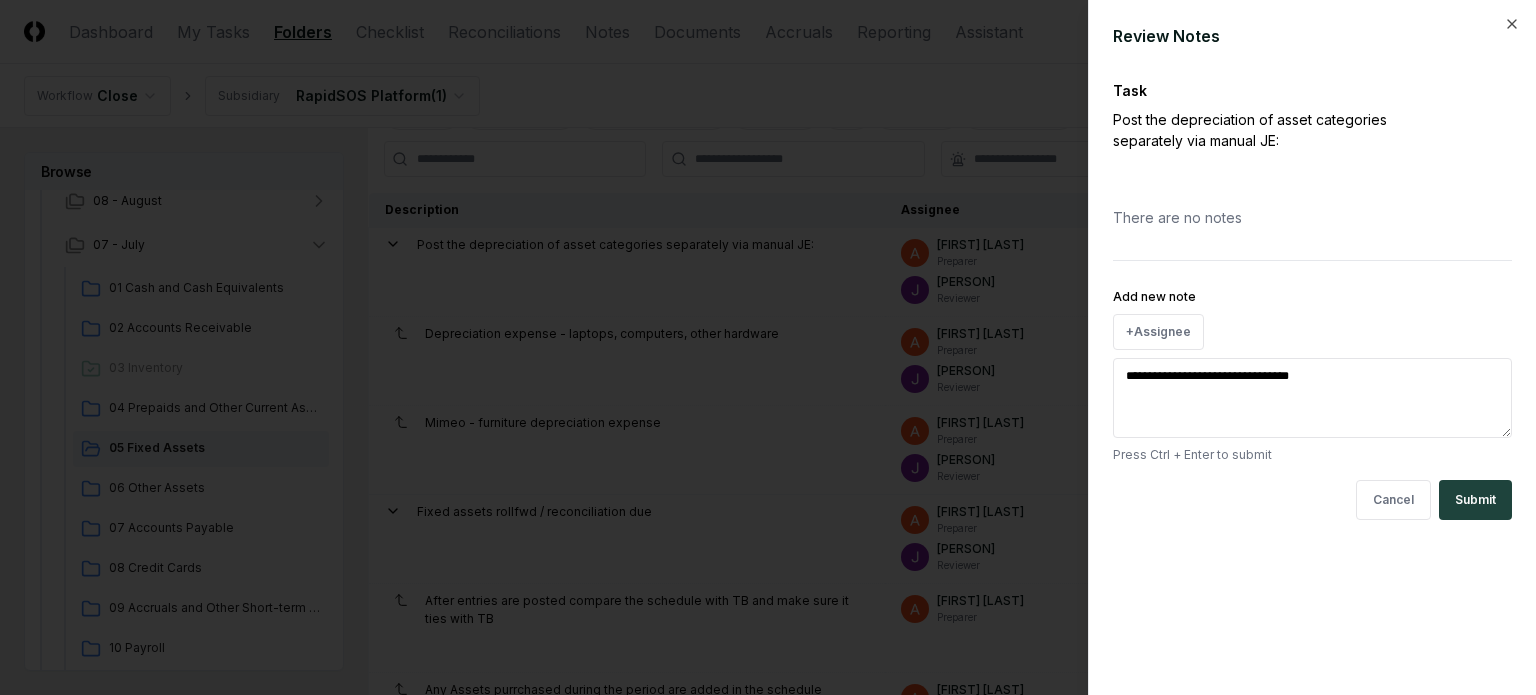 type on "*" 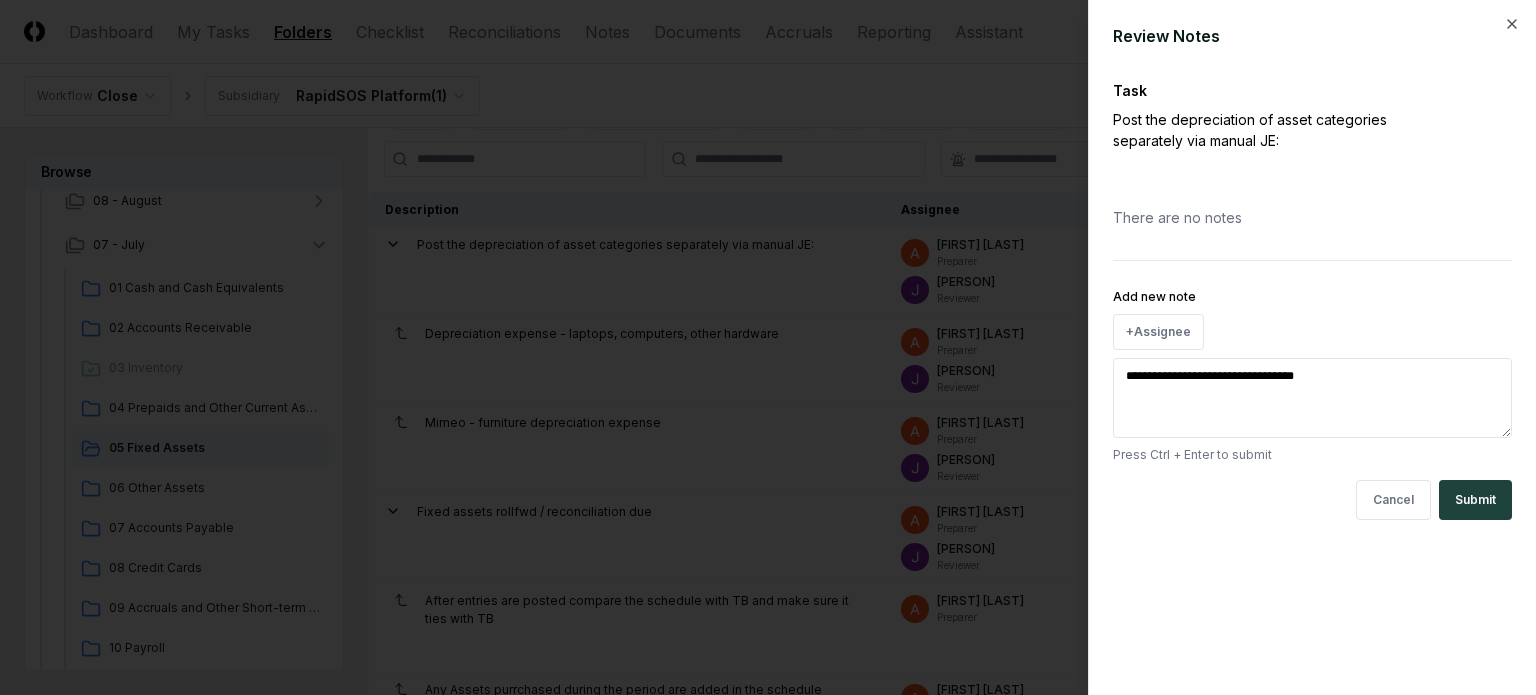type on "*" 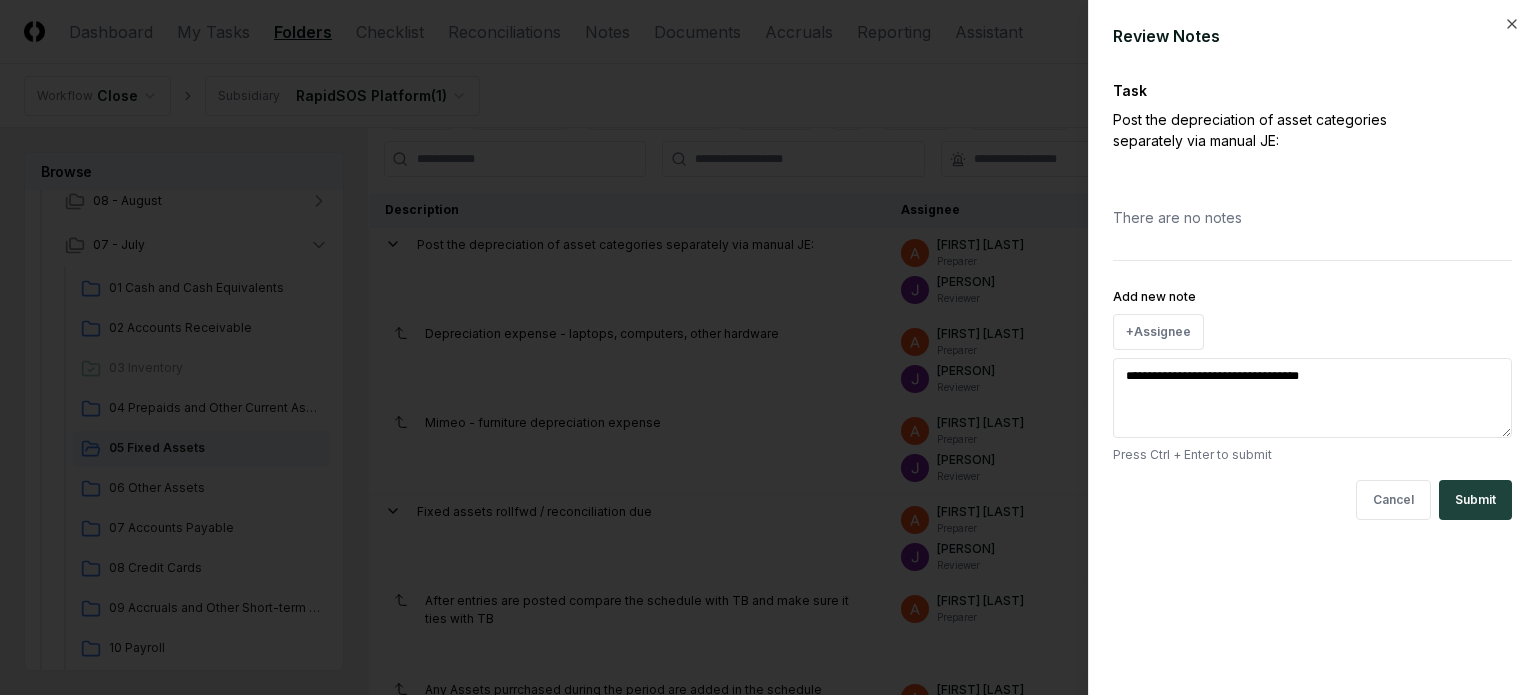 type on "*" 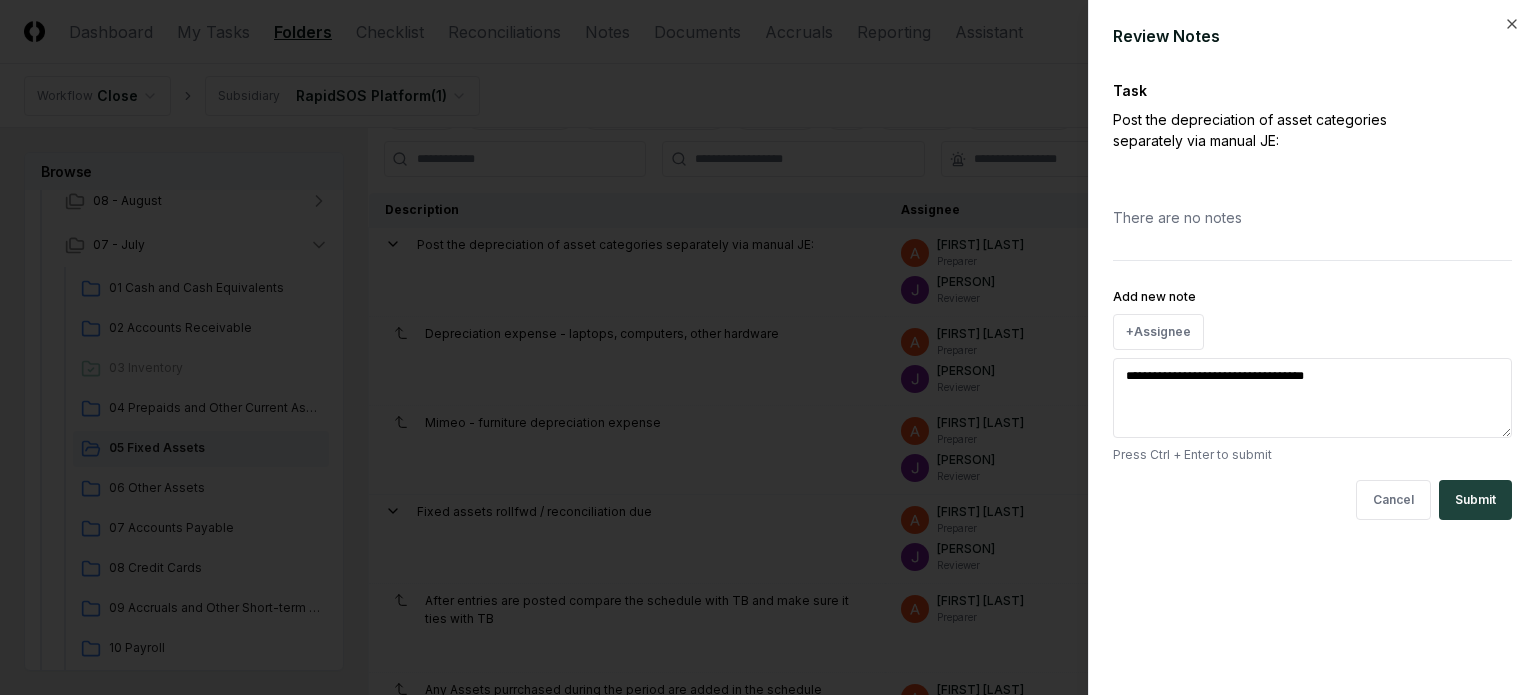 paste on "******" 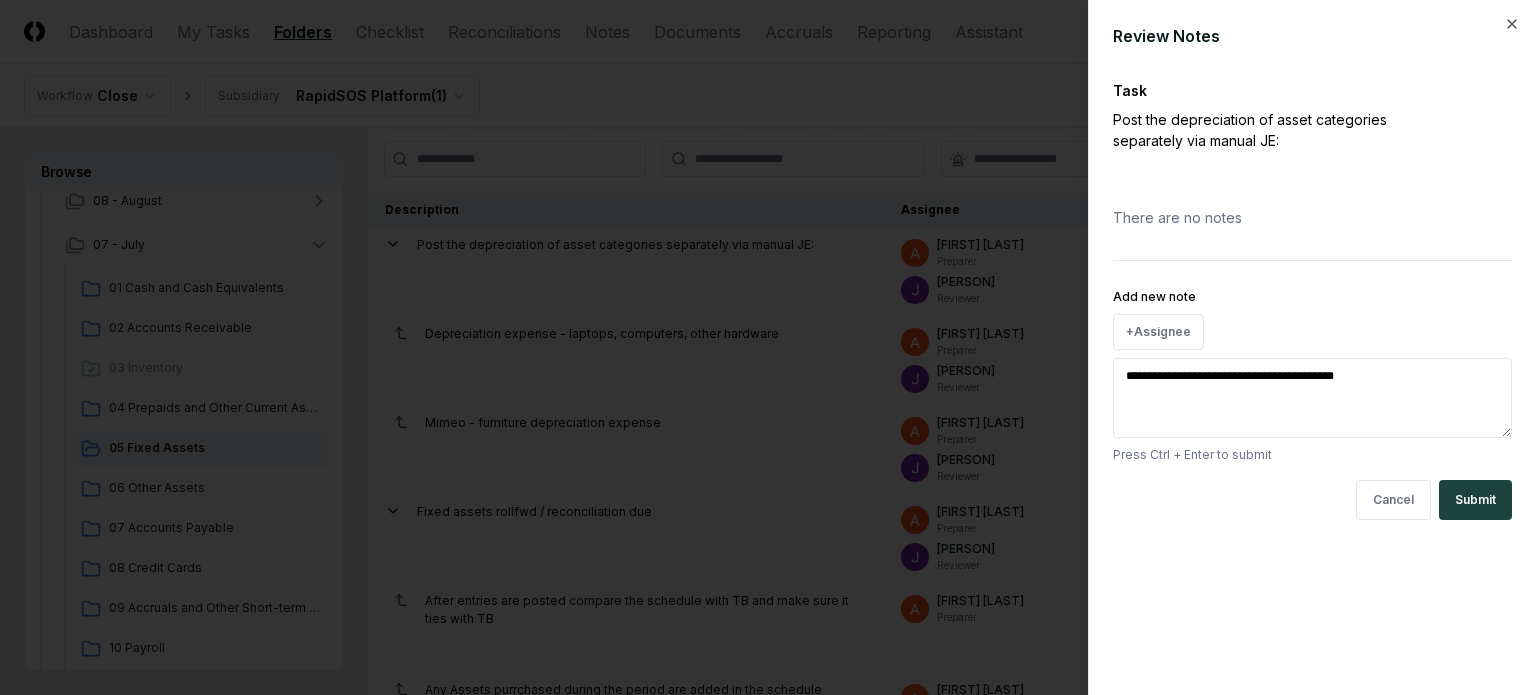 type on "*" 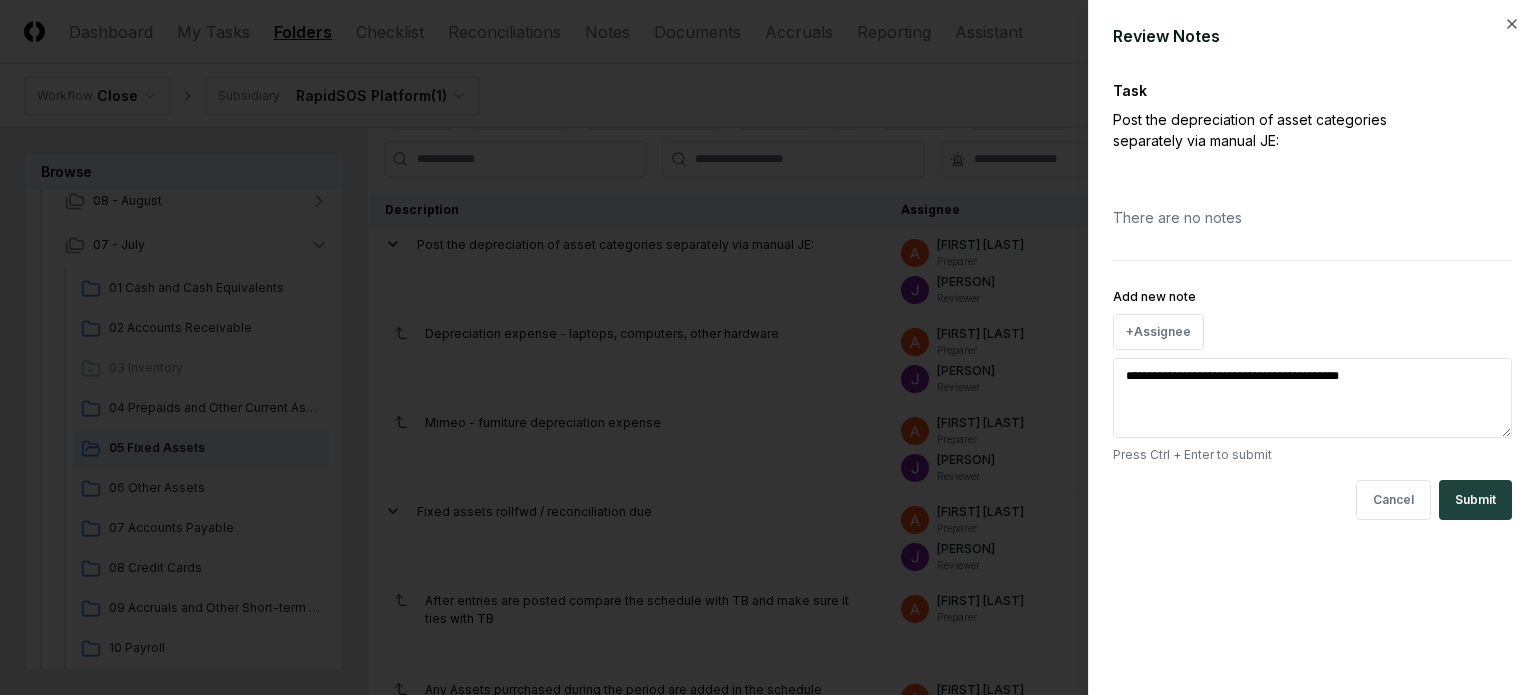 type on "*" 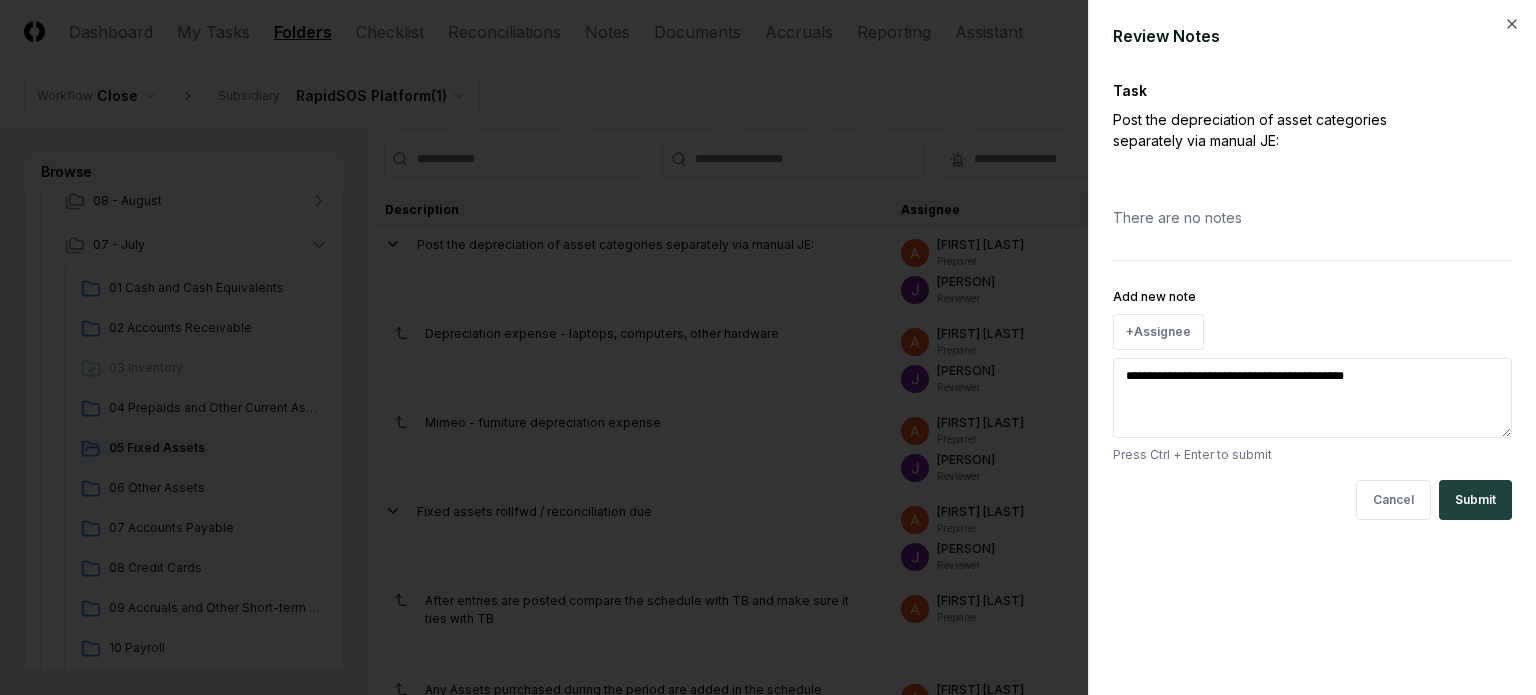 type on "*" 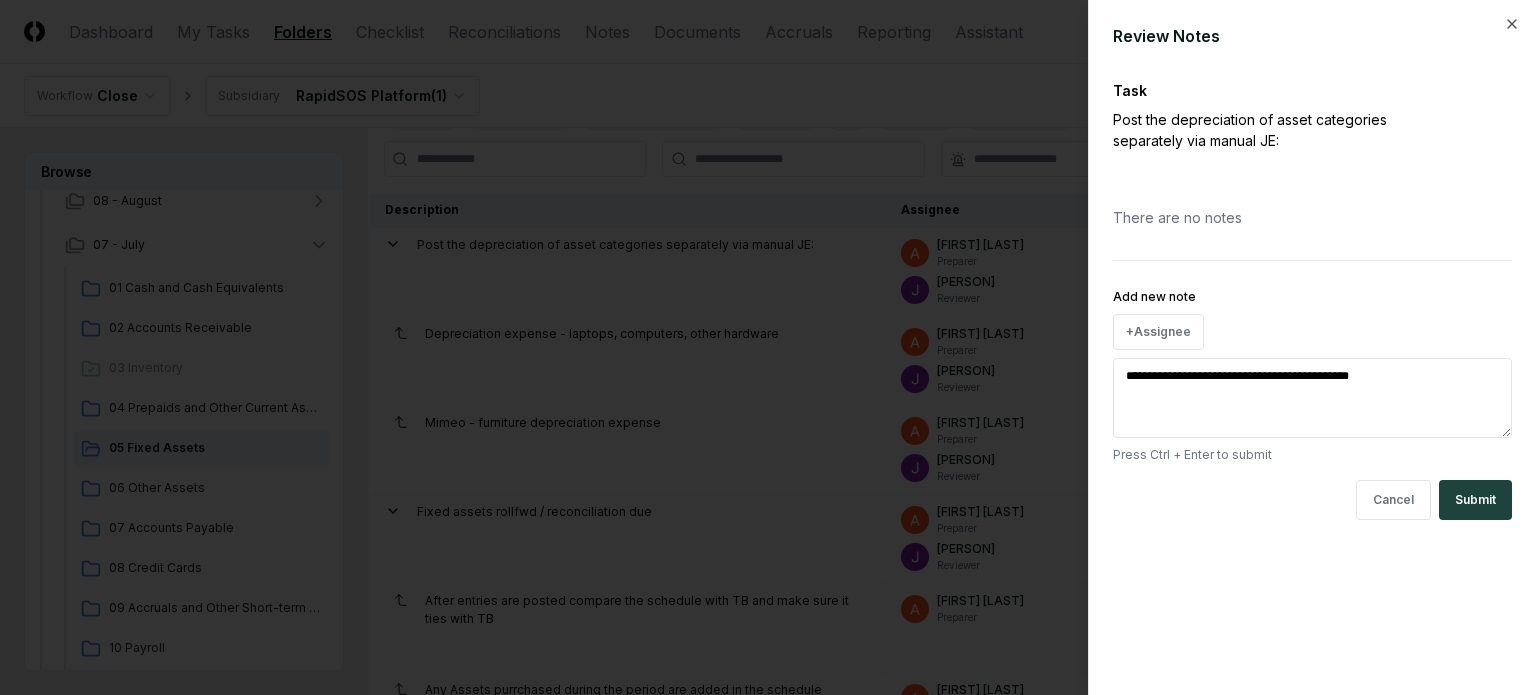 type on "*" 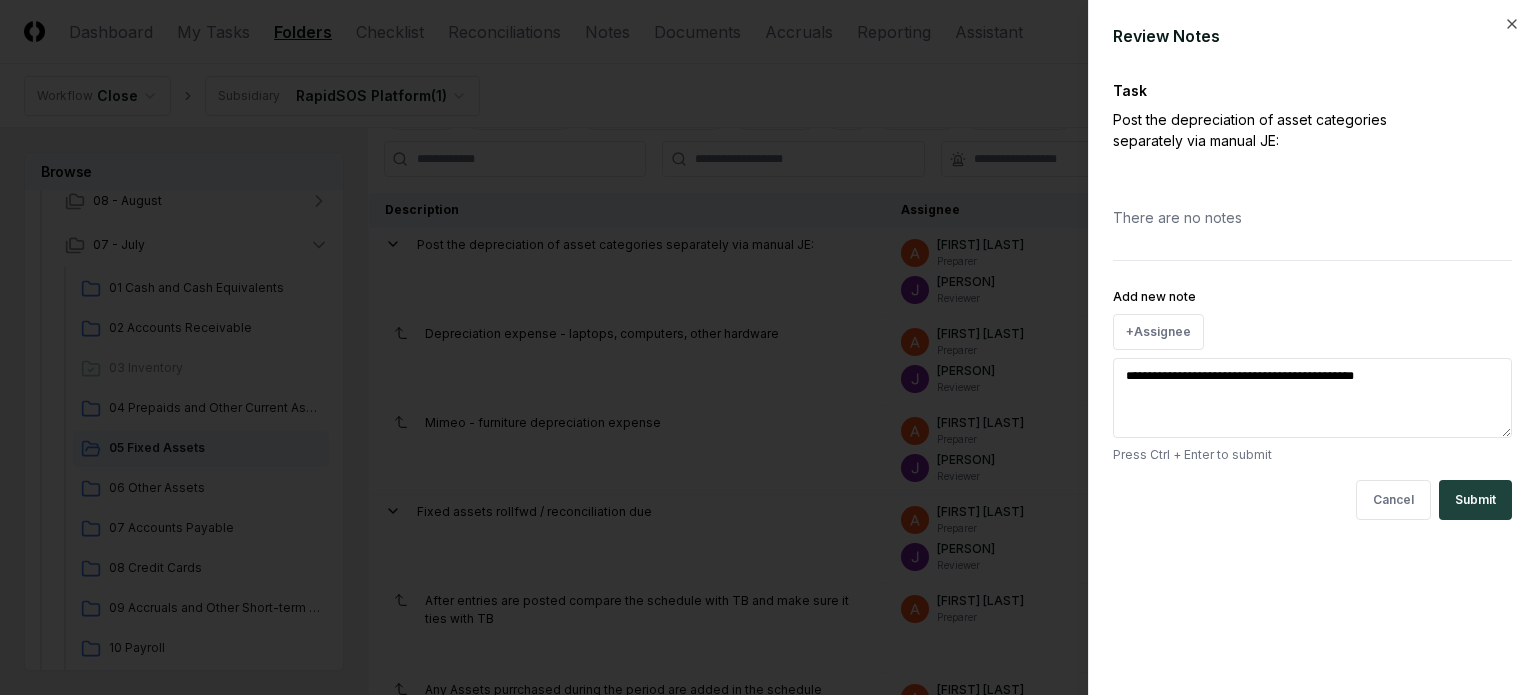 type on "**********" 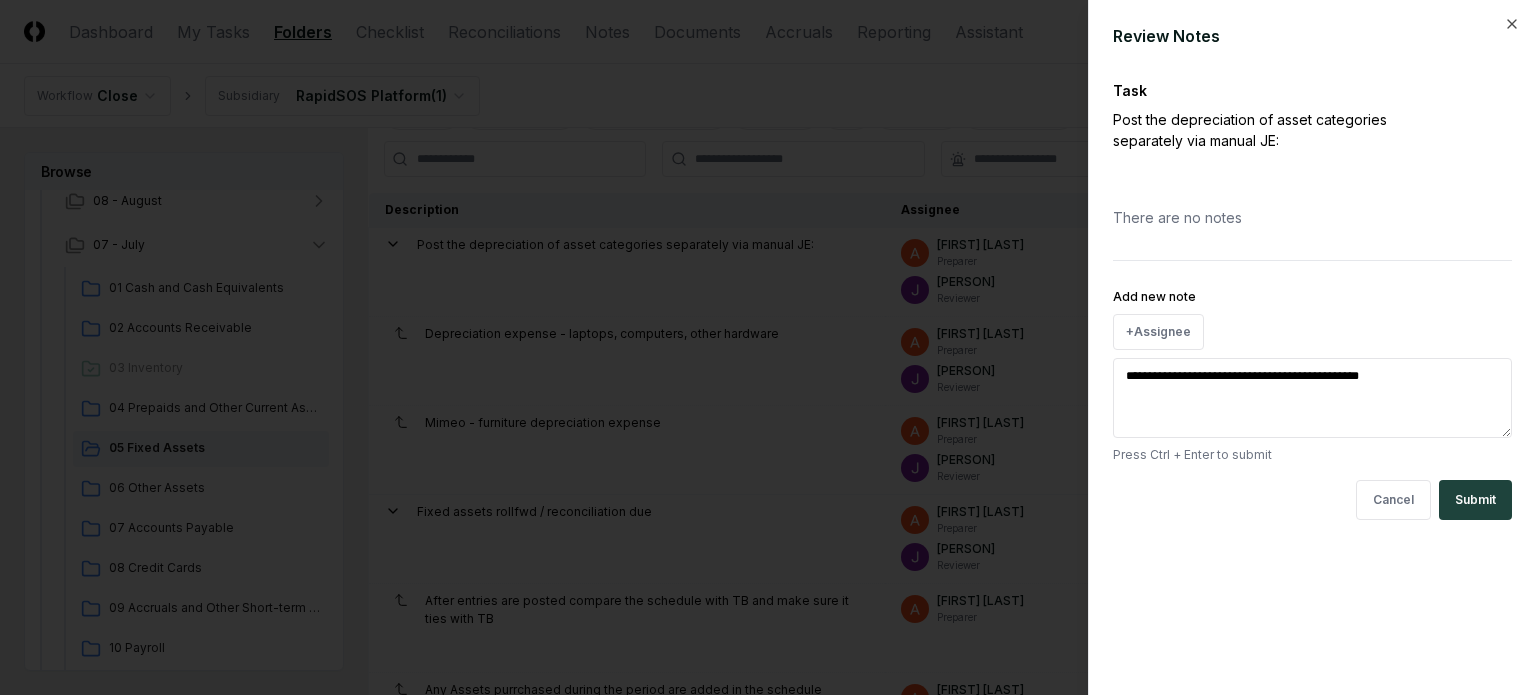type on "*" 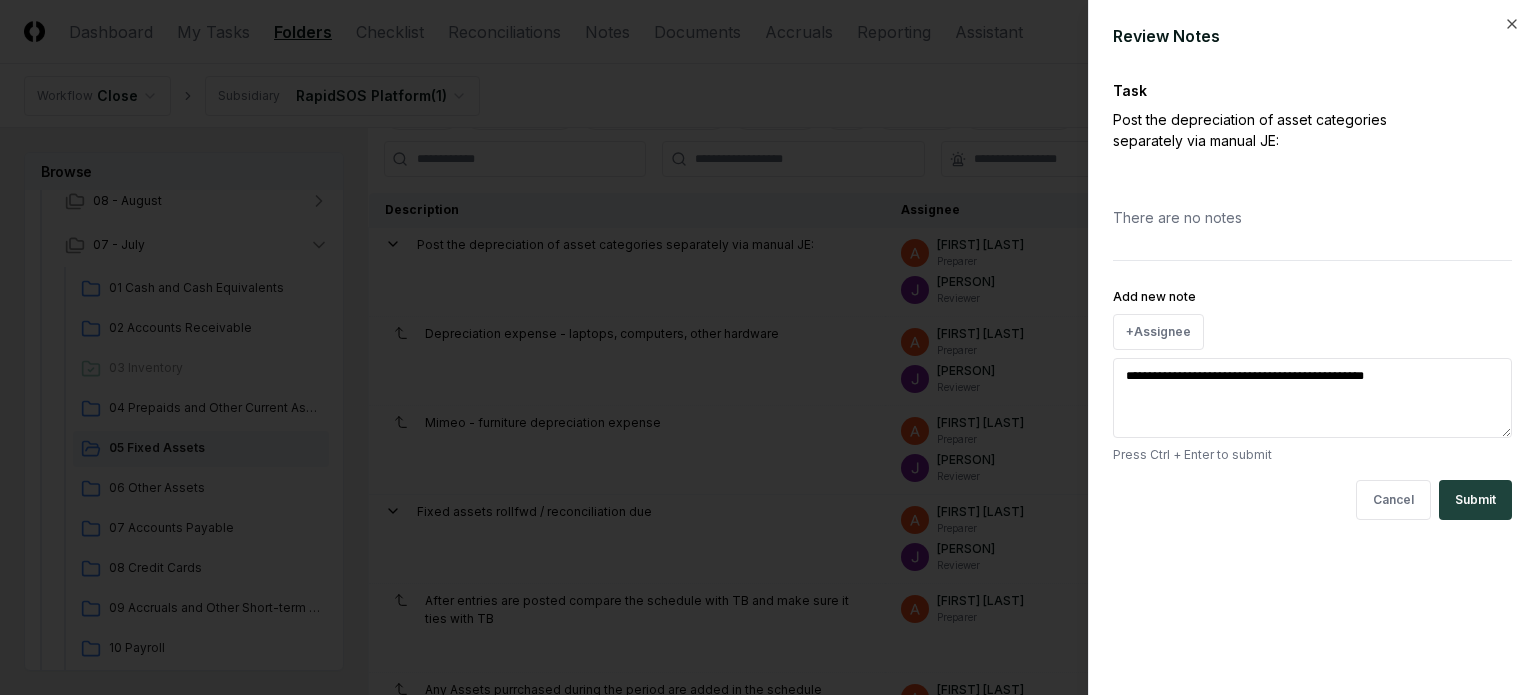 type on "*" 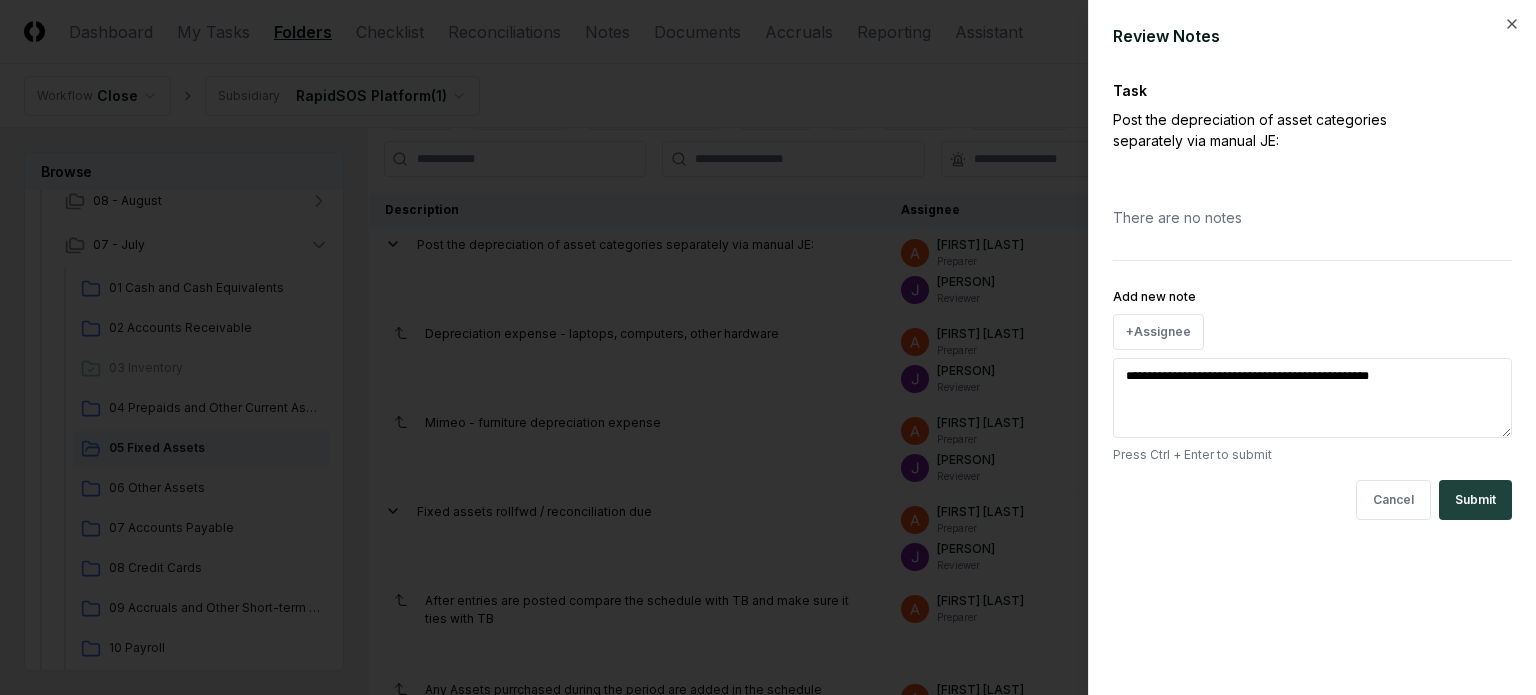 type on "*" 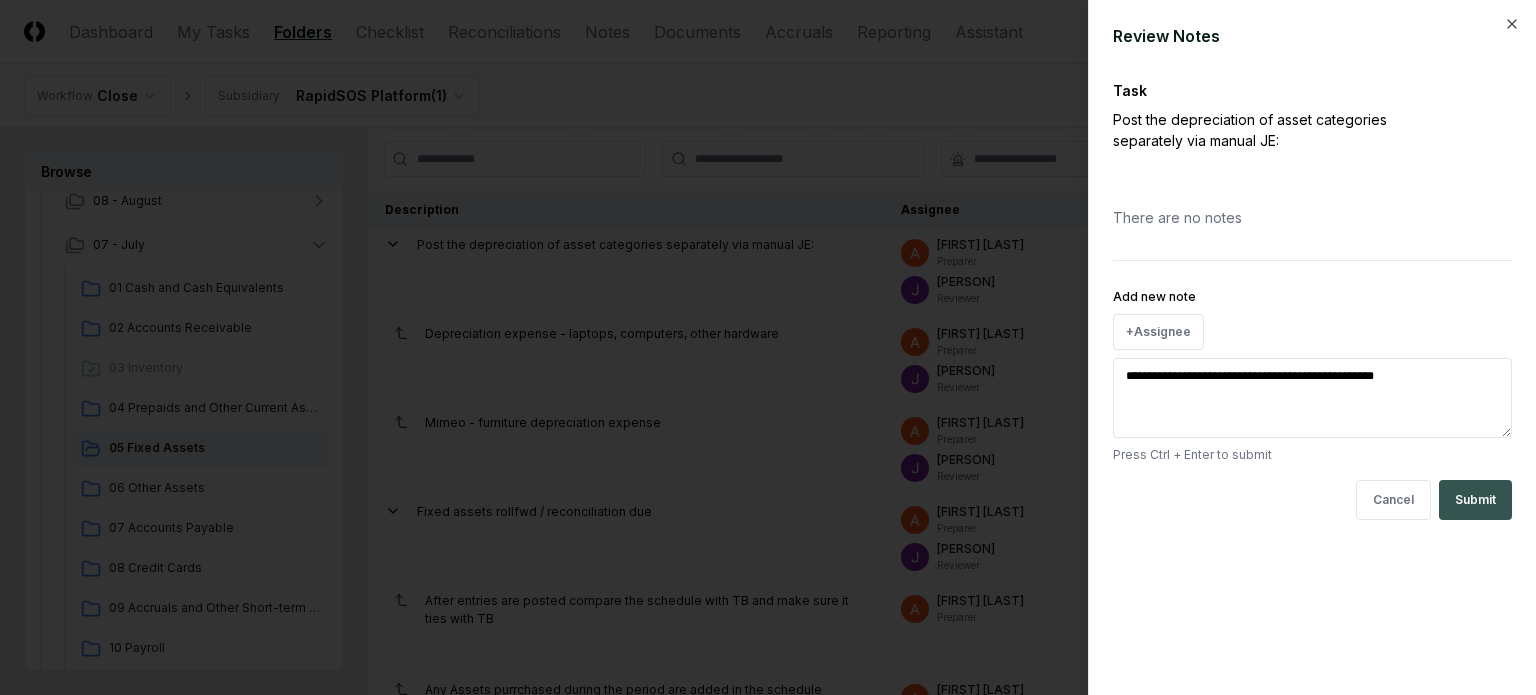 type on "**********" 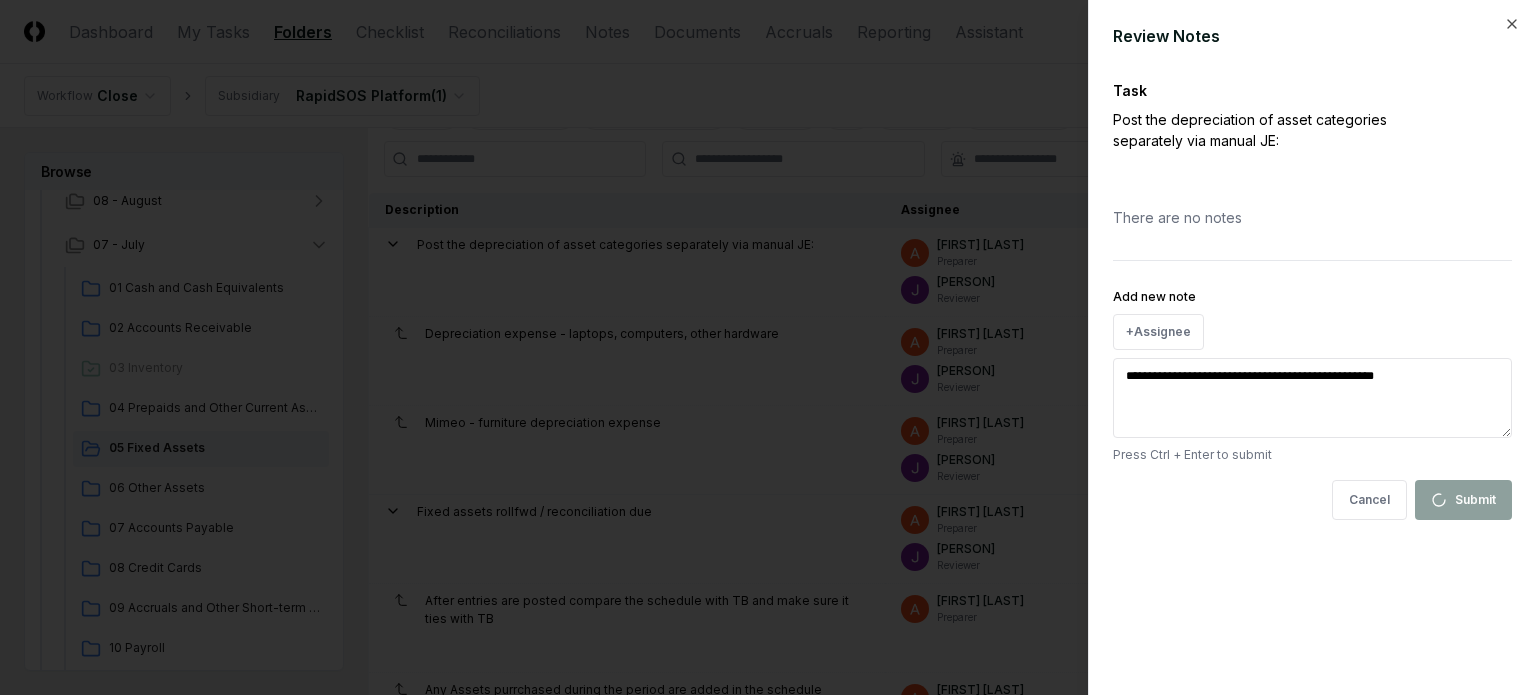 type 